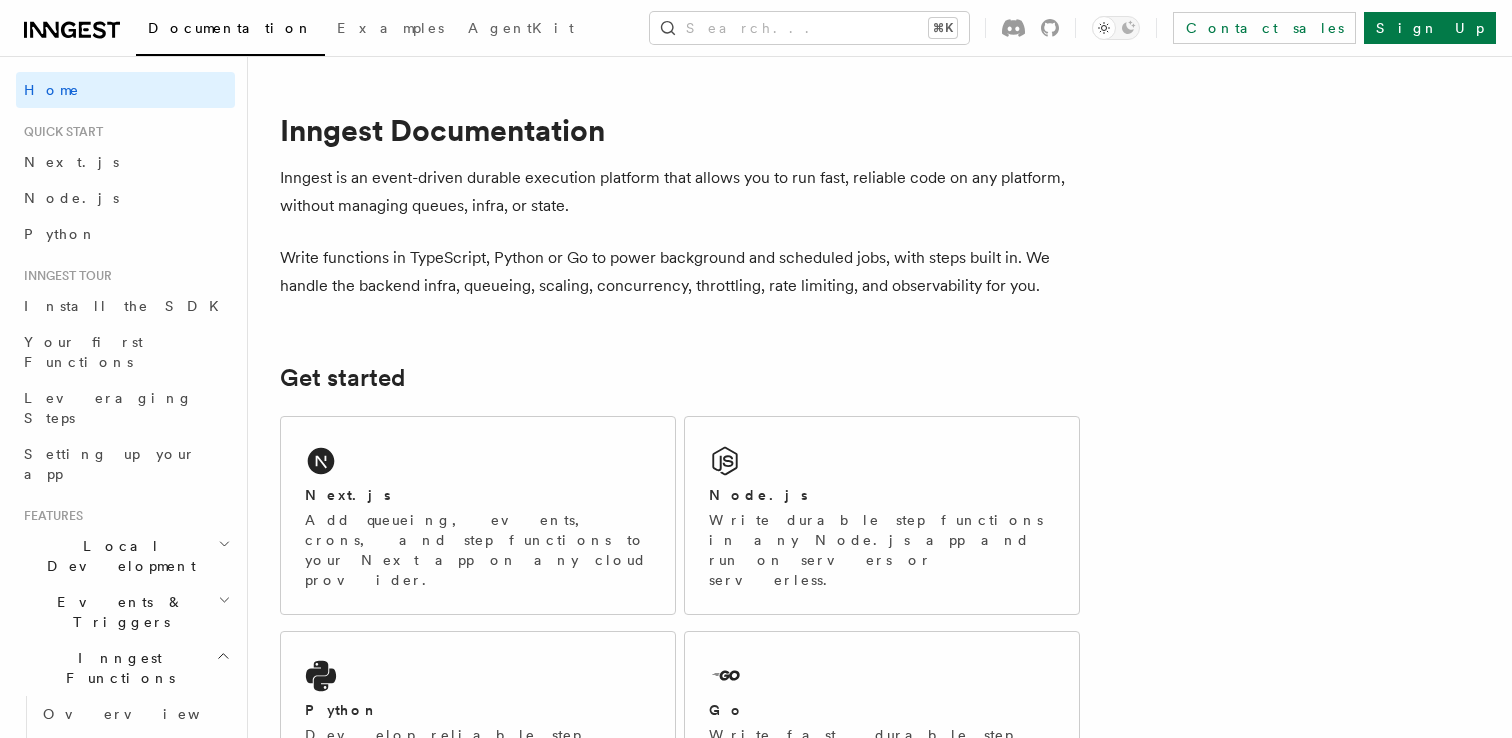 scroll, scrollTop: 0, scrollLeft: 0, axis: both 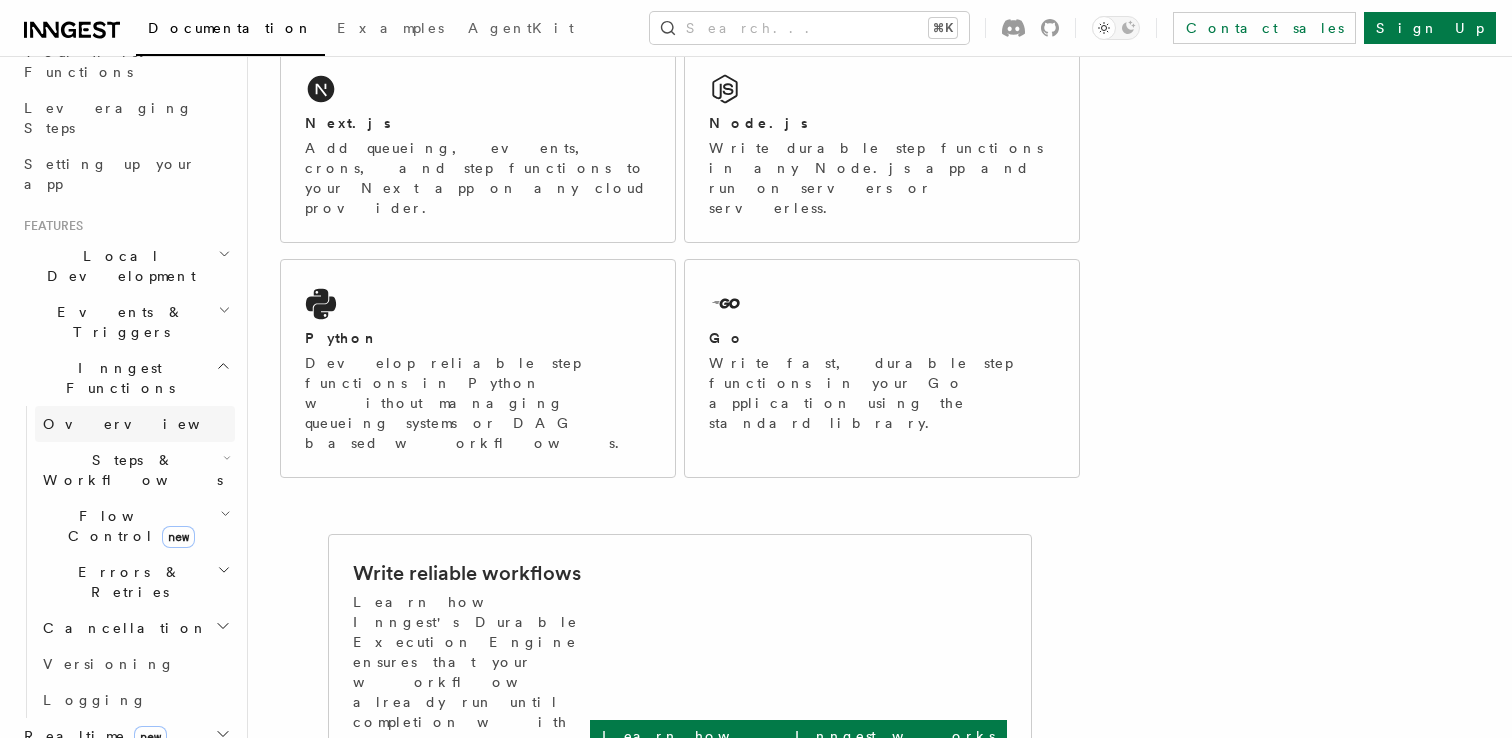 click on "Overview" at bounding box center (135, 424) 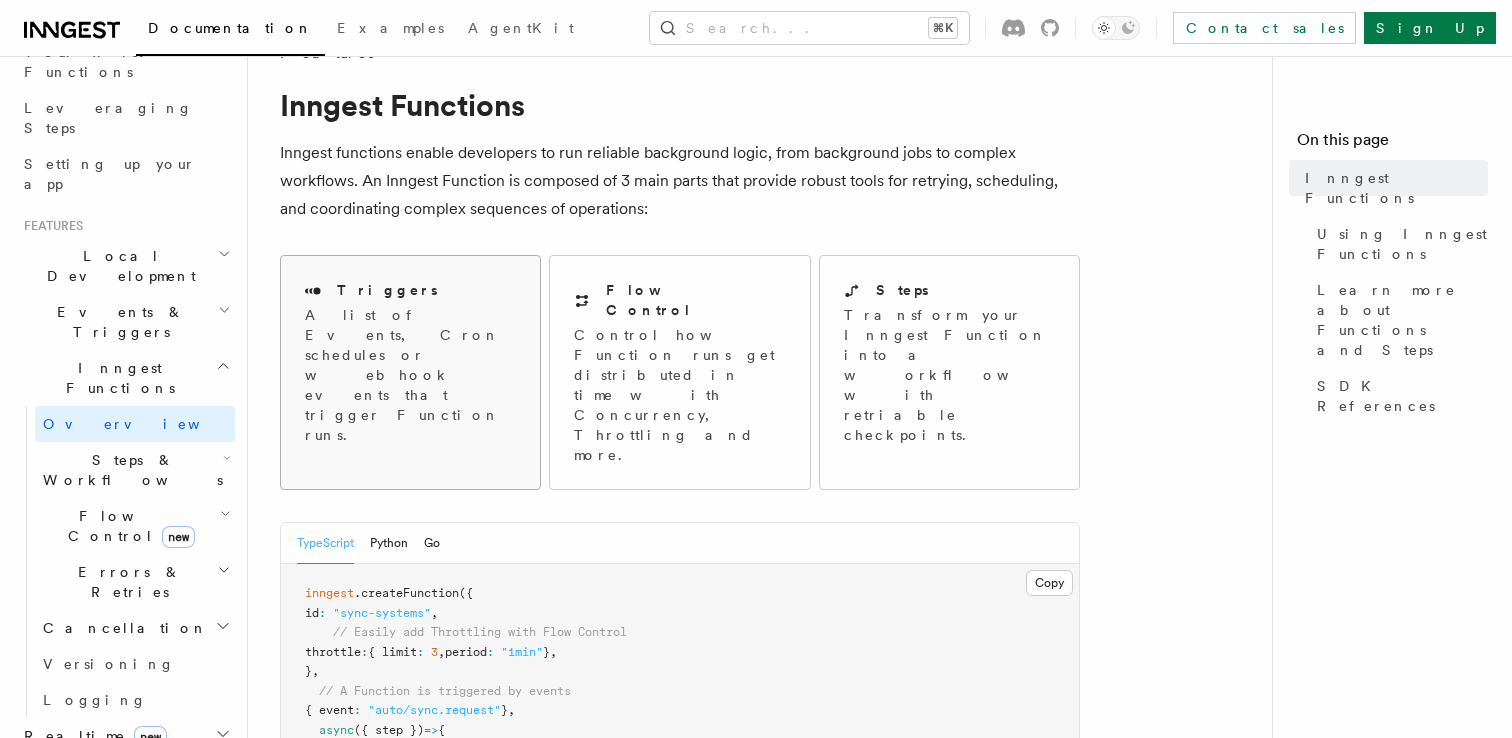 scroll, scrollTop: 28, scrollLeft: 0, axis: vertical 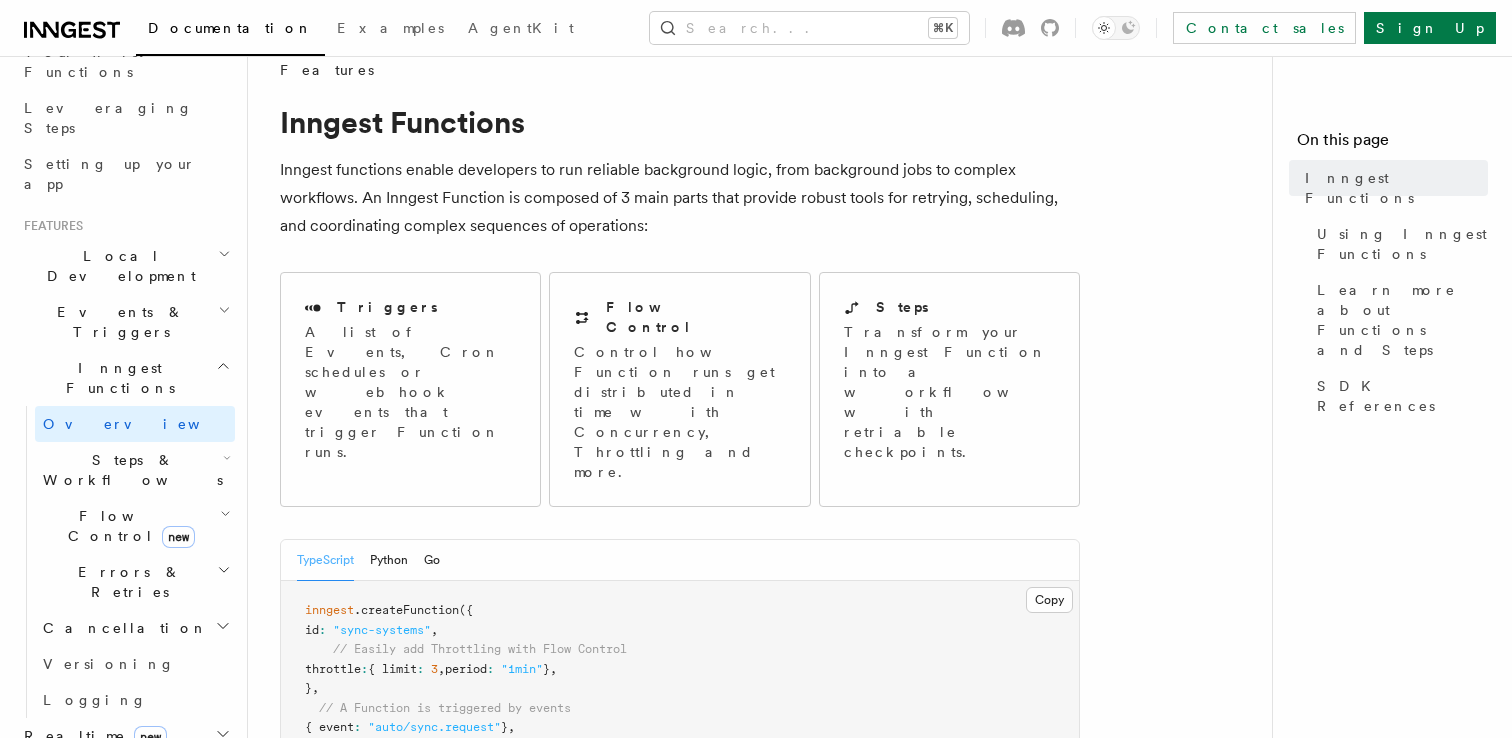click on "Inngest functions enable developers to run reliable background logic, from background jobs to complex workflows.
An Inngest Function is composed of 3 main parts that provide robust tools for retrying, scheduling, and coordinating complex sequences of operations:" at bounding box center (680, 198) 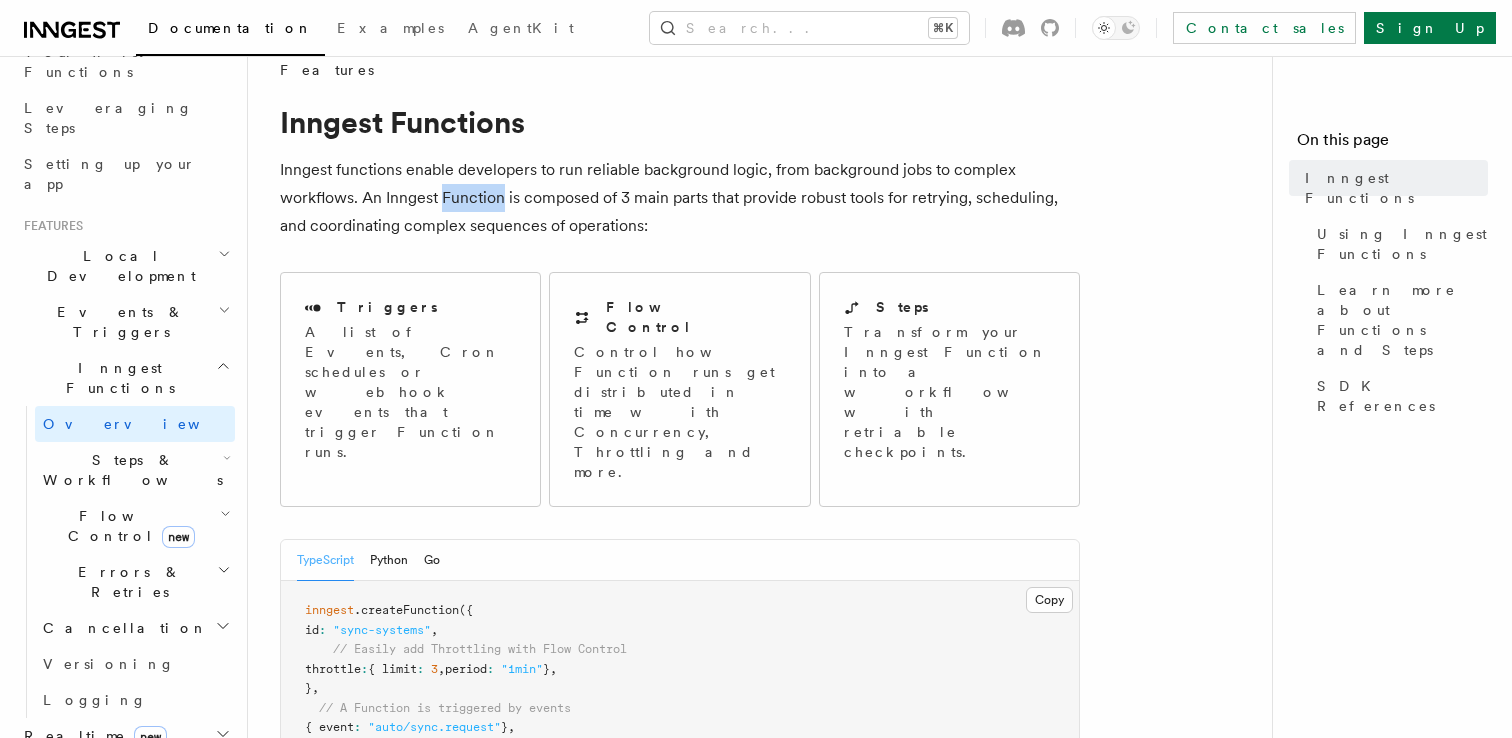 click on "Inngest functions enable developers to run reliable background logic, from background jobs to complex workflows.
An Inngest Function is composed of 3 main parts that provide robust tools for retrying, scheduling, and coordinating complex sequences of operations:" at bounding box center (680, 198) 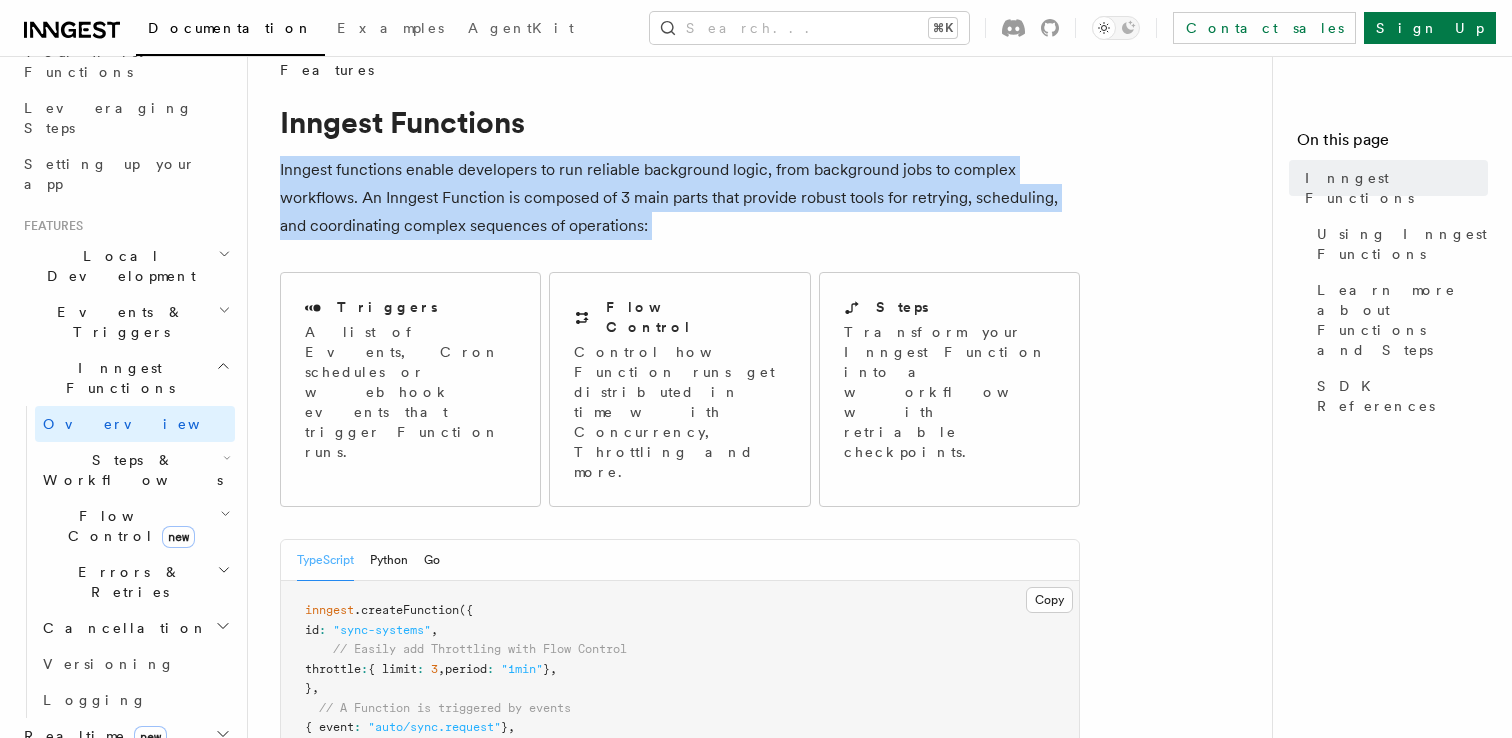 click on "Inngest functions enable developers to run reliable background logic, from background jobs to complex workflows.
An Inngest Function is composed of 3 main parts that provide robust tools for retrying, scheduling, and coordinating complex sequences of operations:" at bounding box center [680, 198] 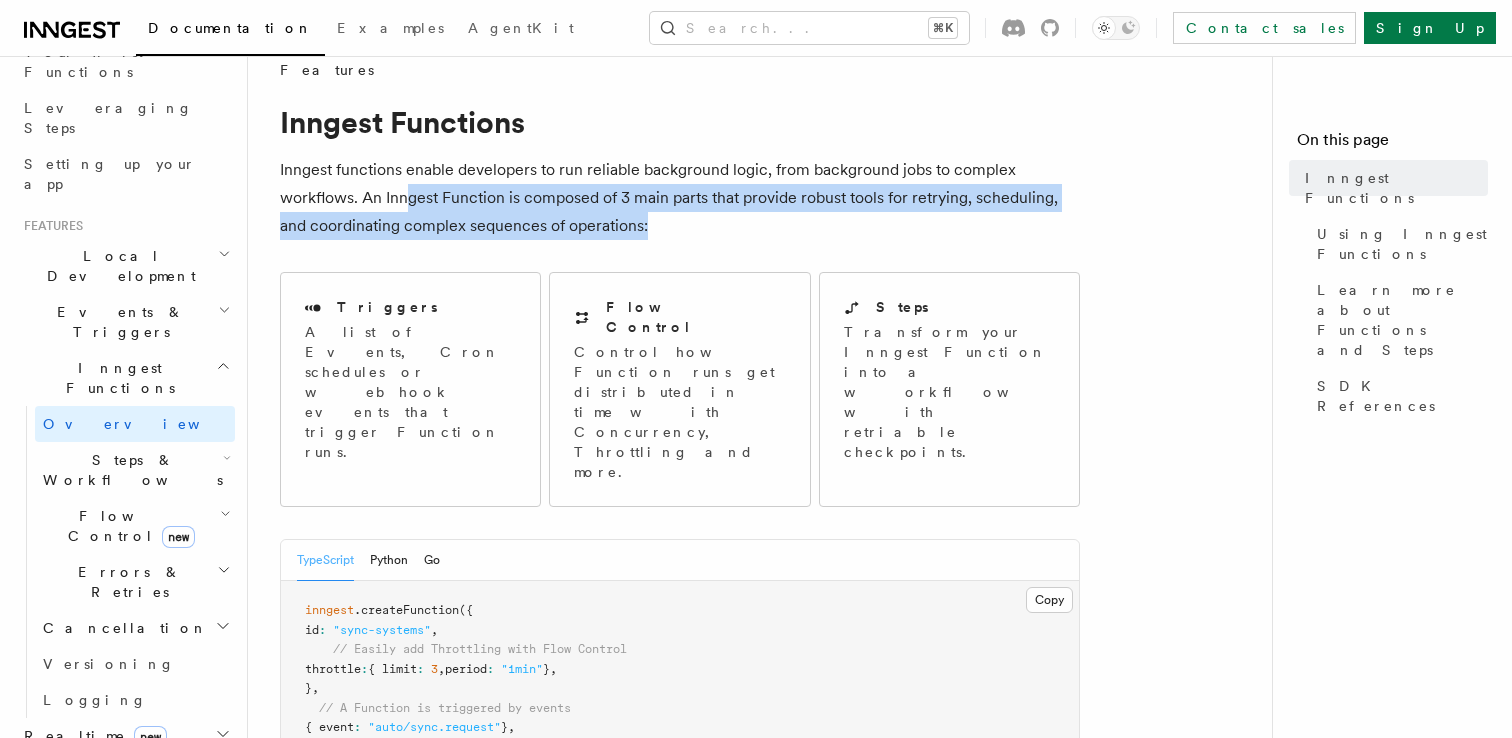 drag, startPoint x: 450, startPoint y: 195, endPoint x: 726, endPoint y: 218, distance: 276.95667 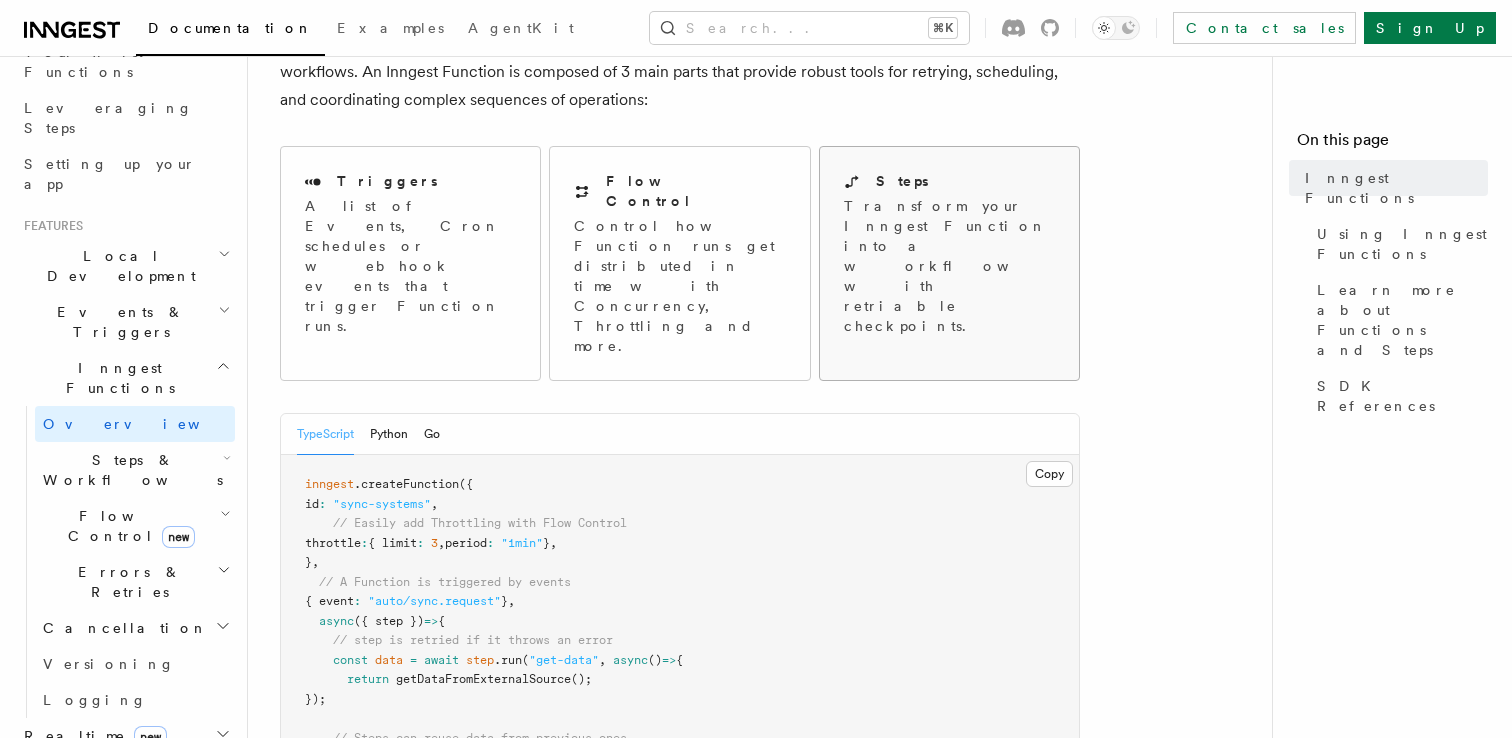 scroll, scrollTop: 284, scrollLeft: 0, axis: vertical 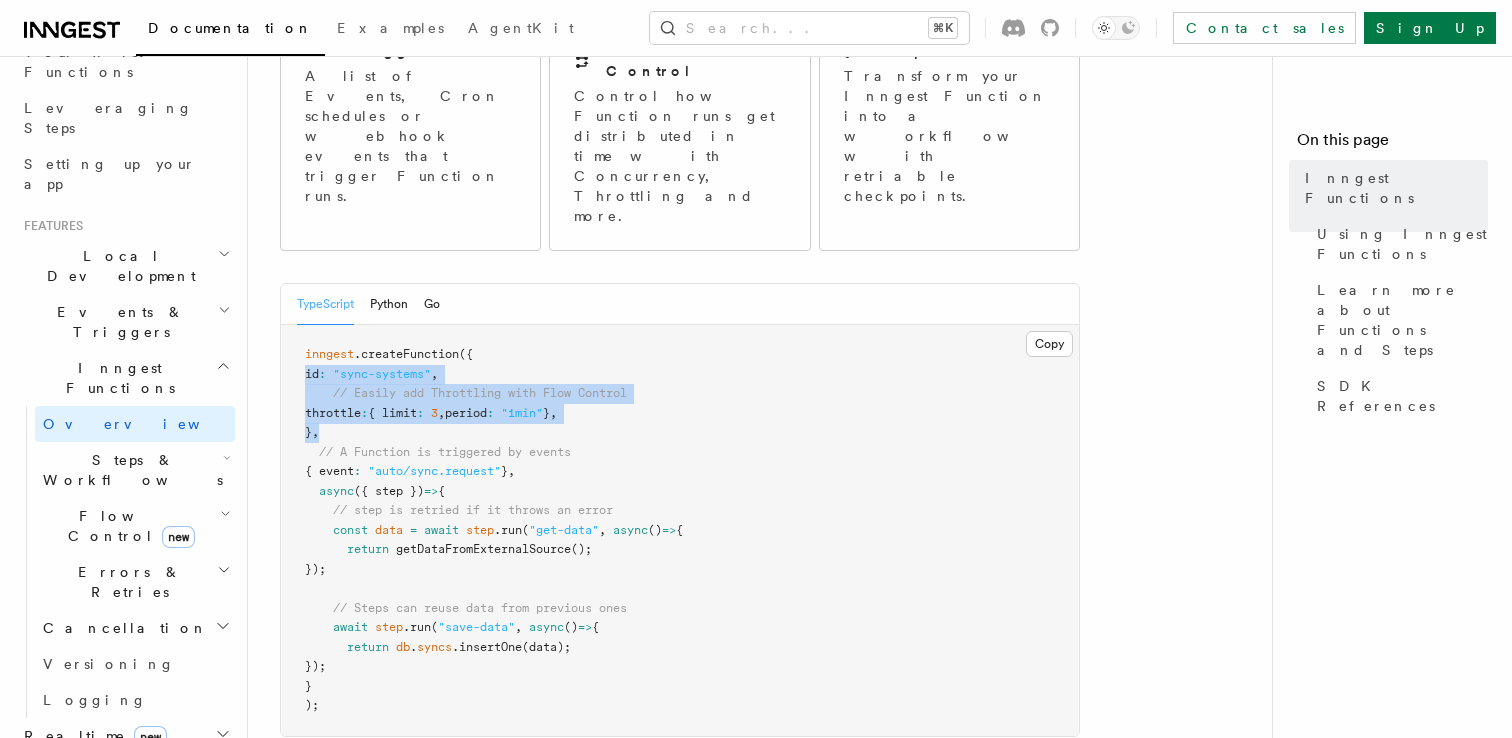 drag, startPoint x: 307, startPoint y: 298, endPoint x: 672, endPoint y: 349, distance: 368.54578 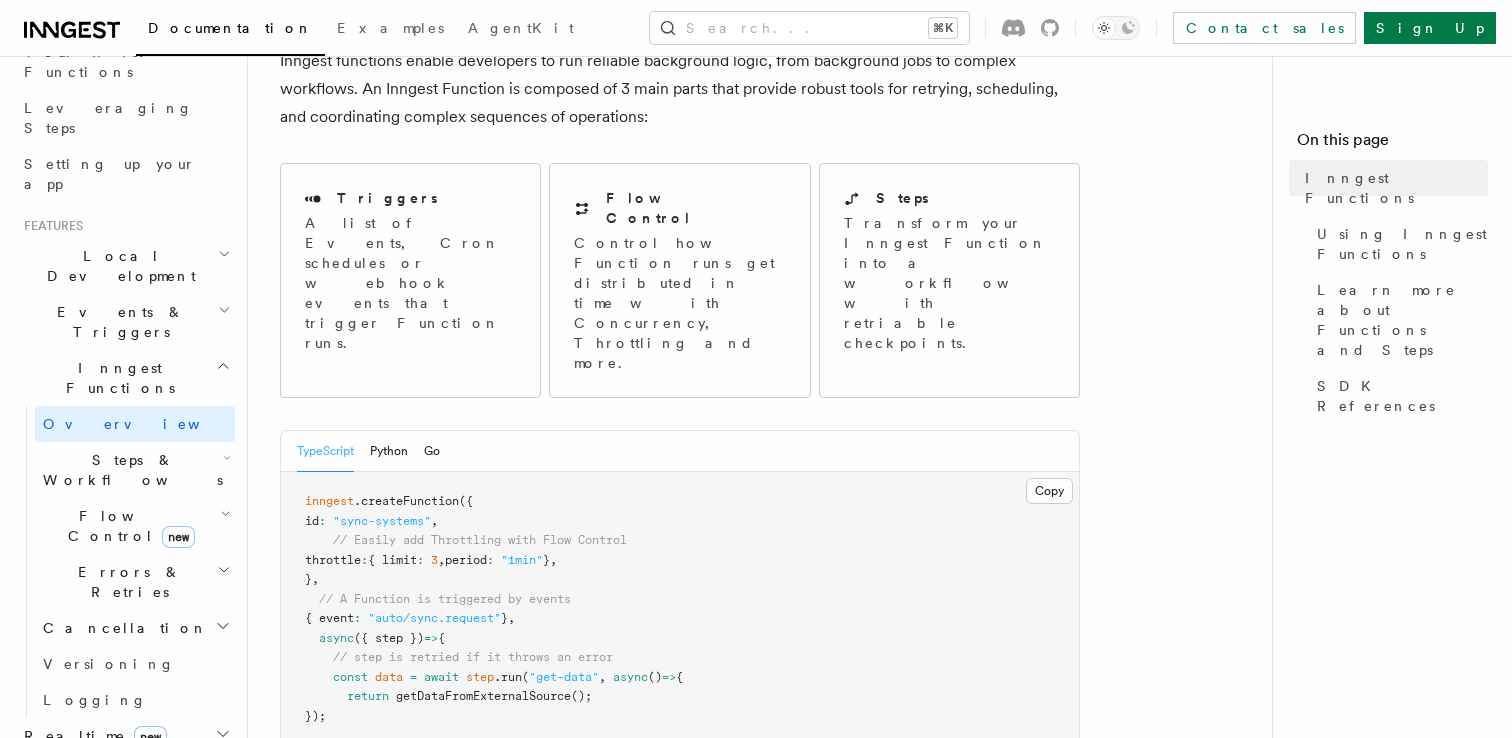 scroll, scrollTop: 135, scrollLeft: 0, axis: vertical 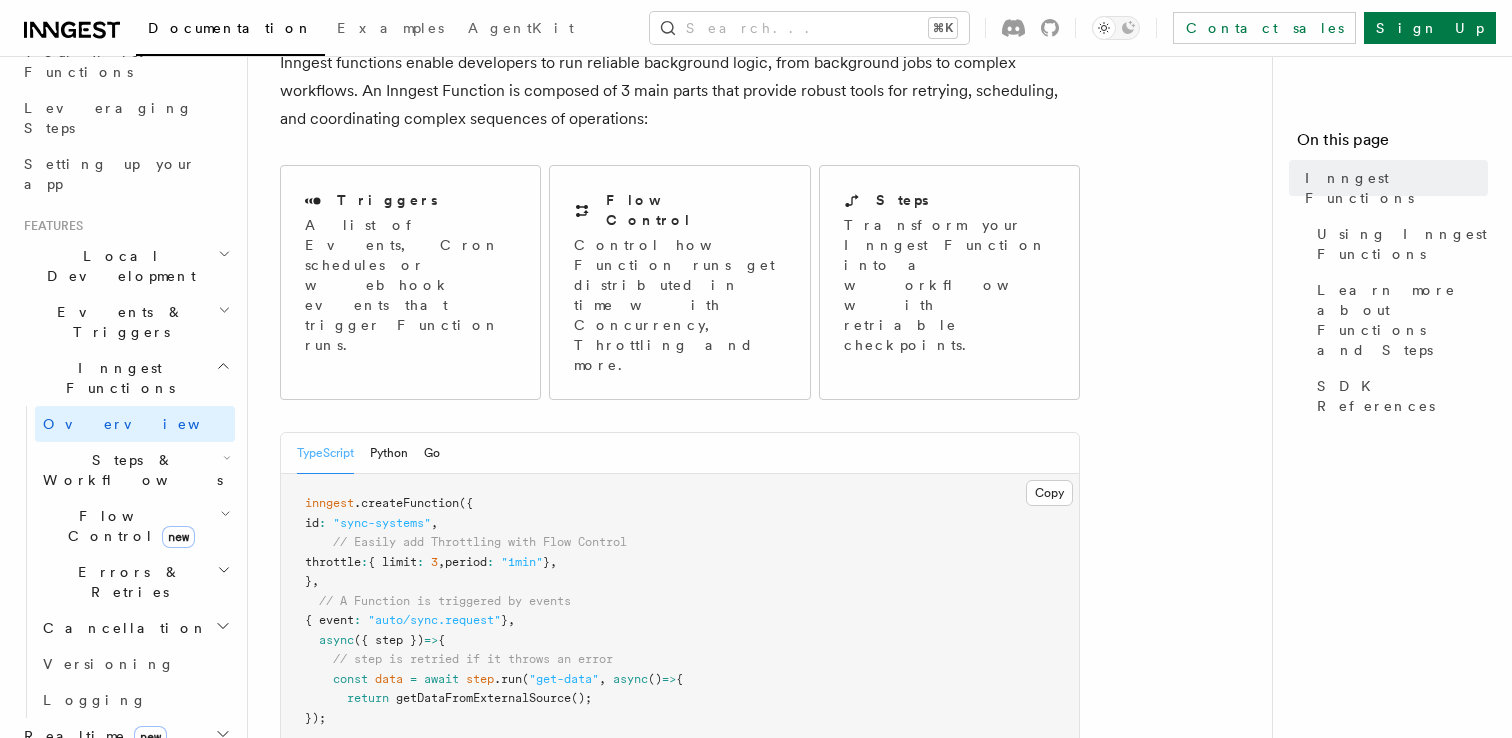 click on "TypeScript Python Go" at bounding box center (680, 453) 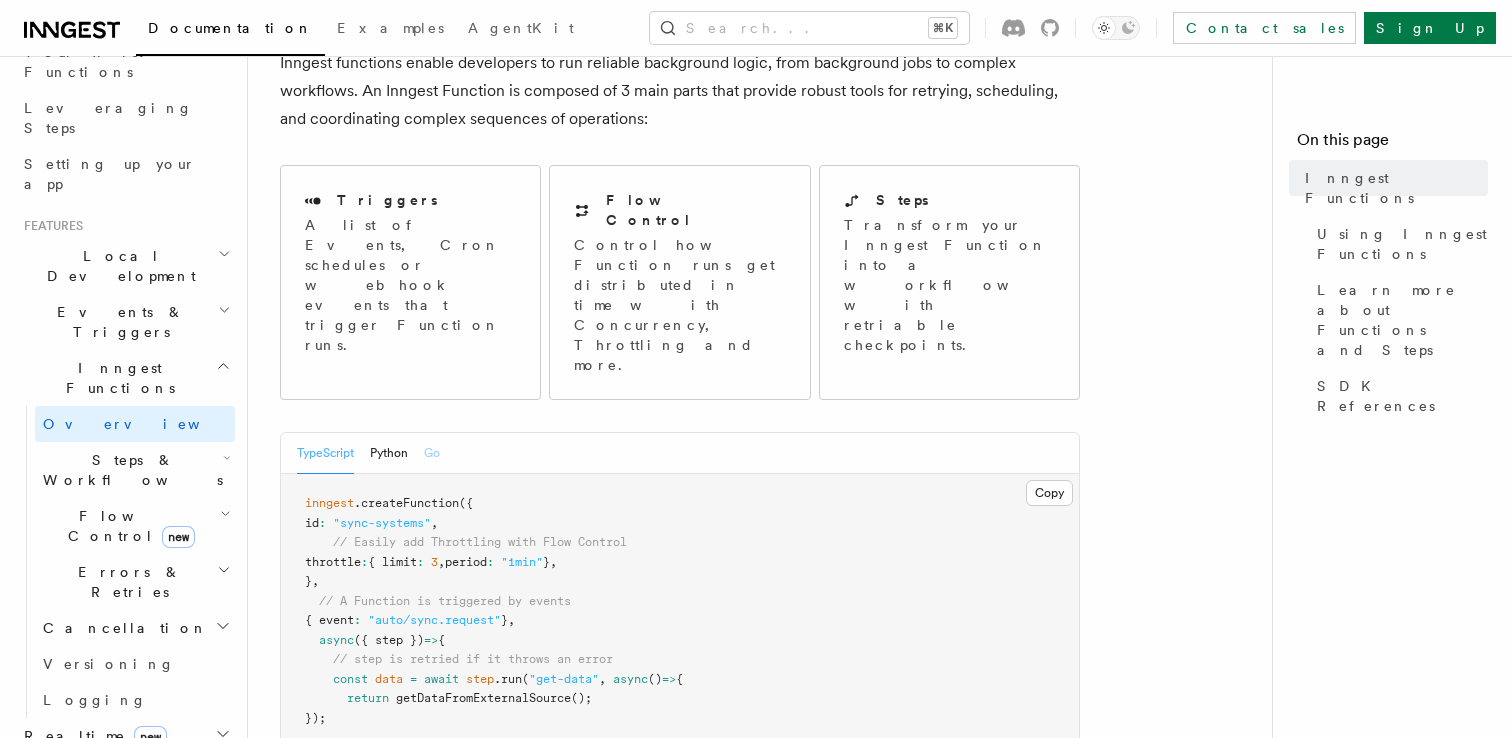 click on "Go" at bounding box center [432, 453] 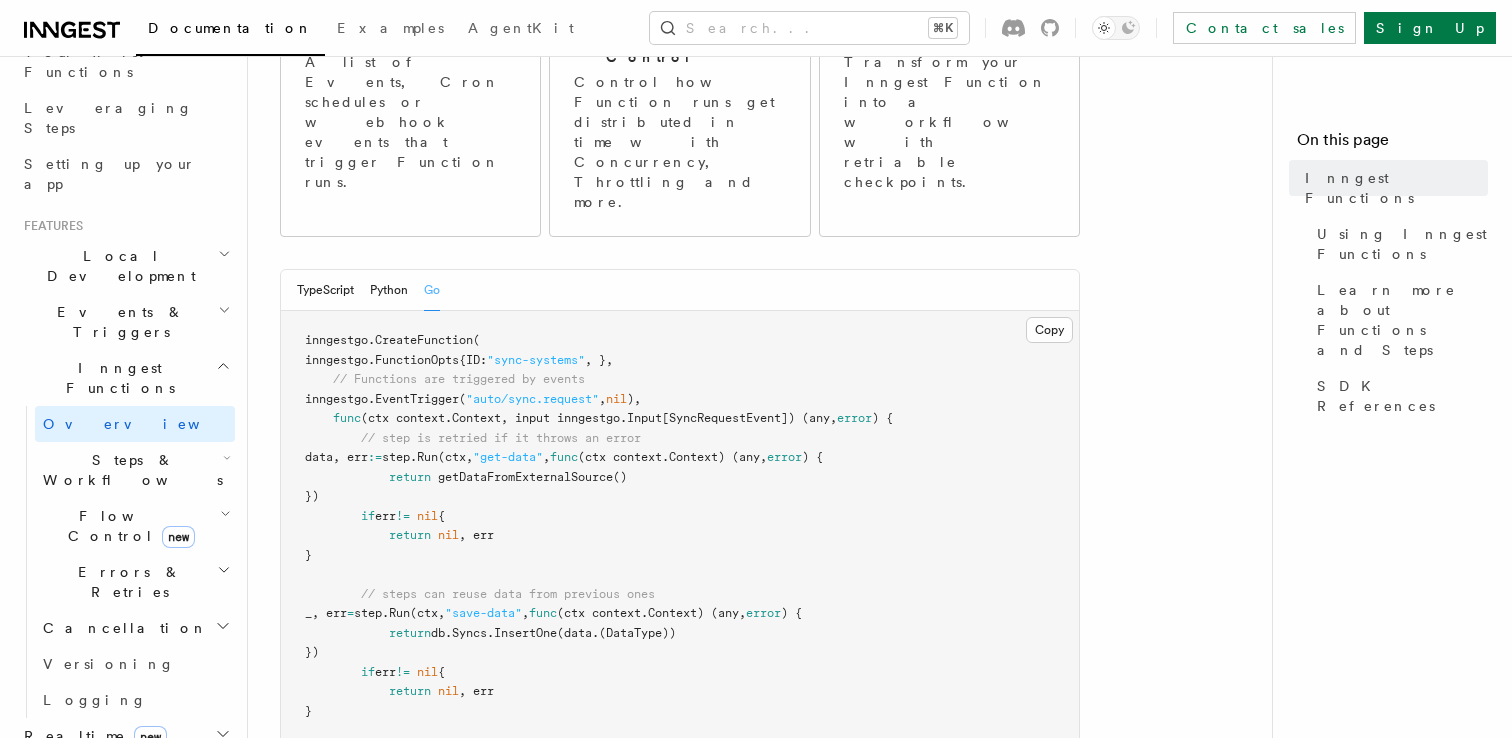scroll, scrollTop: 303, scrollLeft: 0, axis: vertical 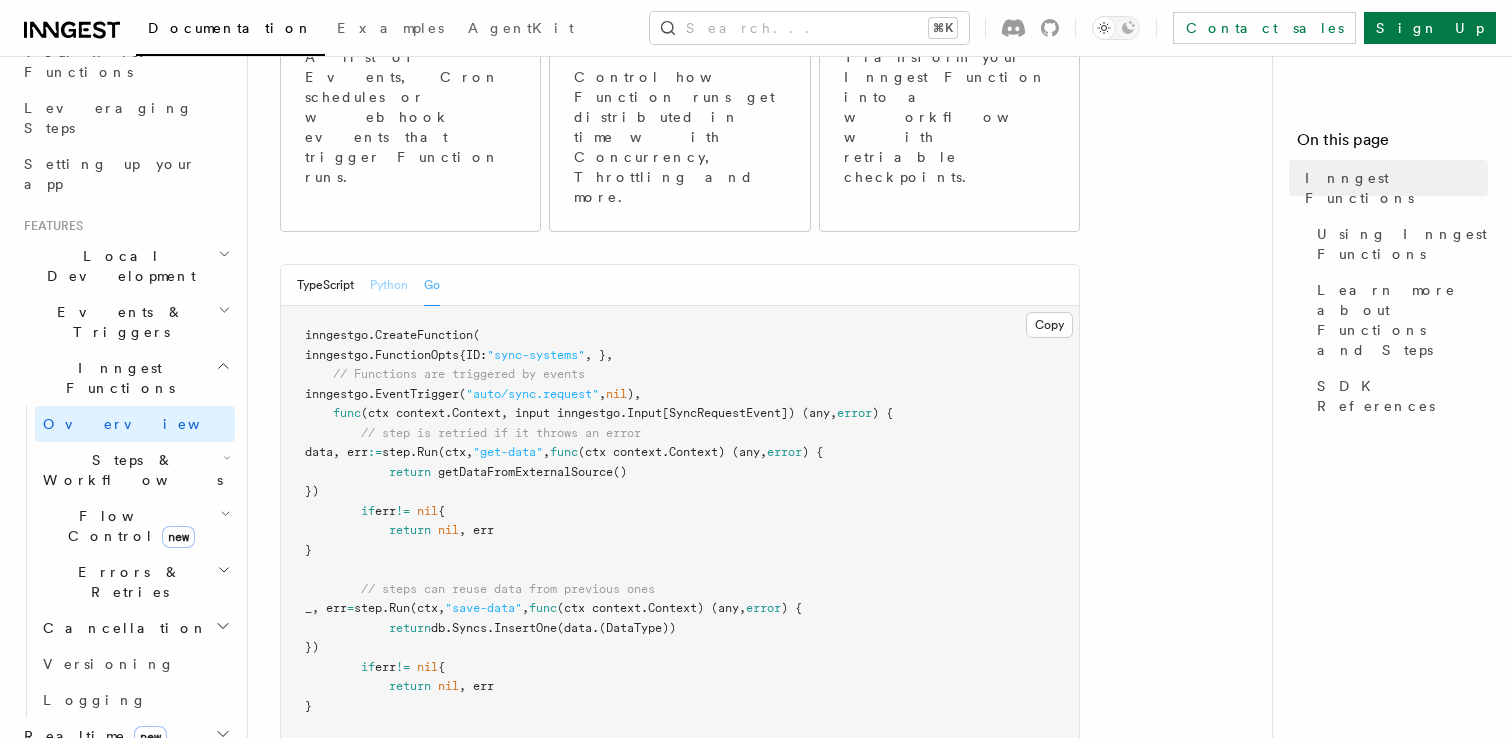 click on "Python" at bounding box center [389, 285] 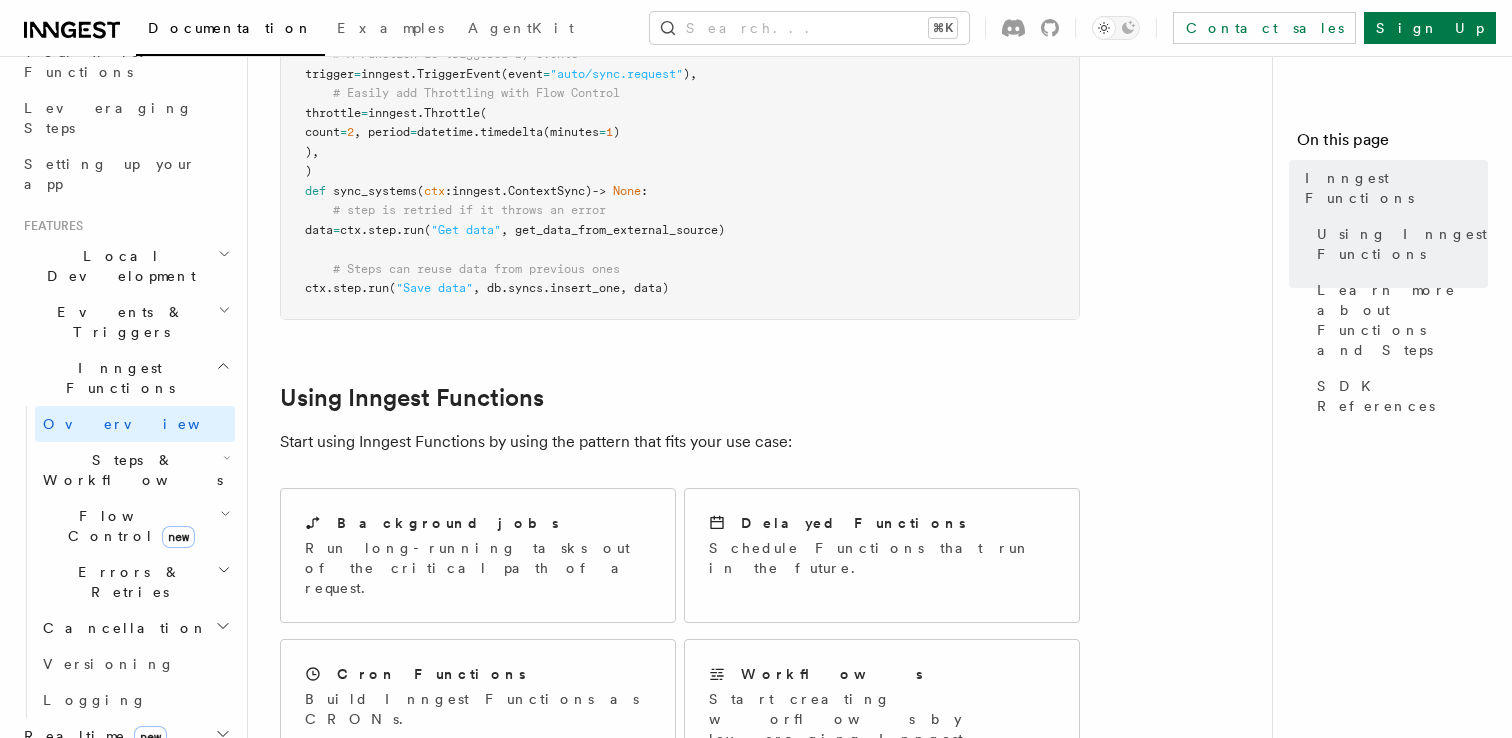 scroll, scrollTop: 550, scrollLeft: 0, axis: vertical 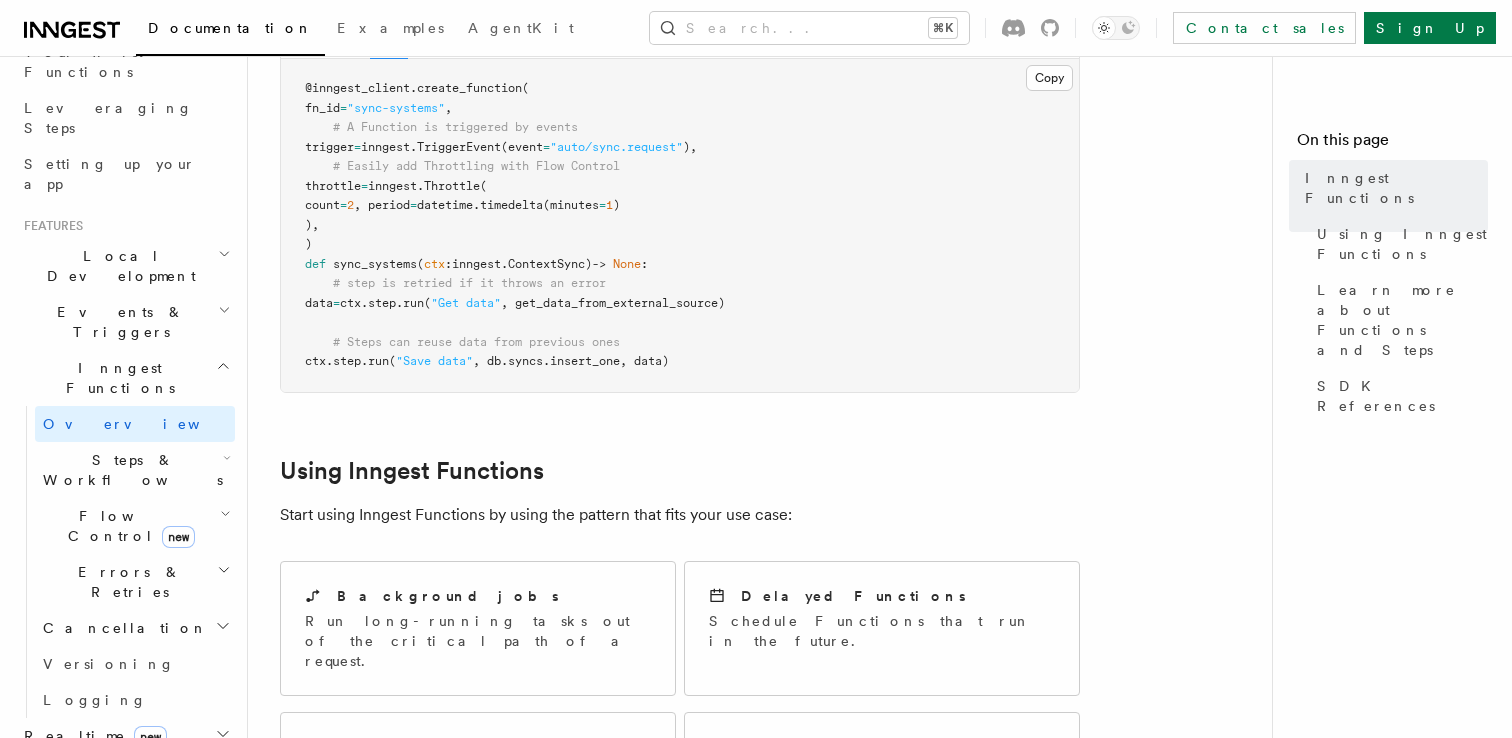type 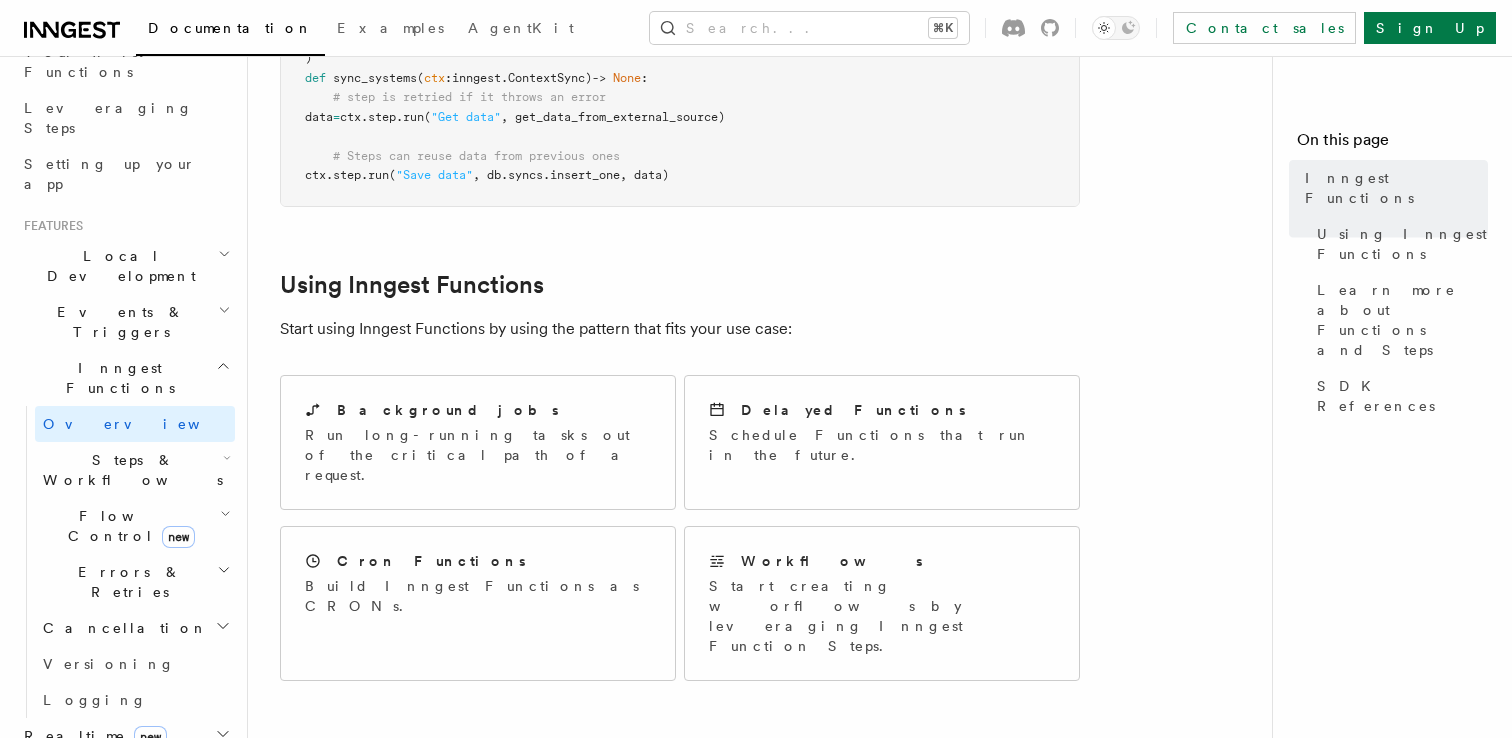 scroll, scrollTop: 751, scrollLeft: 0, axis: vertical 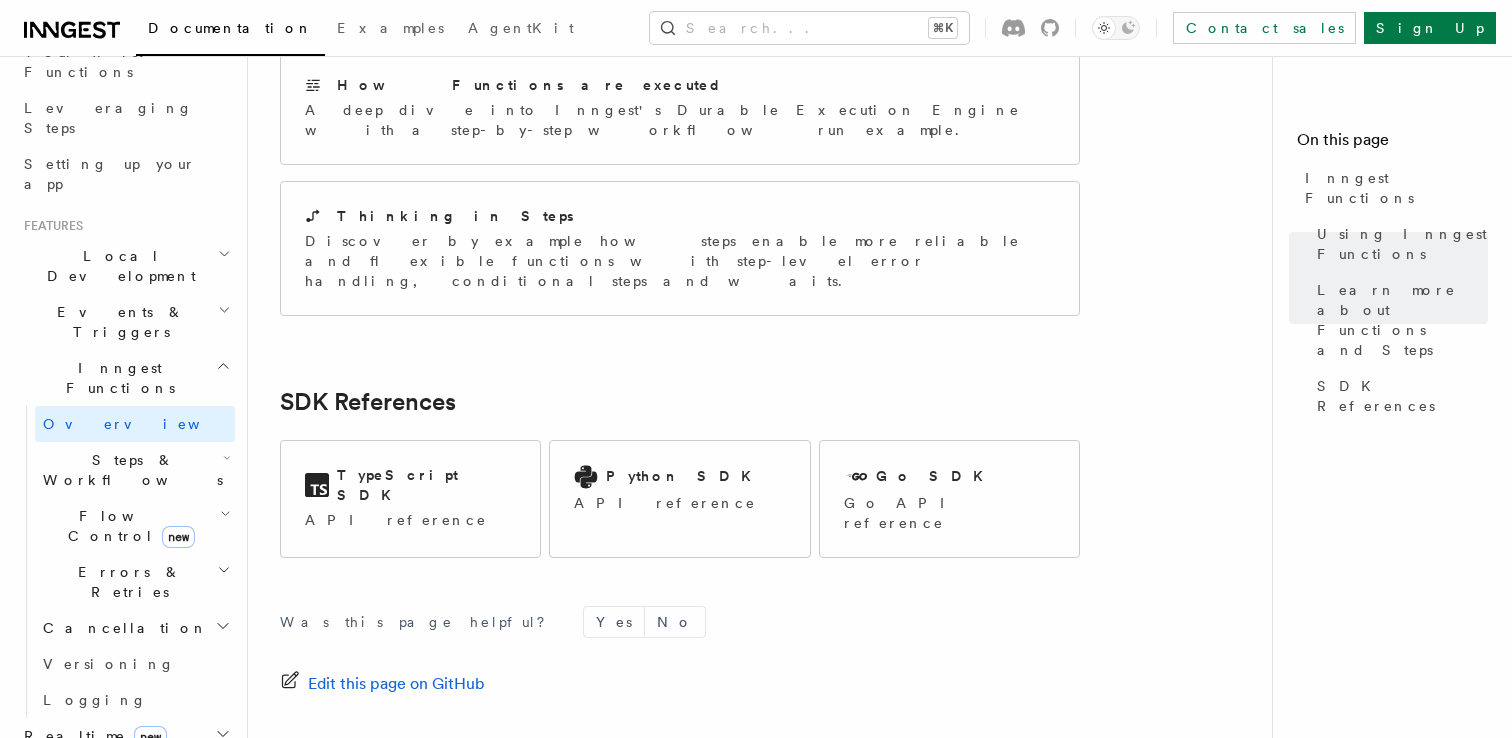 click on "Steps & Workflows" at bounding box center (129, 470) 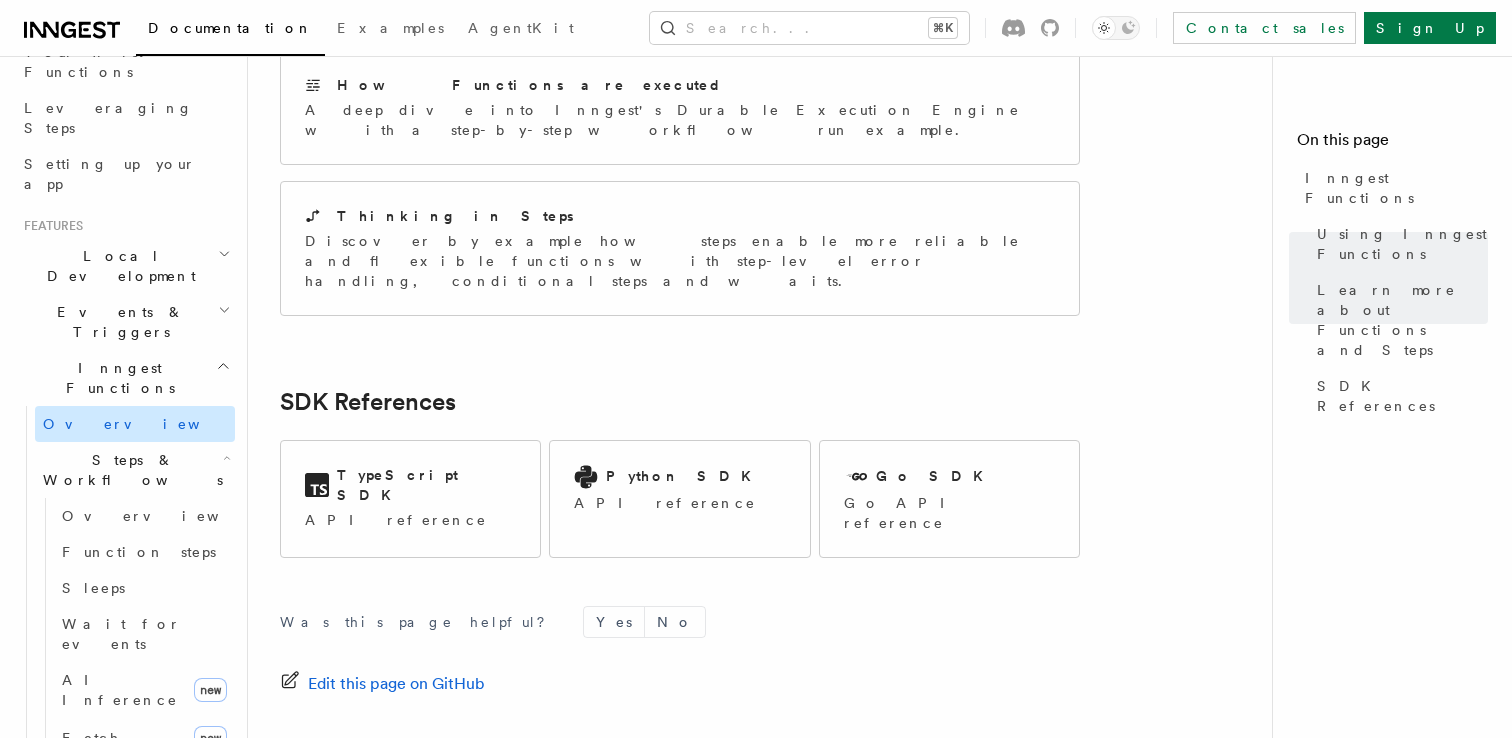 click on "Overview" at bounding box center [135, 424] 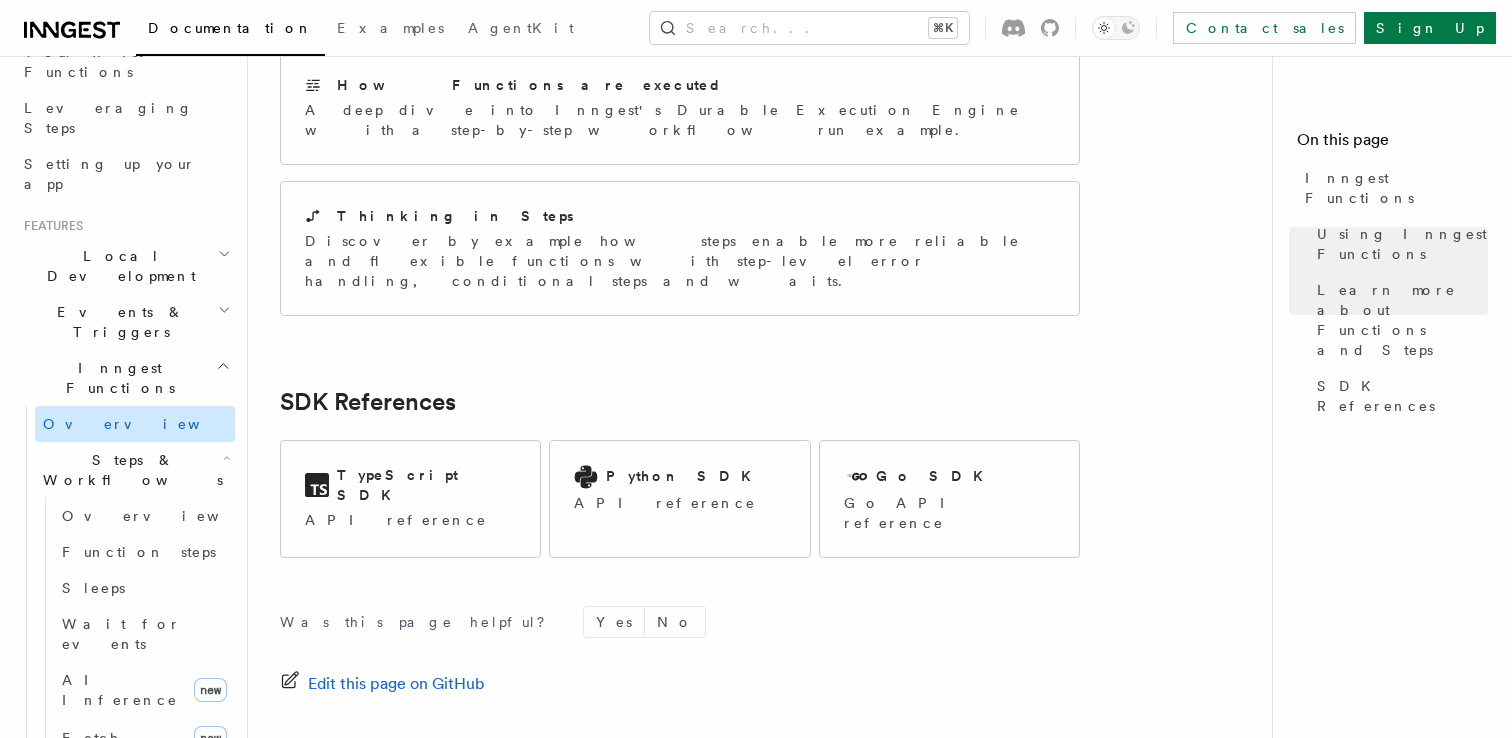 scroll, scrollTop: 0, scrollLeft: 0, axis: both 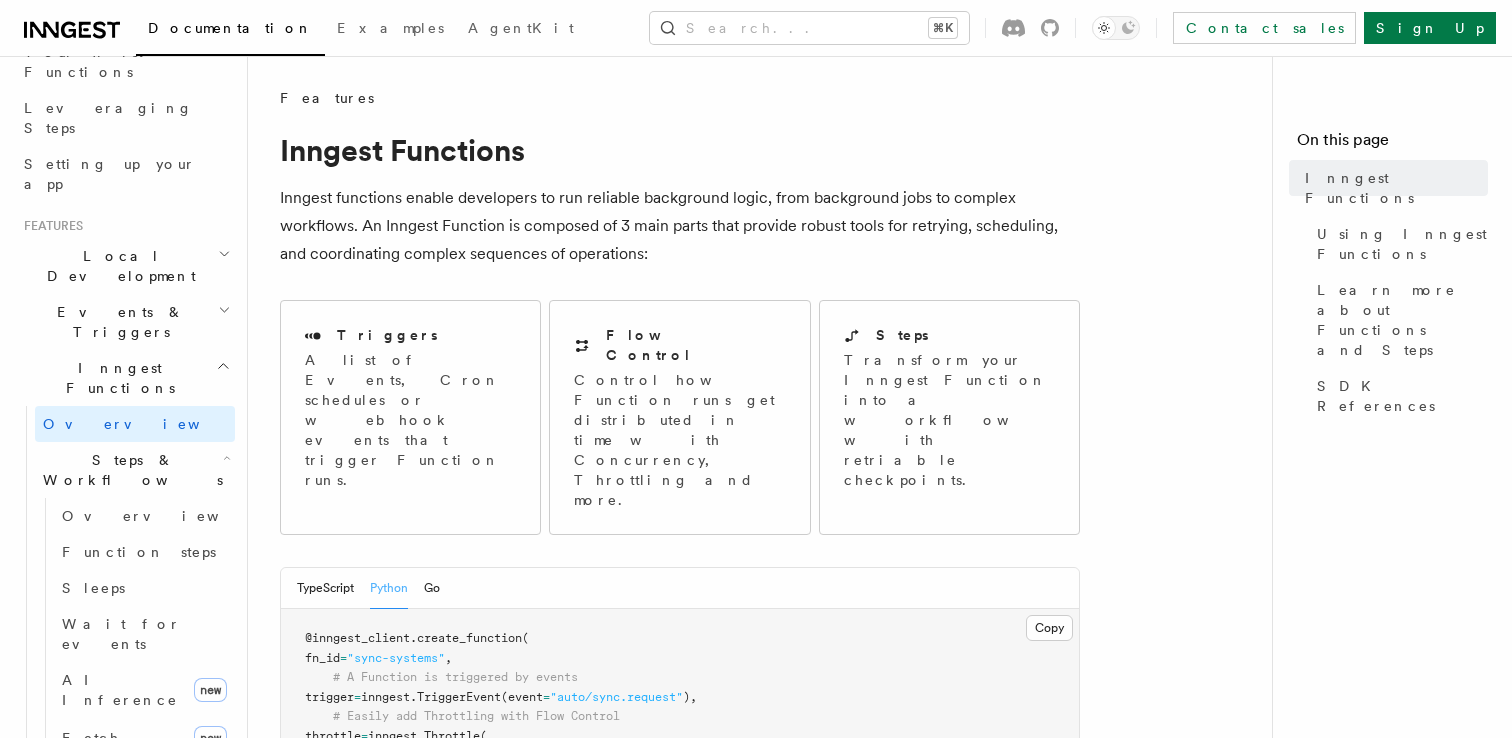 click on "Steps & Workflows" at bounding box center (129, 470) 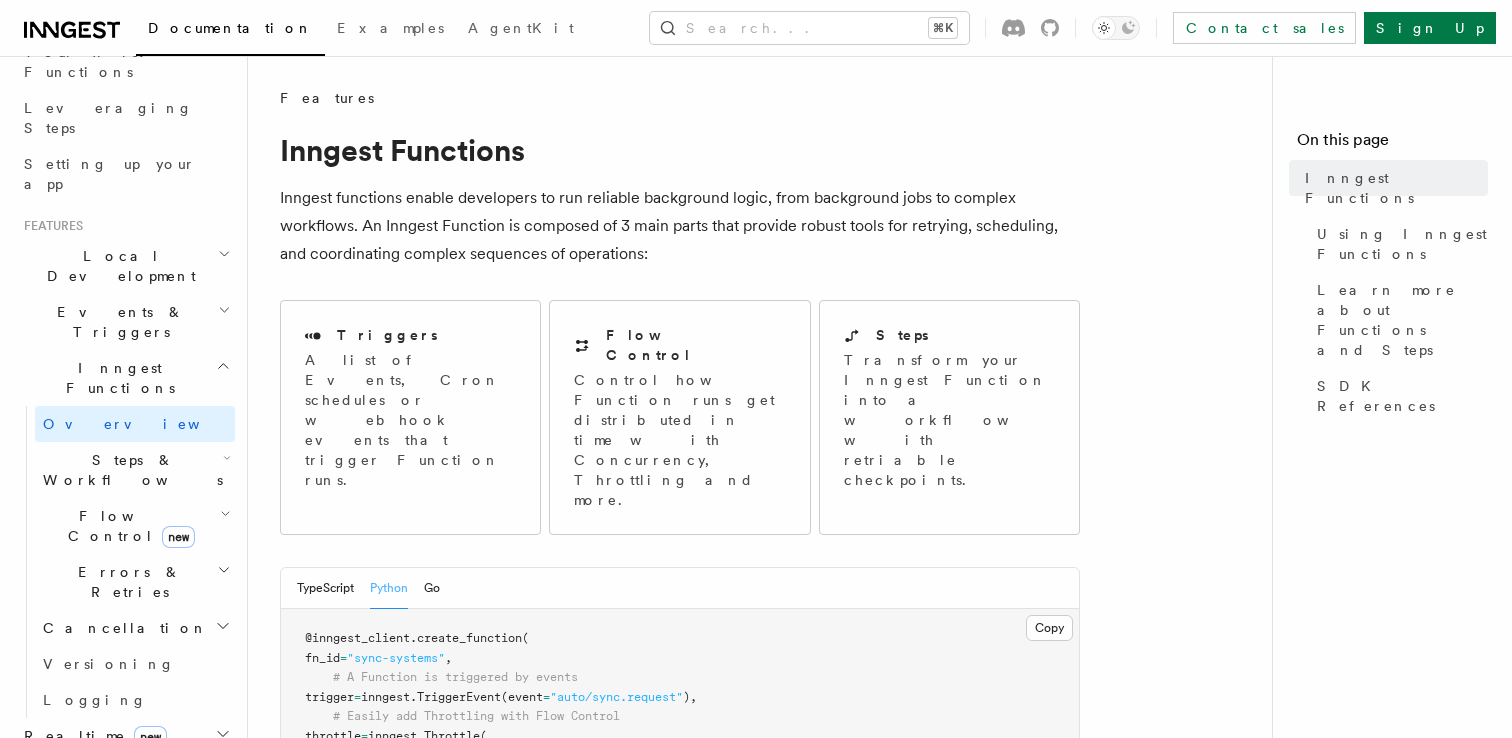 click on "Steps & Workflows" at bounding box center [129, 470] 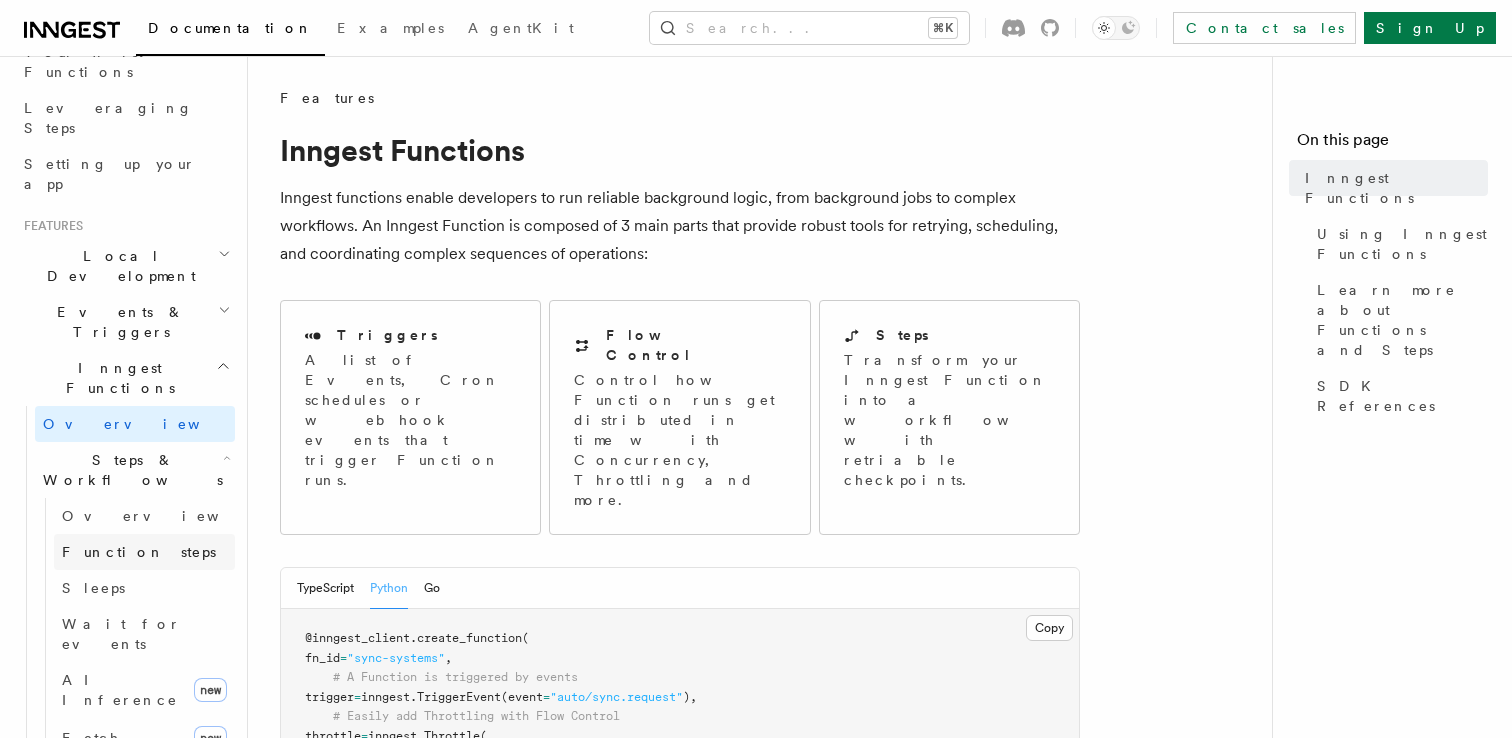 click on "Function steps" at bounding box center (144, 552) 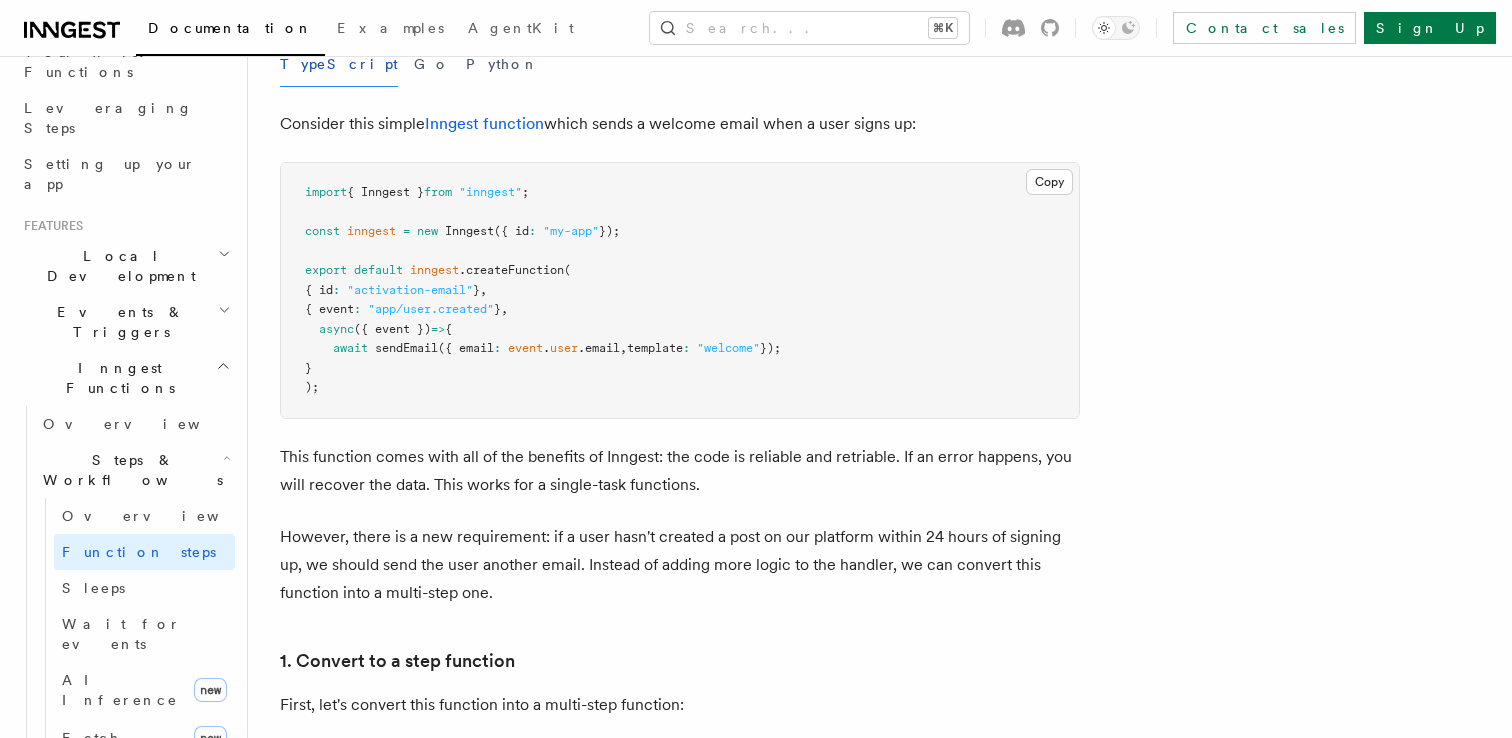 scroll, scrollTop: 727, scrollLeft: 0, axis: vertical 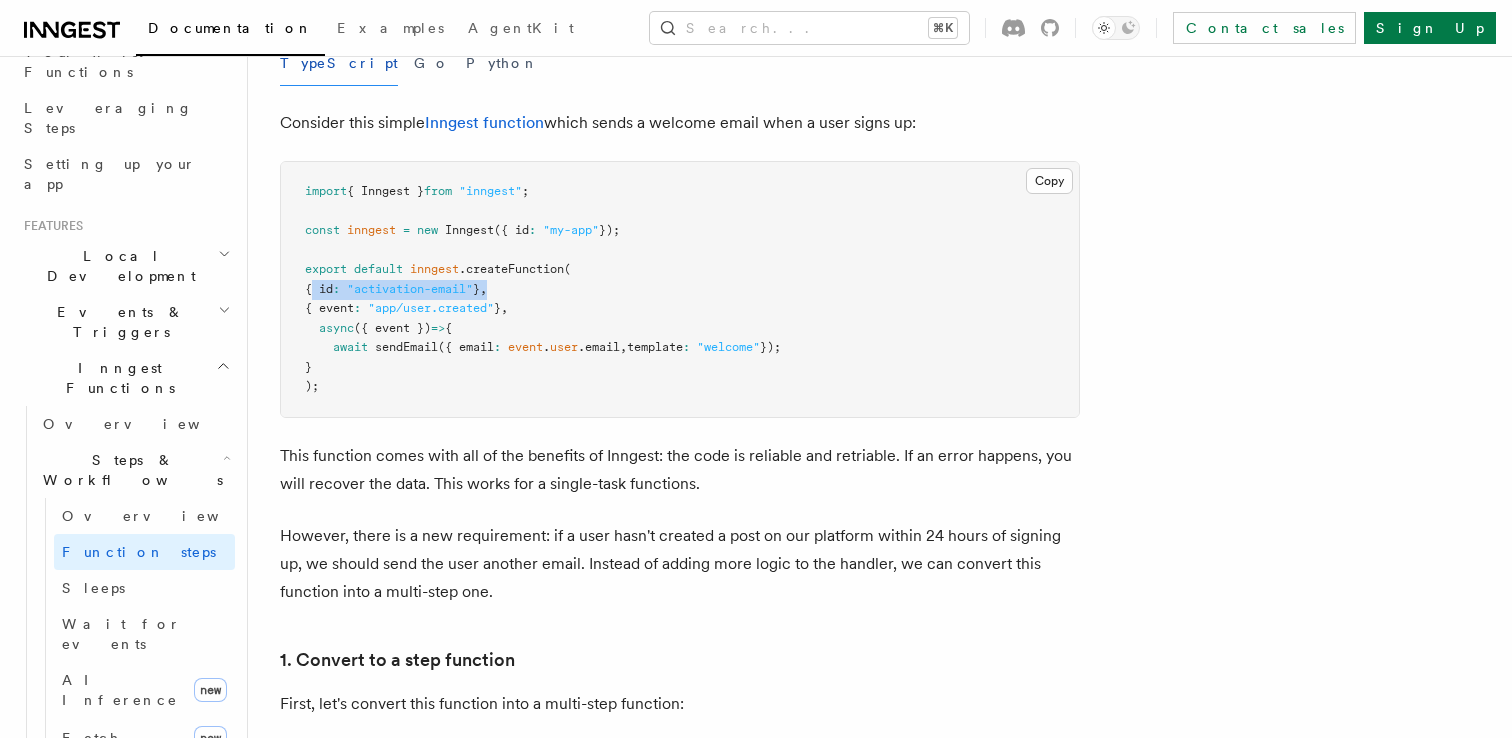drag, startPoint x: 314, startPoint y: 290, endPoint x: 609, endPoint y: 288, distance: 295.00677 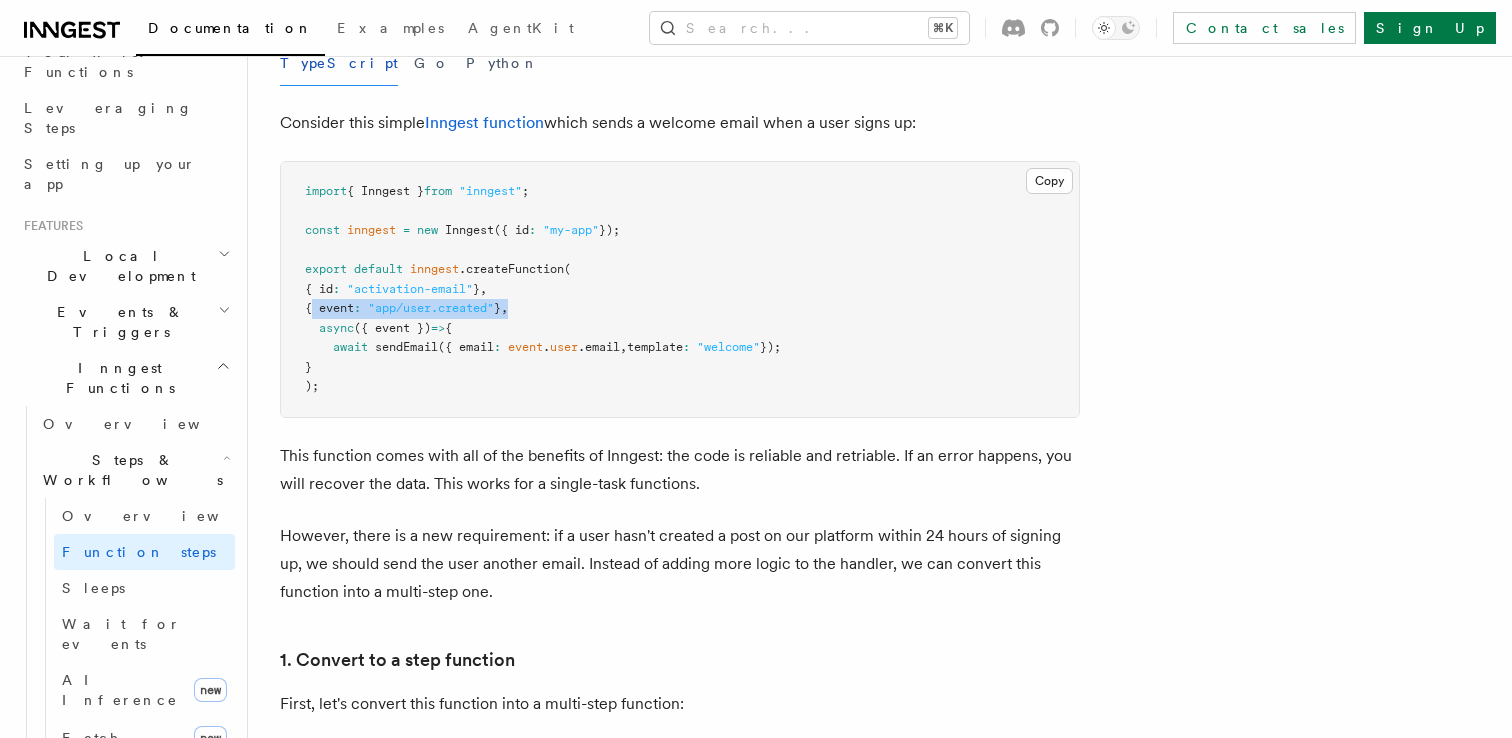 drag, startPoint x: 312, startPoint y: 308, endPoint x: 706, endPoint y: 309, distance: 394.00128 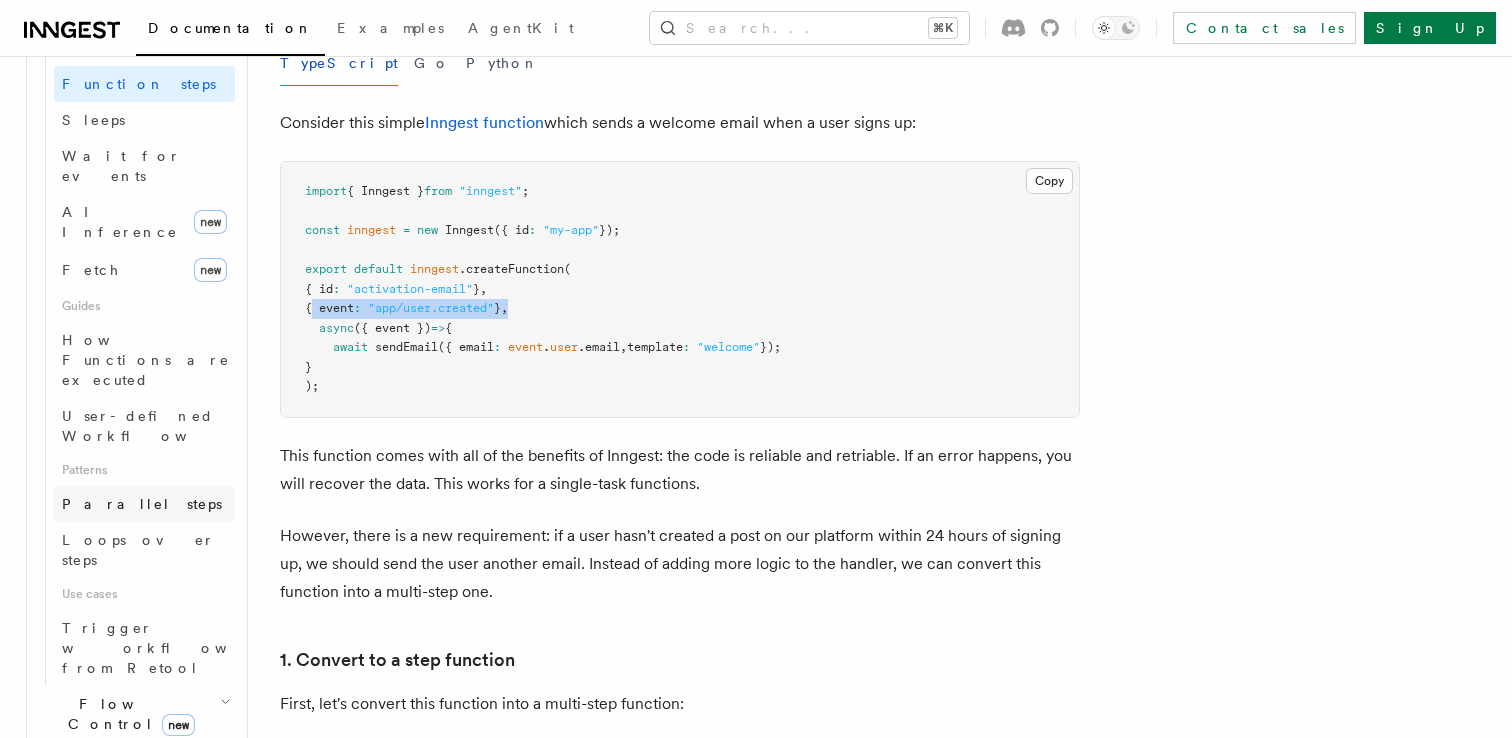 scroll, scrollTop: 759, scrollLeft: 0, axis: vertical 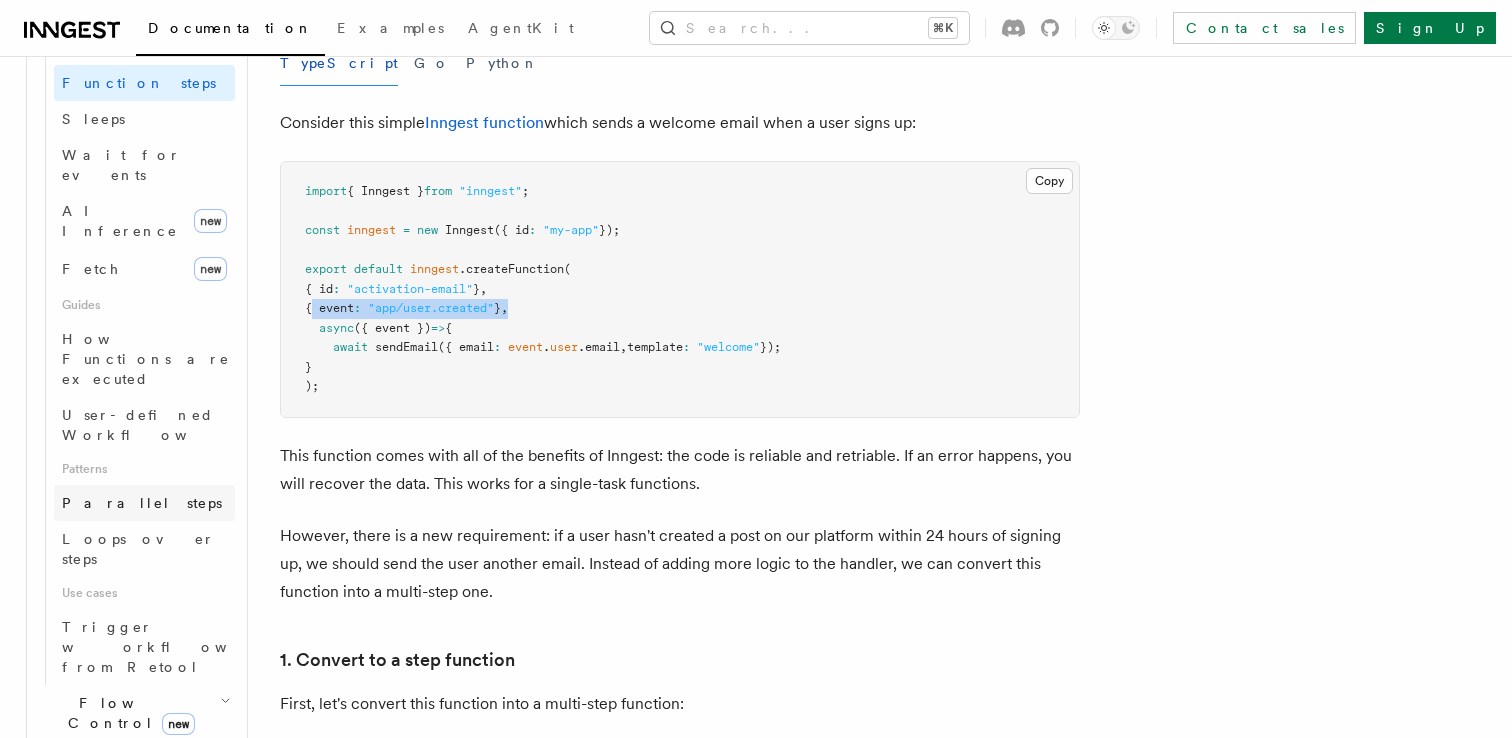 click on "Flow Control new" at bounding box center [127, 713] 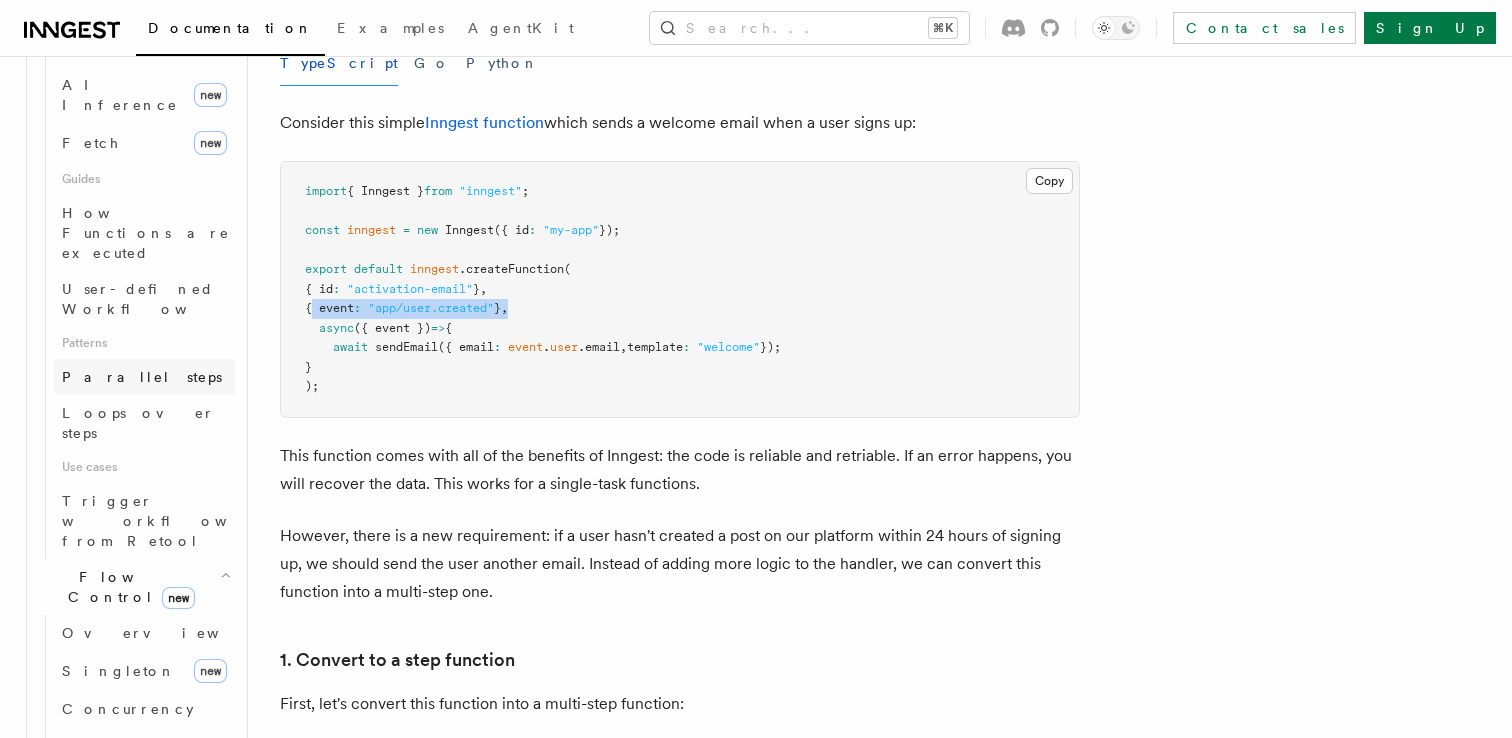 scroll, scrollTop: 946, scrollLeft: 0, axis: vertical 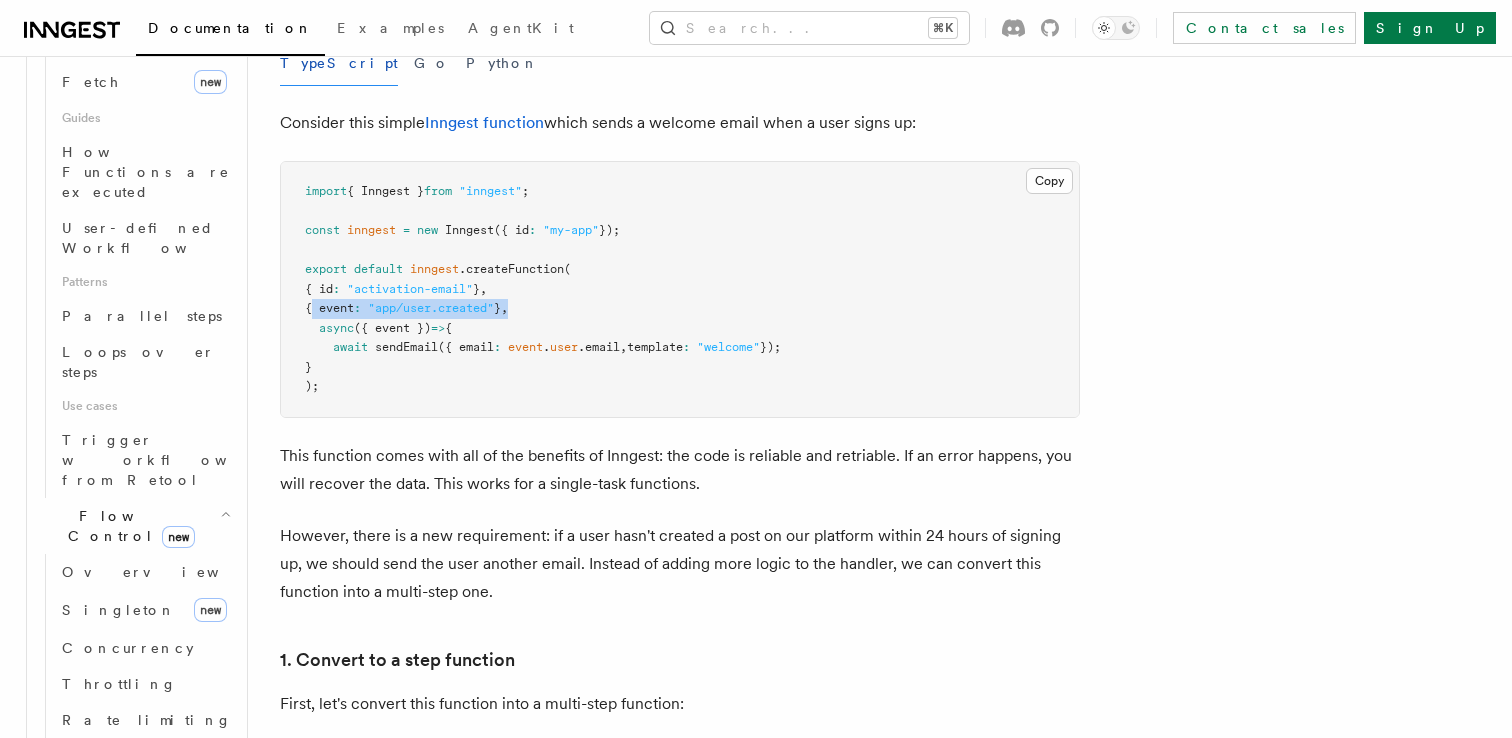 click on "Errors & Retries" at bounding box center [126, 838] 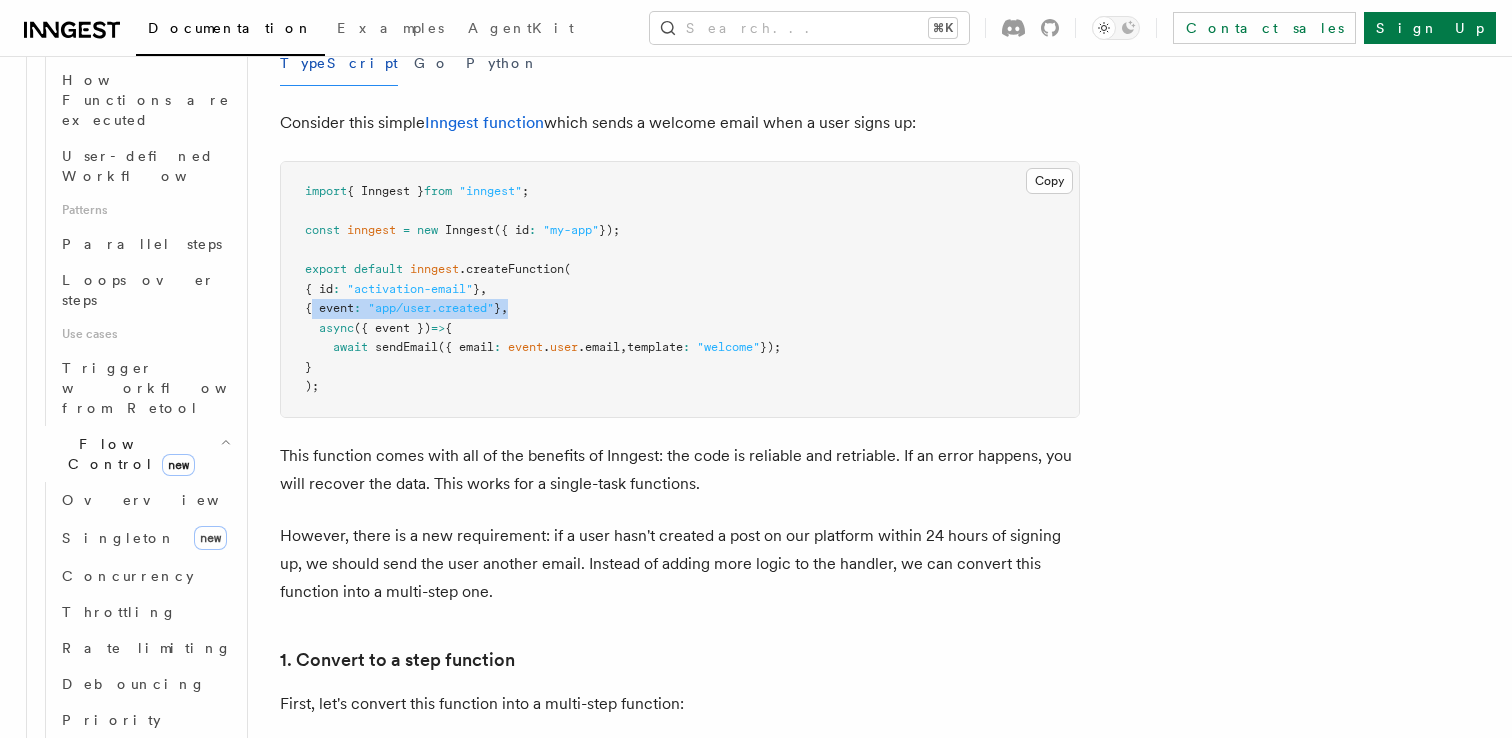 scroll, scrollTop: 1016, scrollLeft: 0, axis: vertical 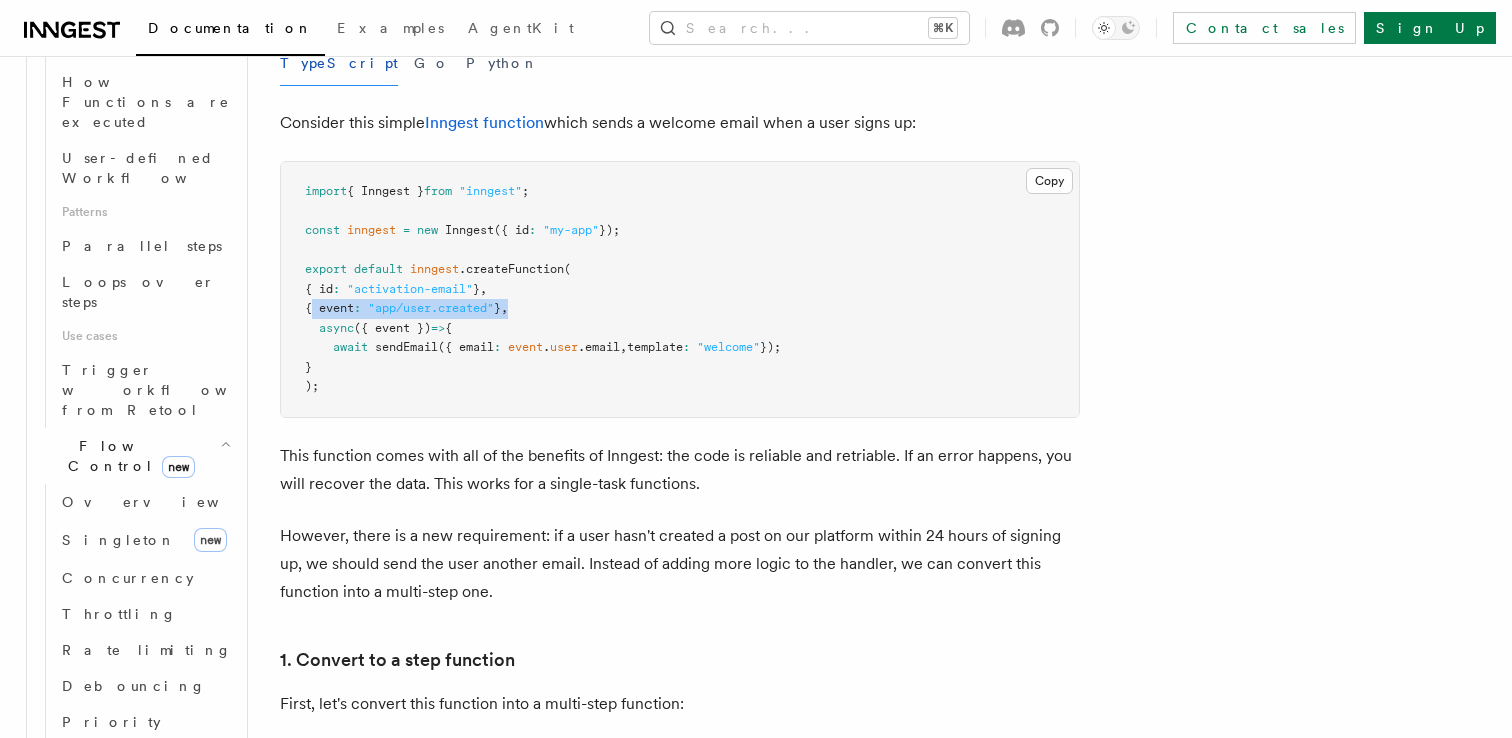 click on "import  { Inngest }  from   "inngest" ;
const   inngest   =   new   Inngest ({ id :   "my-app"  });
export   default   inngest .createFunction (
{ id :   "activation-email"  } ,
{ event :   "app/user.created"  } ,
async  ({ event })  =>  {
await   sendEmail ({ email :   event . user .email ,  template :   "welcome"  });
}
);" at bounding box center [680, 289] 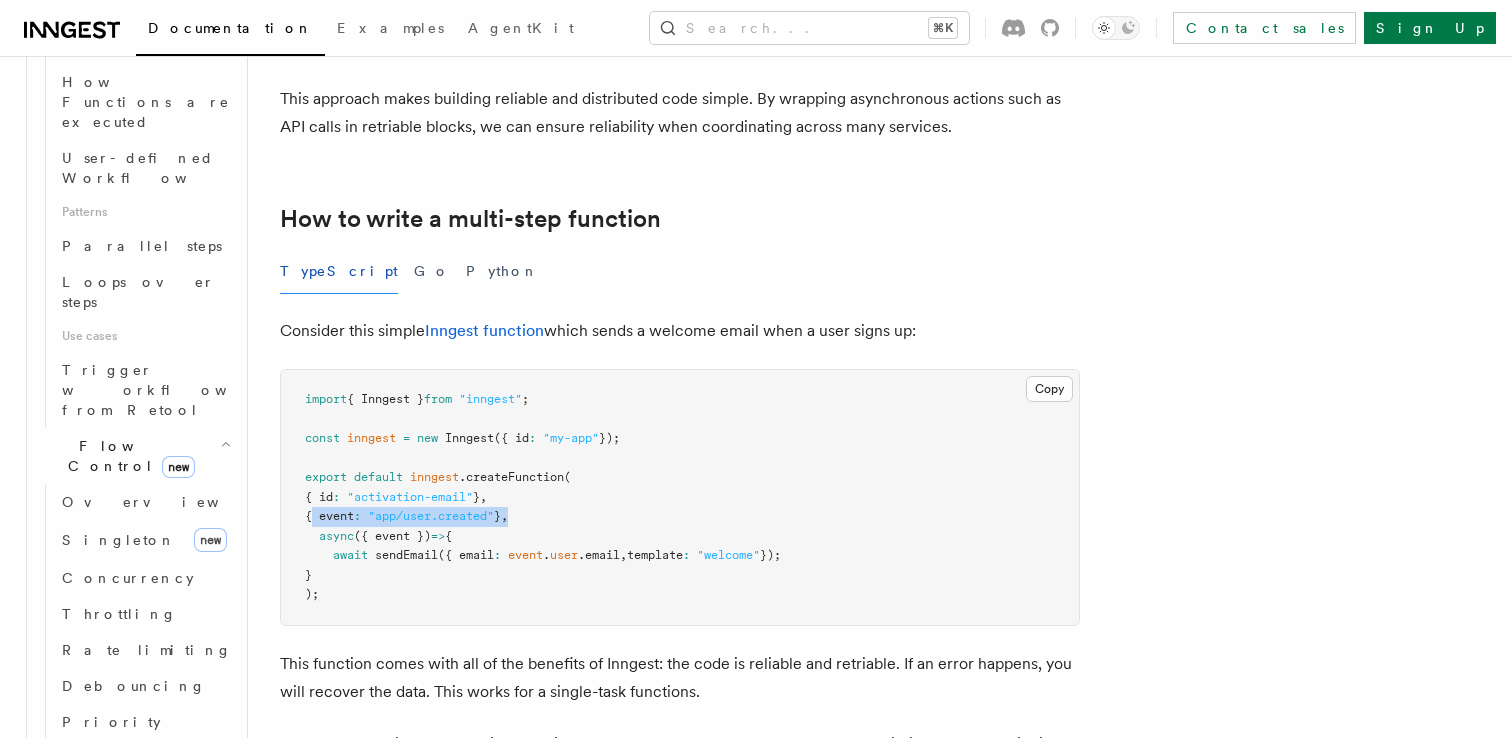 scroll, scrollTop: 501, scrollLeft: 0, axis: vertical 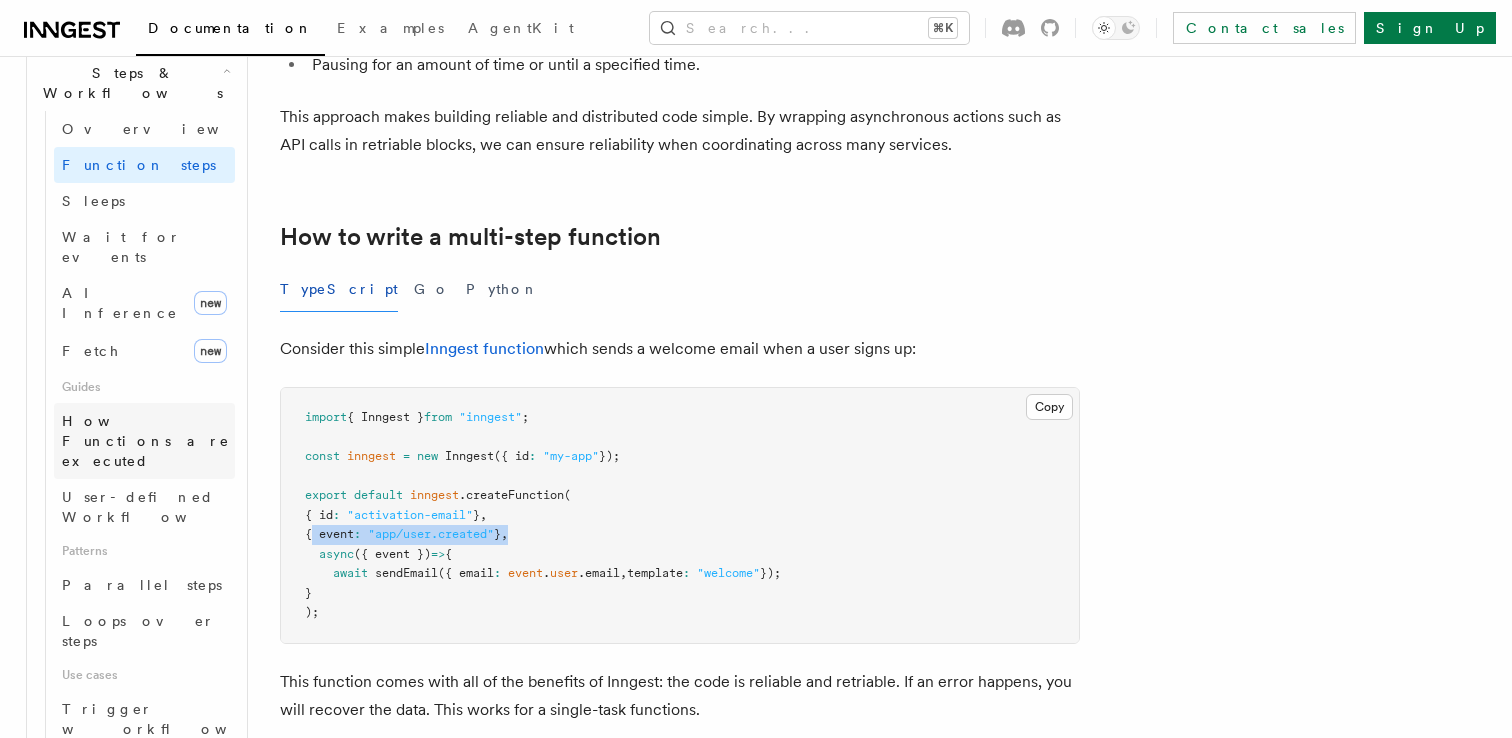 click on "How Functions are executed" at bounding box center (148, 441) 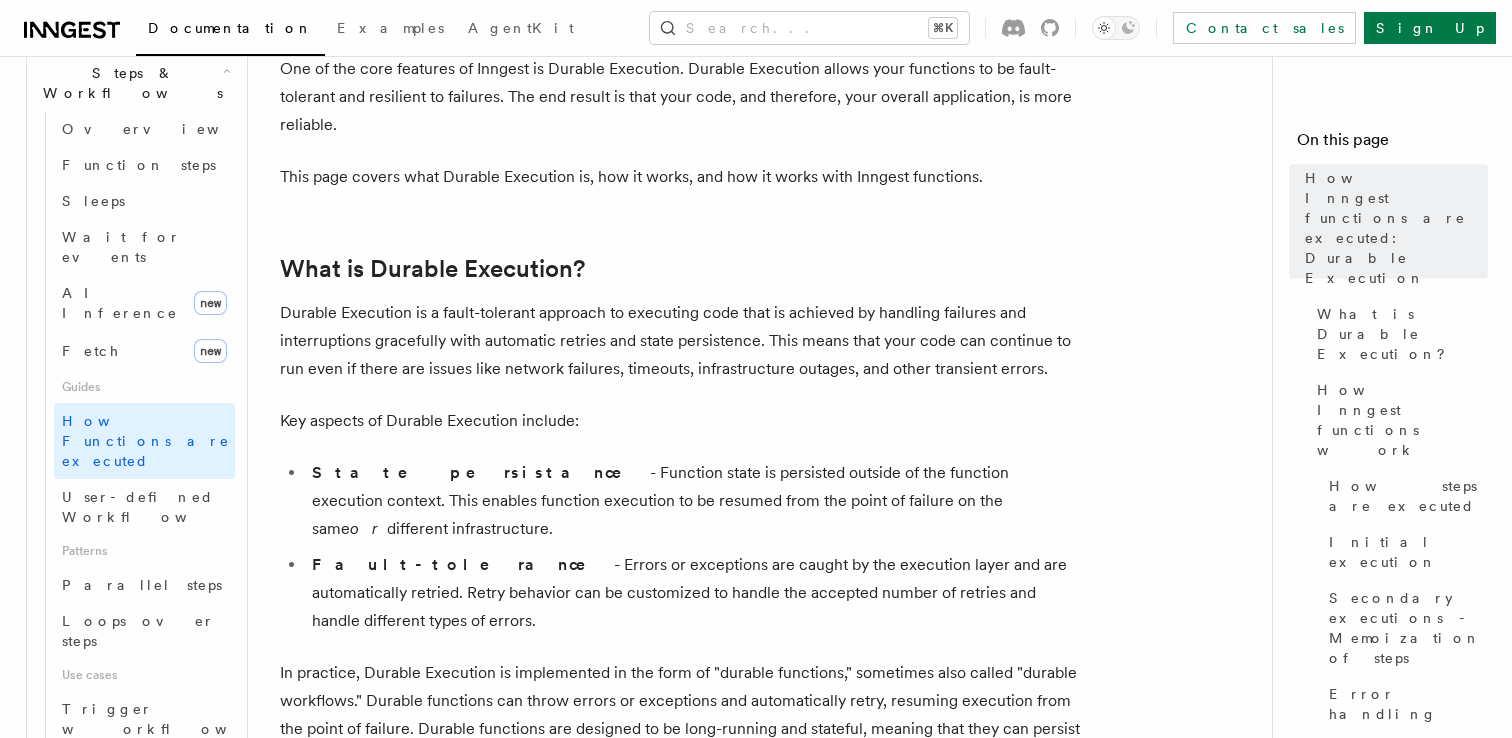 scroll, scrollTop: 801, scrollLeft: 0, axis: vertical 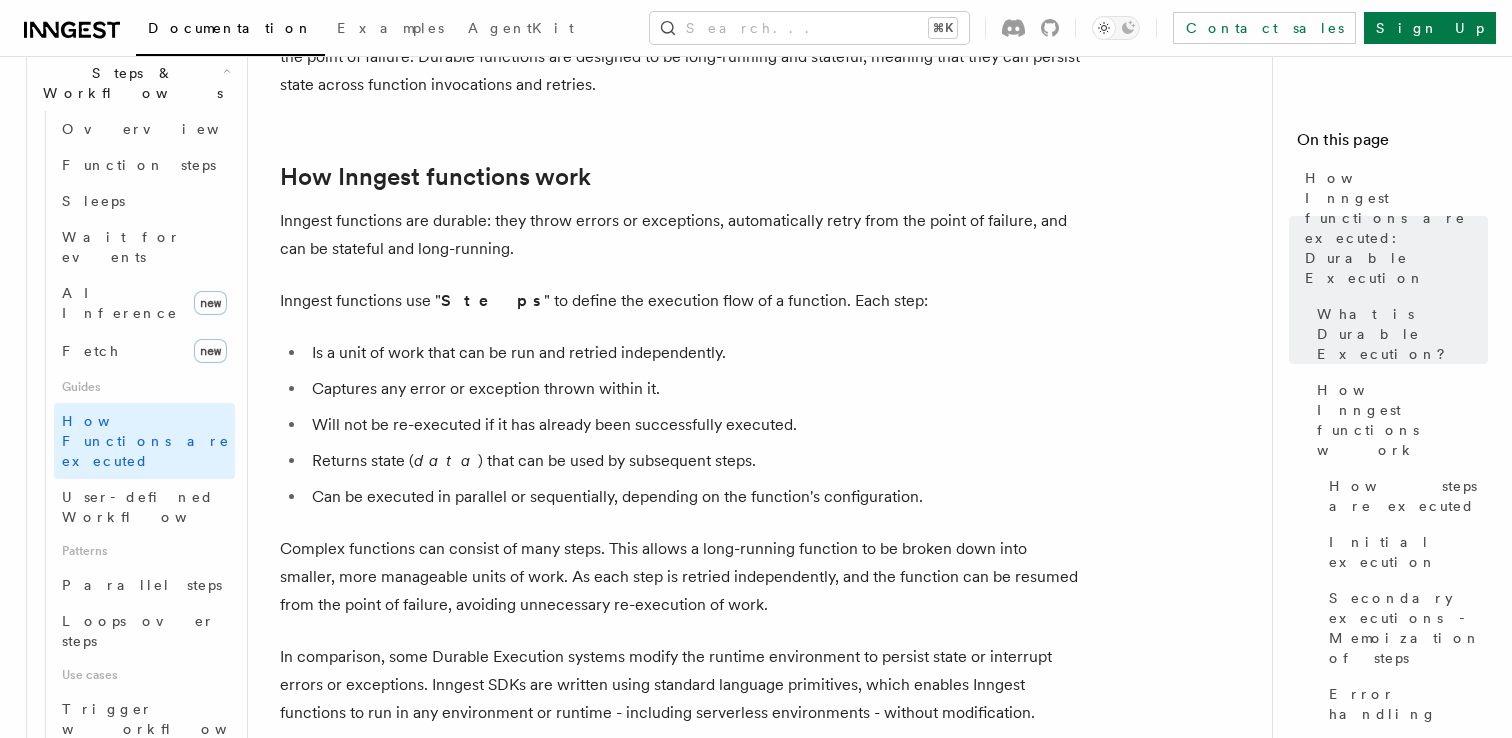 click on "Features Inngest Functions Steps & Workflows How Inngest functions are executed: Durable Execution
One of the core features of Inngest is Durable Execution. Durable Execution allows your functions to be fault-tolerant and resilient to failures. The end result is that your code, and therefore, your overall application, is more reliable.
This page covers what Durable Execution is, how it works, and how it works with Inngest functions.
What is Durable Execution?
Durable Execution is a fault-tolerant approach to executing code that is achieved by handling failures and interruptions gracefully with automatic retries and state persistence. This means that your code can continue to run even if there are issues like network failures, timeouts, infrastructure outages, and other transient errors.
Key aspects of Durable Execution include:
State persistance or  different infrastructure.
Fault-tolerance
How Inngest functions work
Inngest functions use " Steps
Returns state ( data" at bounding box center (768, 1653) 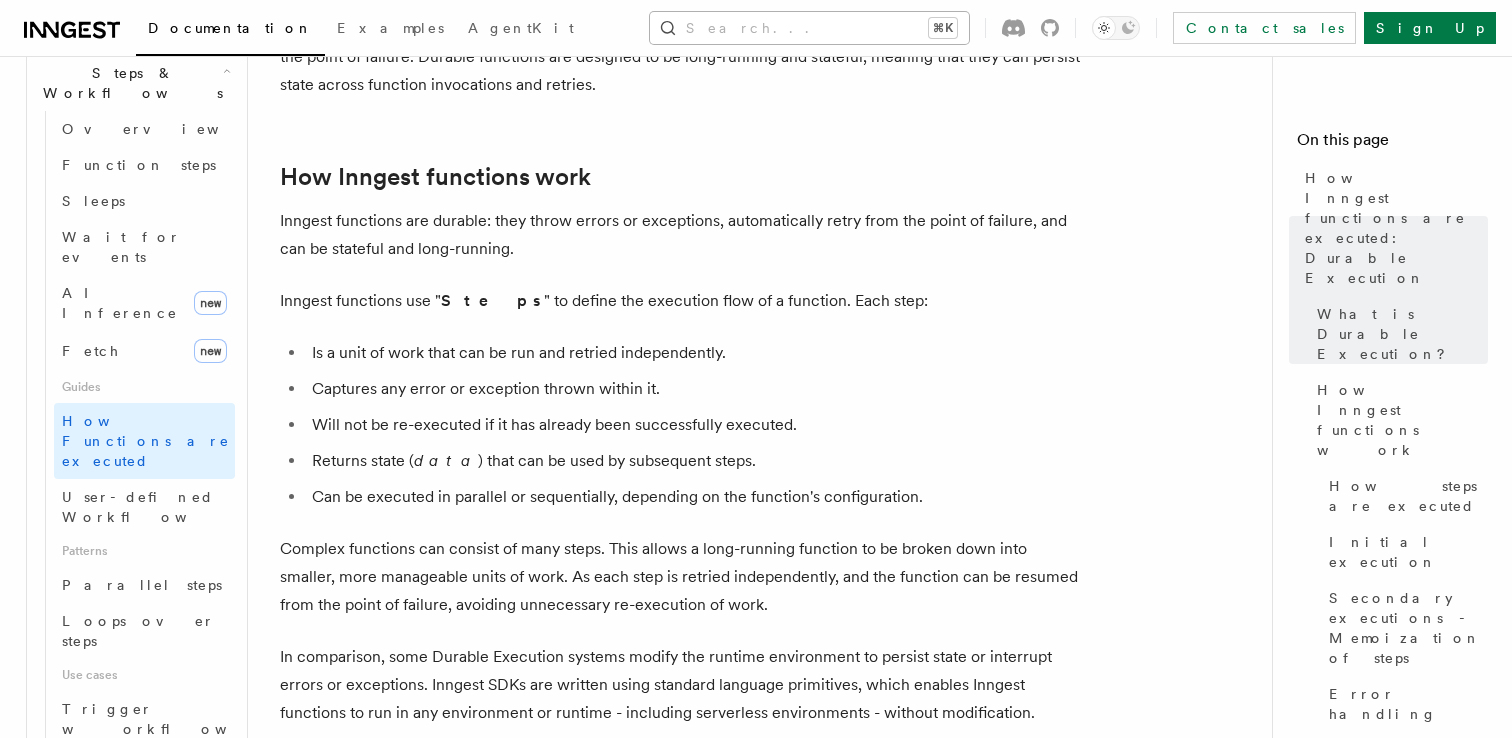 click on "Search... ⌘K" at bounding box center (809, 28) 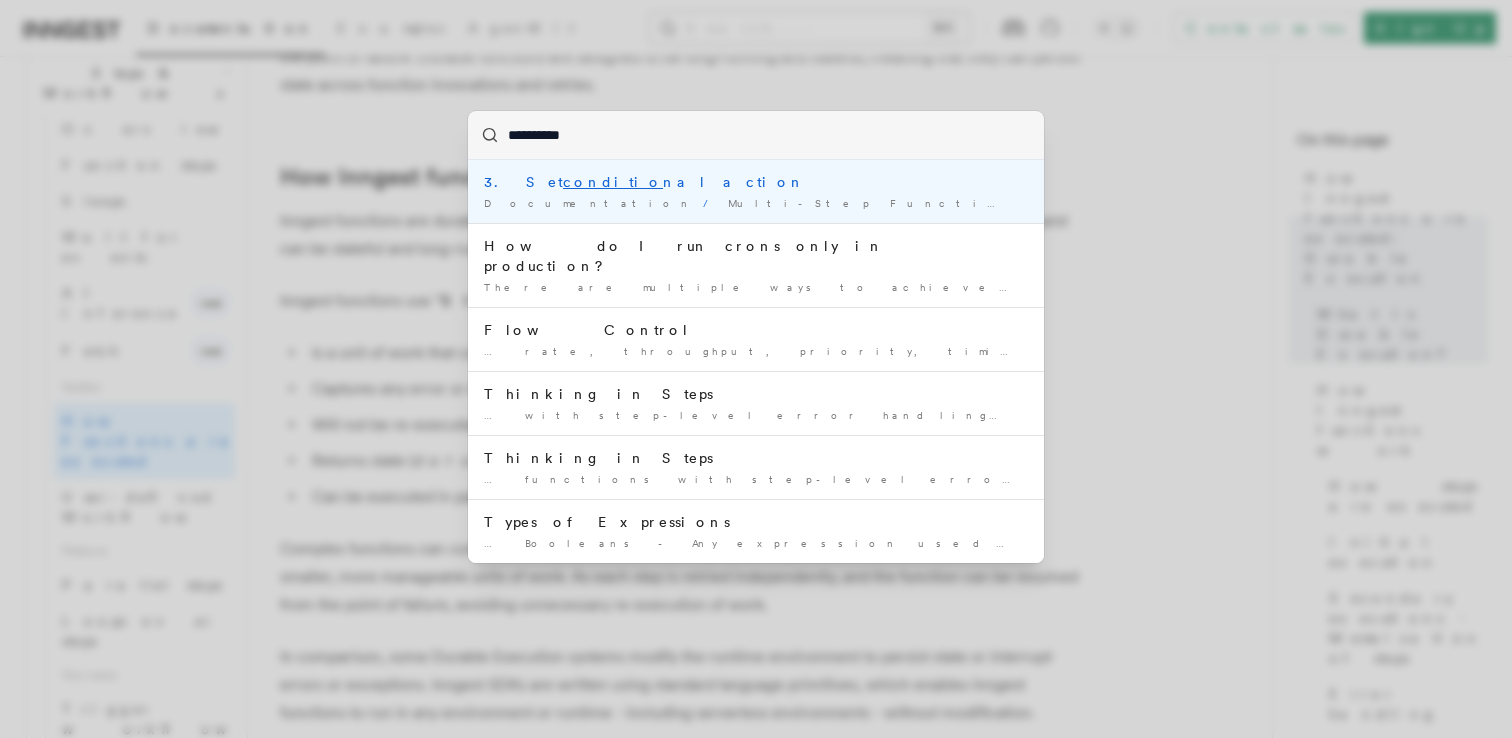 type on "**********" 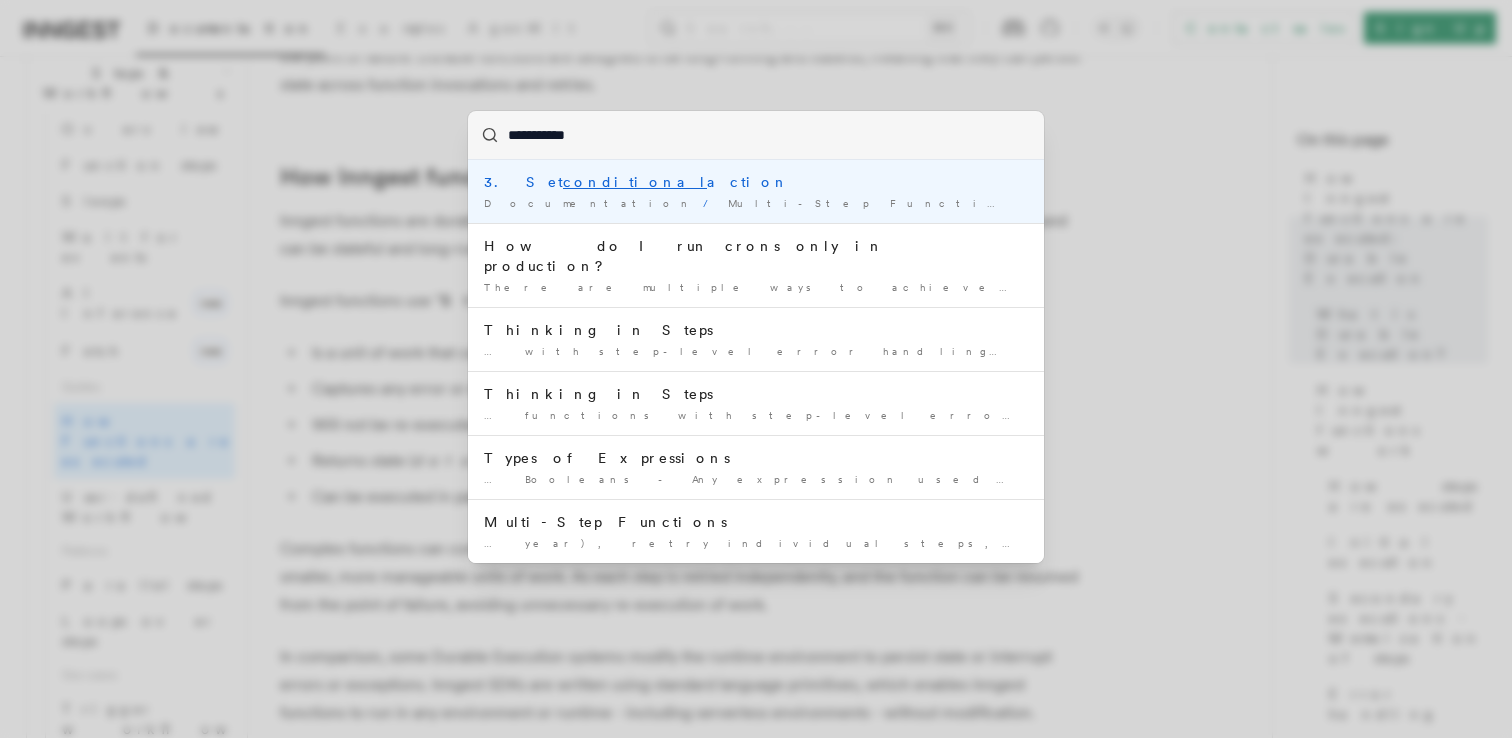 click on "3. Set  conditional  action" at bounding box center [756, 182] 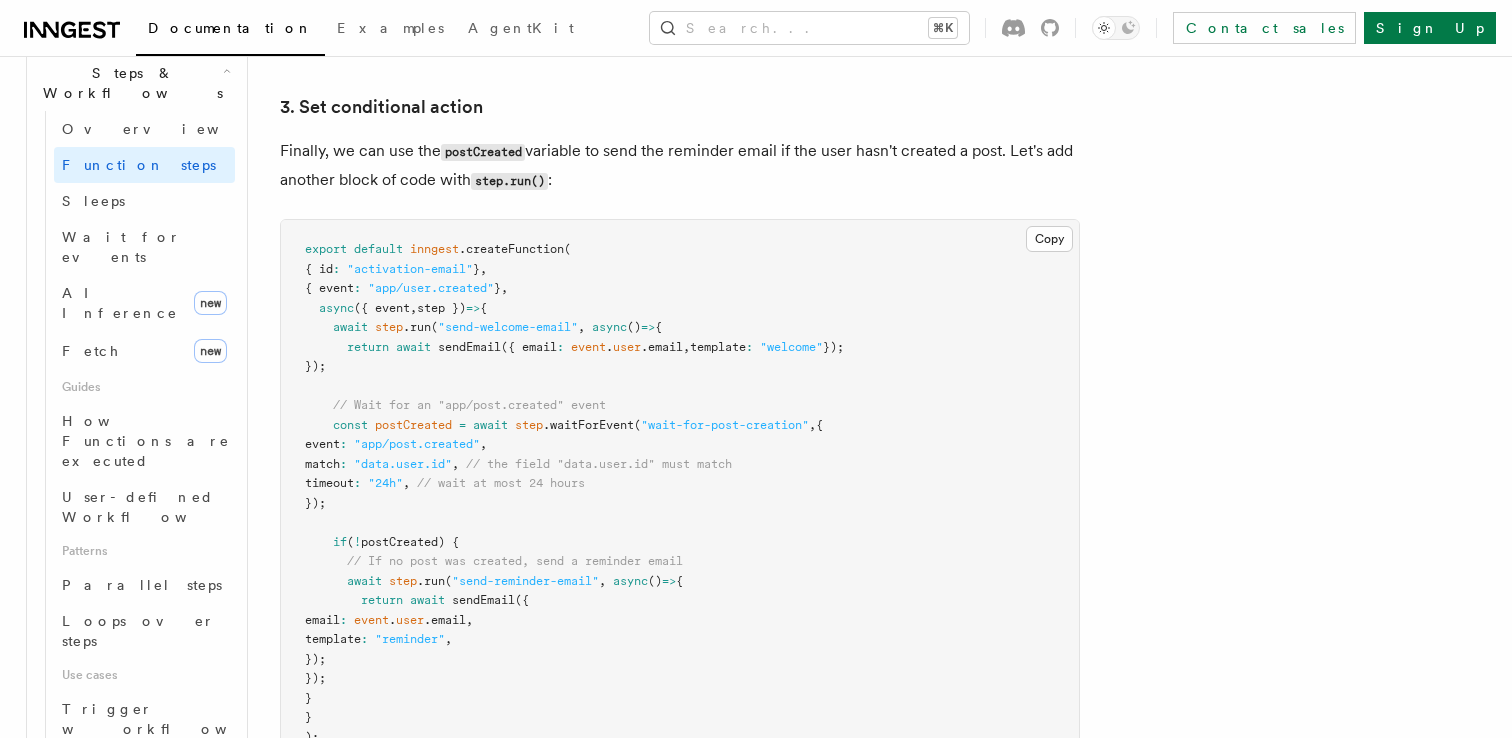 scroll, scrollTop: 2622, scrollLeft: 0, axis: vertical 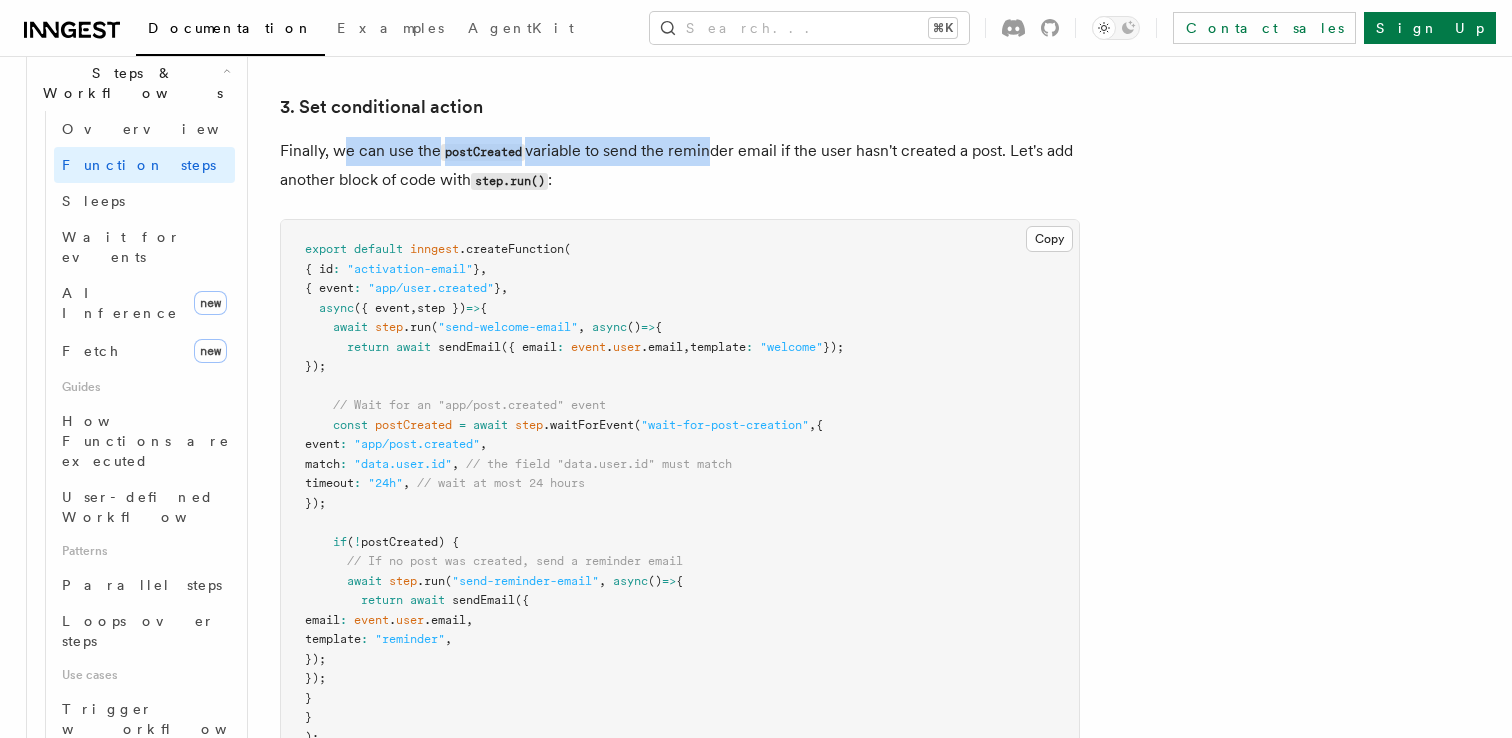 drag, startPoint x: 343, startPoint y: 154, endPoint x: 710, endPoint y: 155, distance: 367.00137 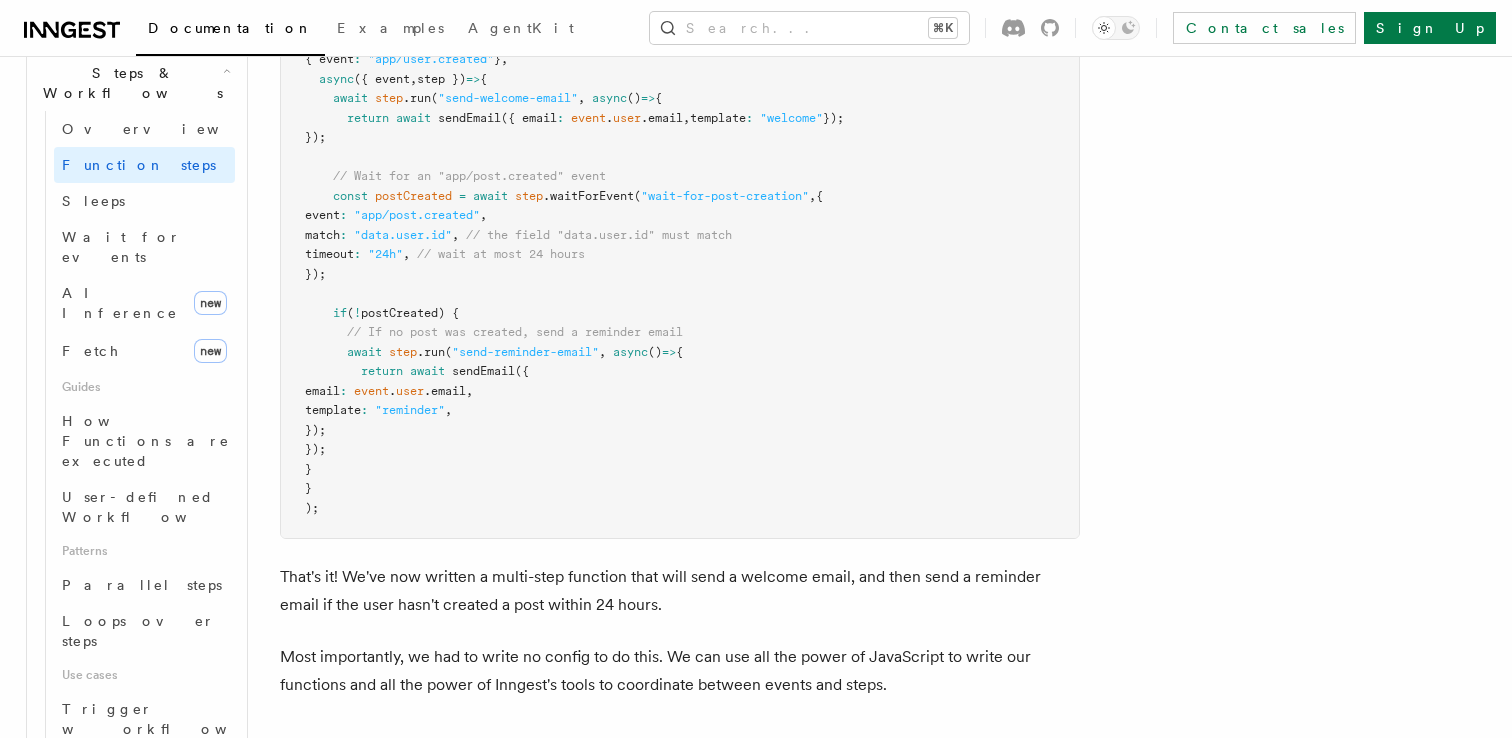 scroll, scrollTop: 2880, scrollLeft: 0, axis: vertical 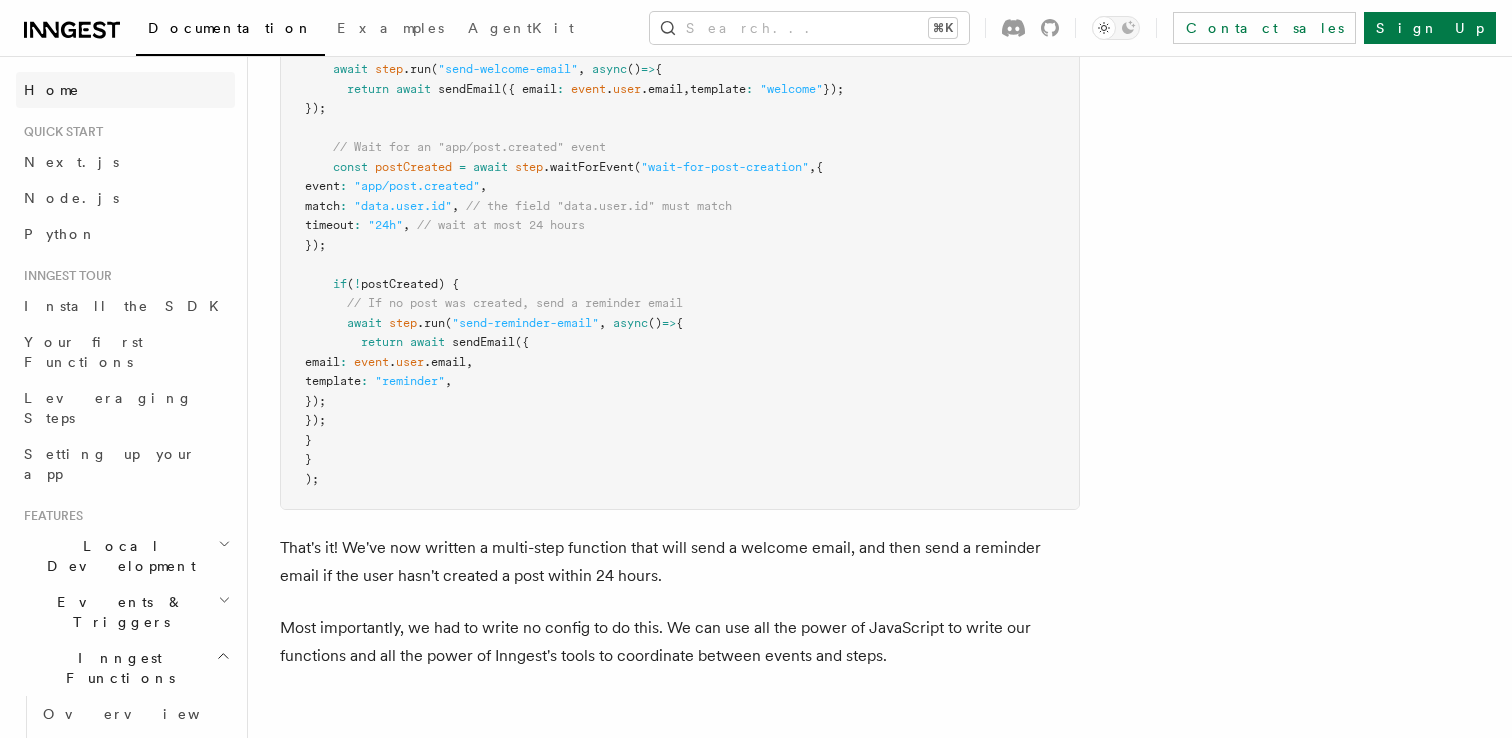 click on "Home" at bounding box center (125, 90) 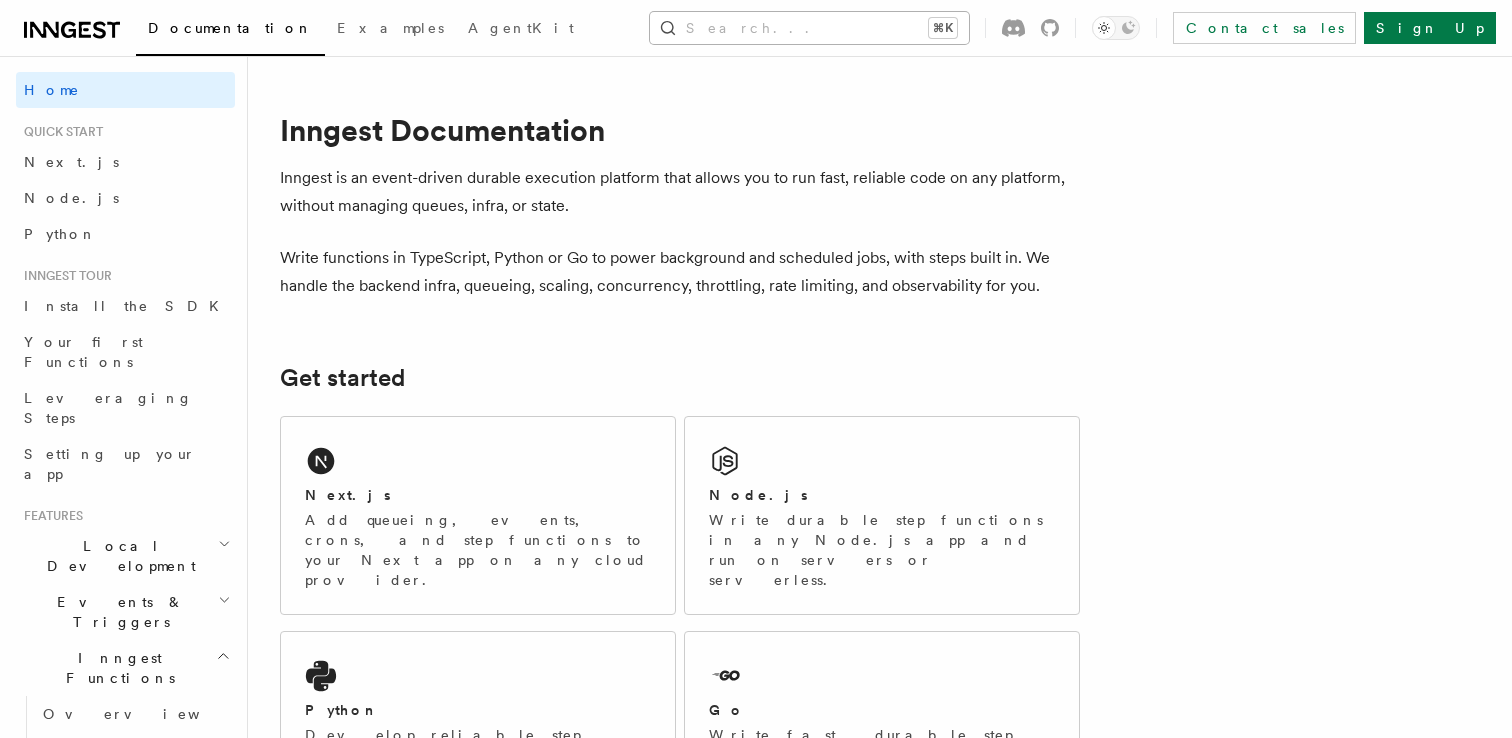 click on "Search... ⌘K" at bounding box center [809, 28] 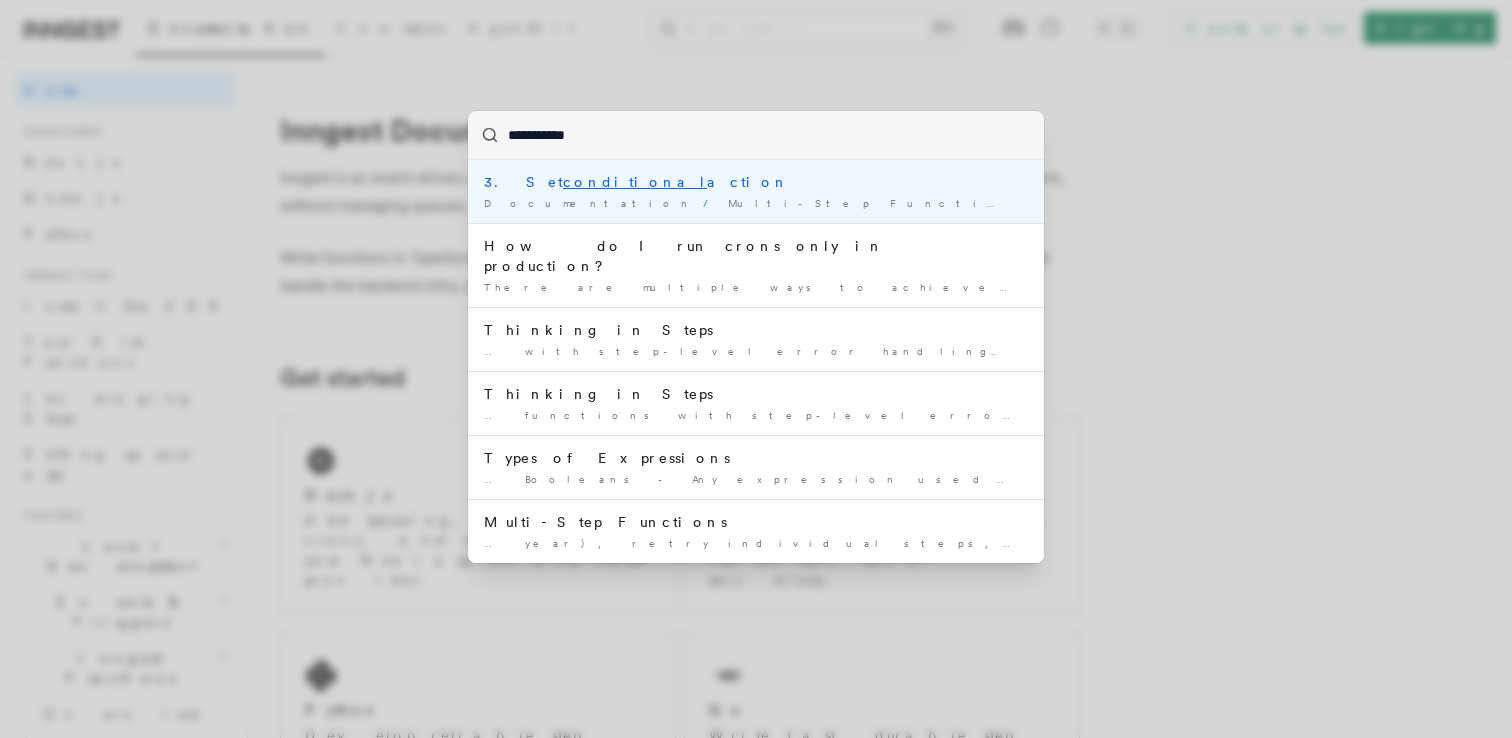 click on "**********" at bounding box center (756, 135) 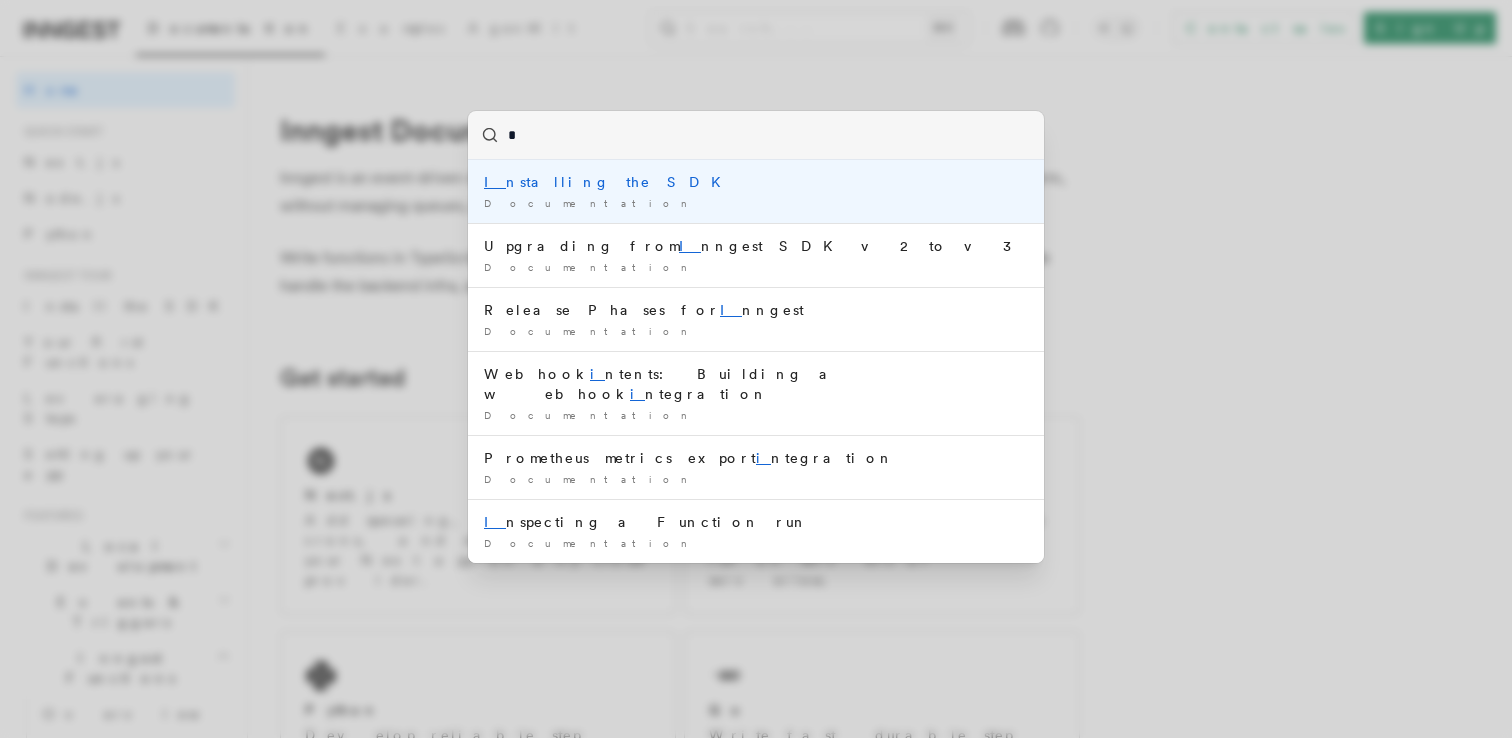 type on "**" 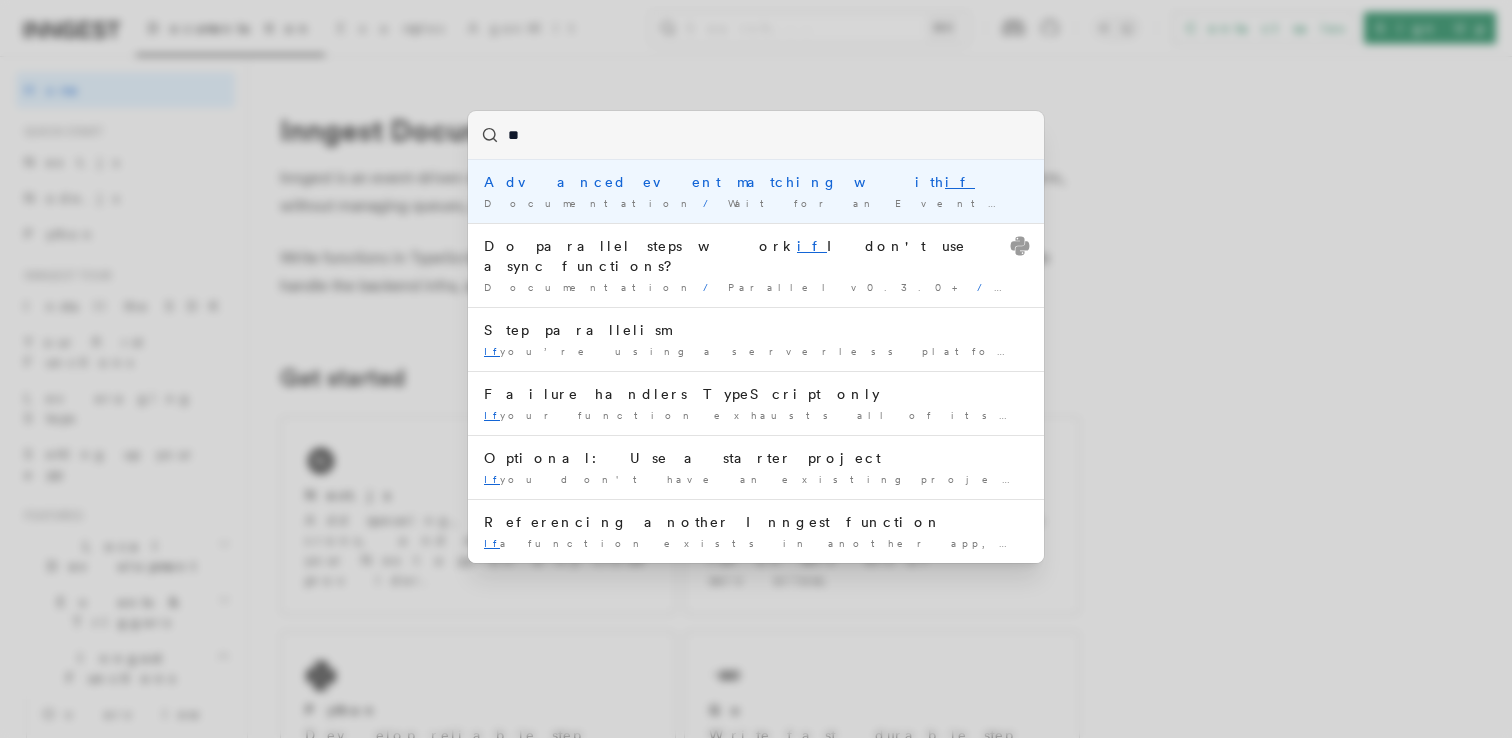 click on "Advanced event matching with  if" at bounding box center (756, 182) 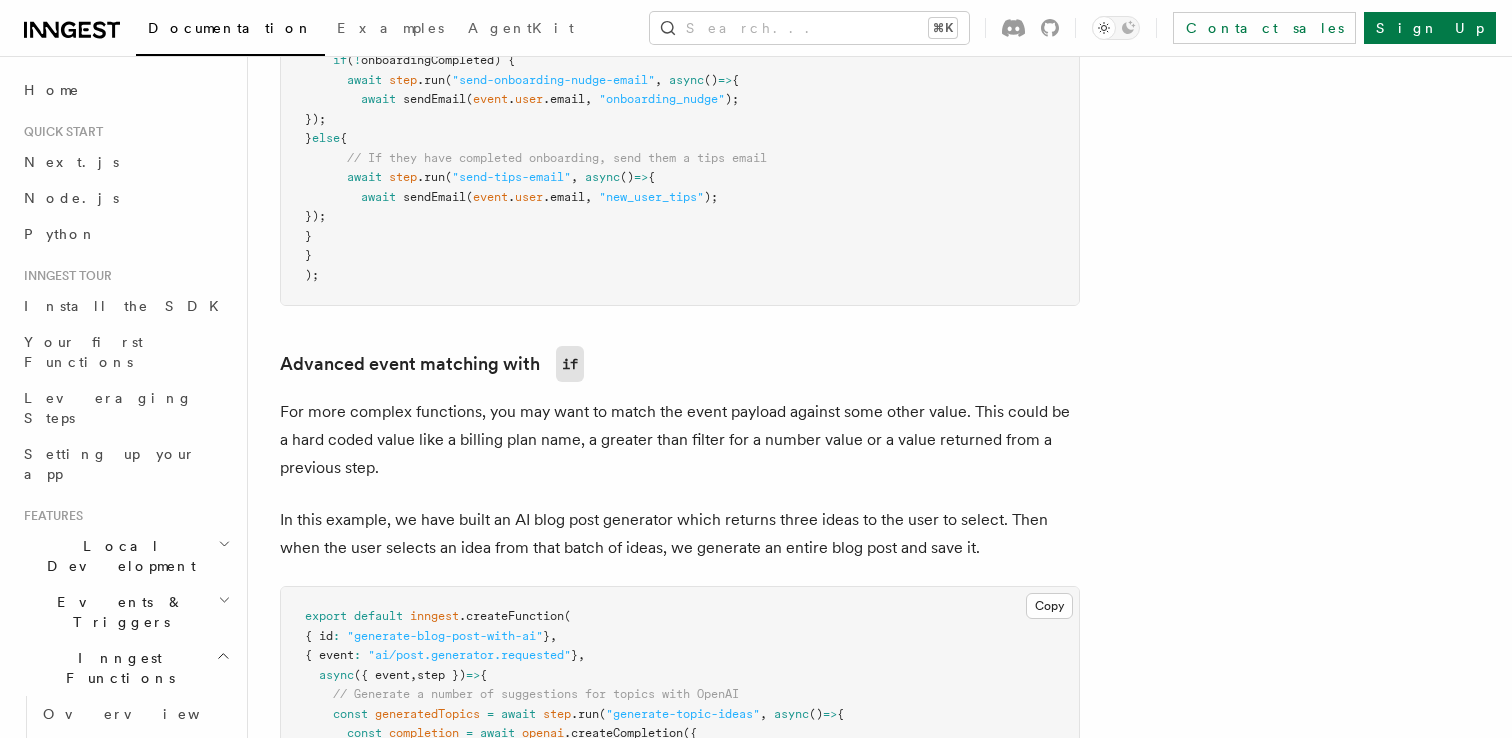 scroll, scrollTop: 1515, scrollLeft: 0, axis: vertical 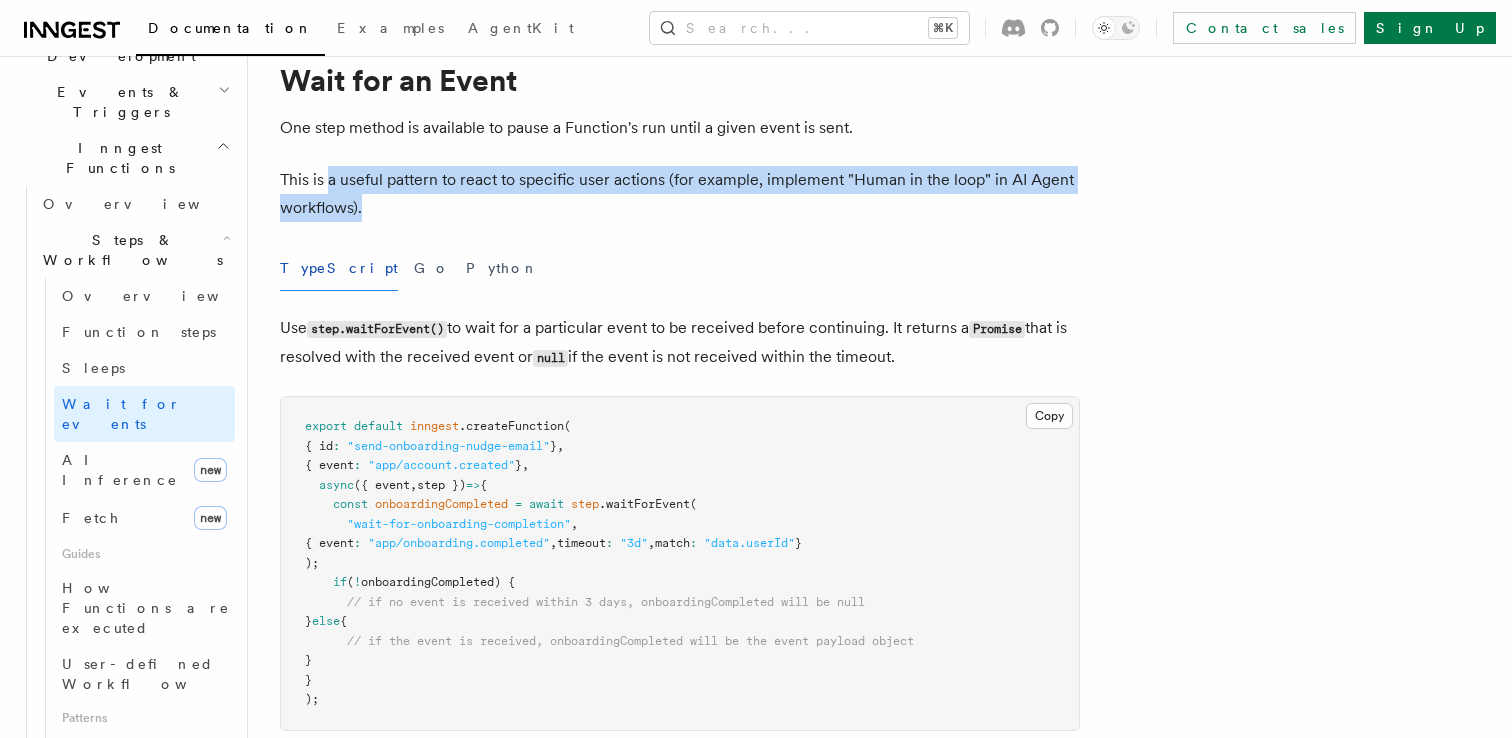 drag, startPoint x: 328, startPoint y: 176, endPoint x: 562, endPoint y: 213, distance: 236.90715 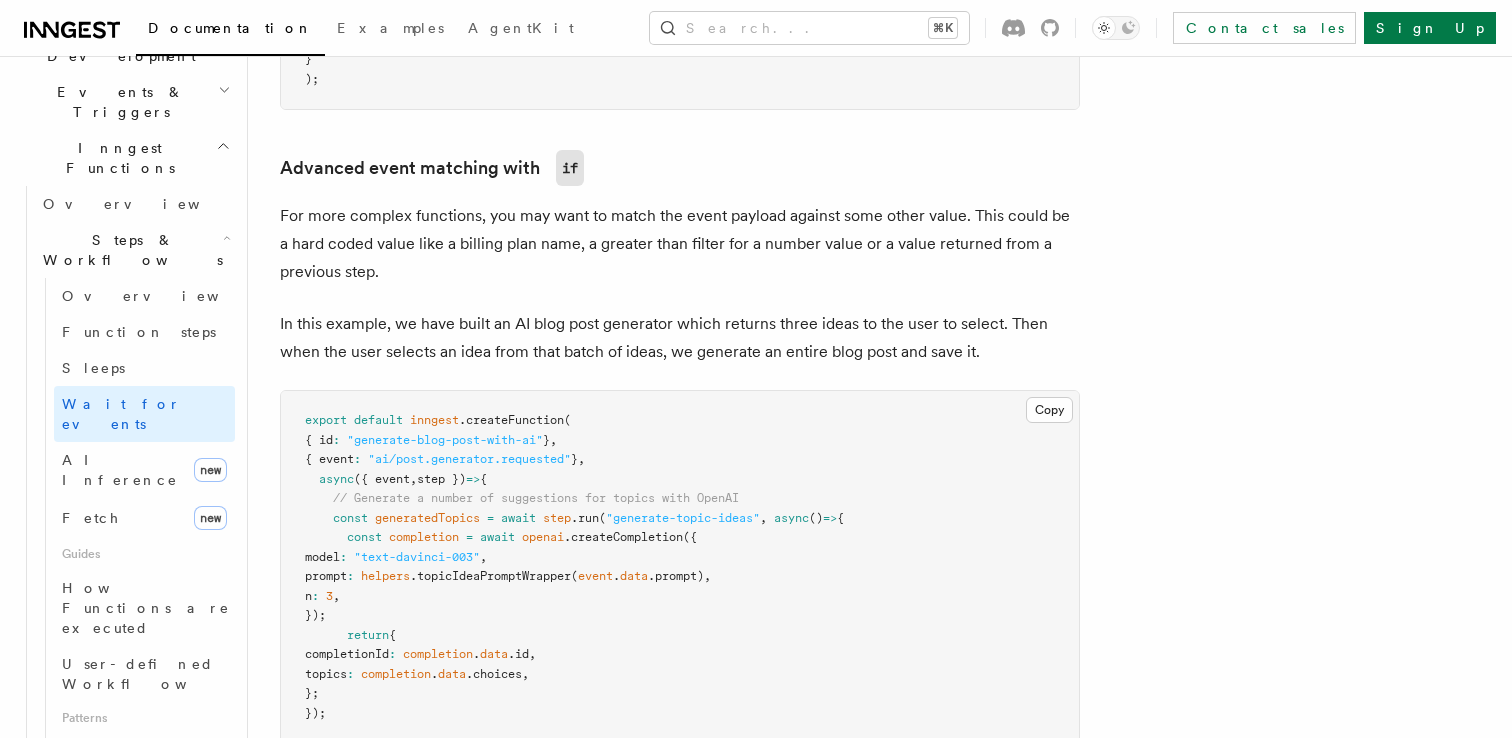 scroll, scrollTop: 1804, scrollLeft: 0, axis: vertical 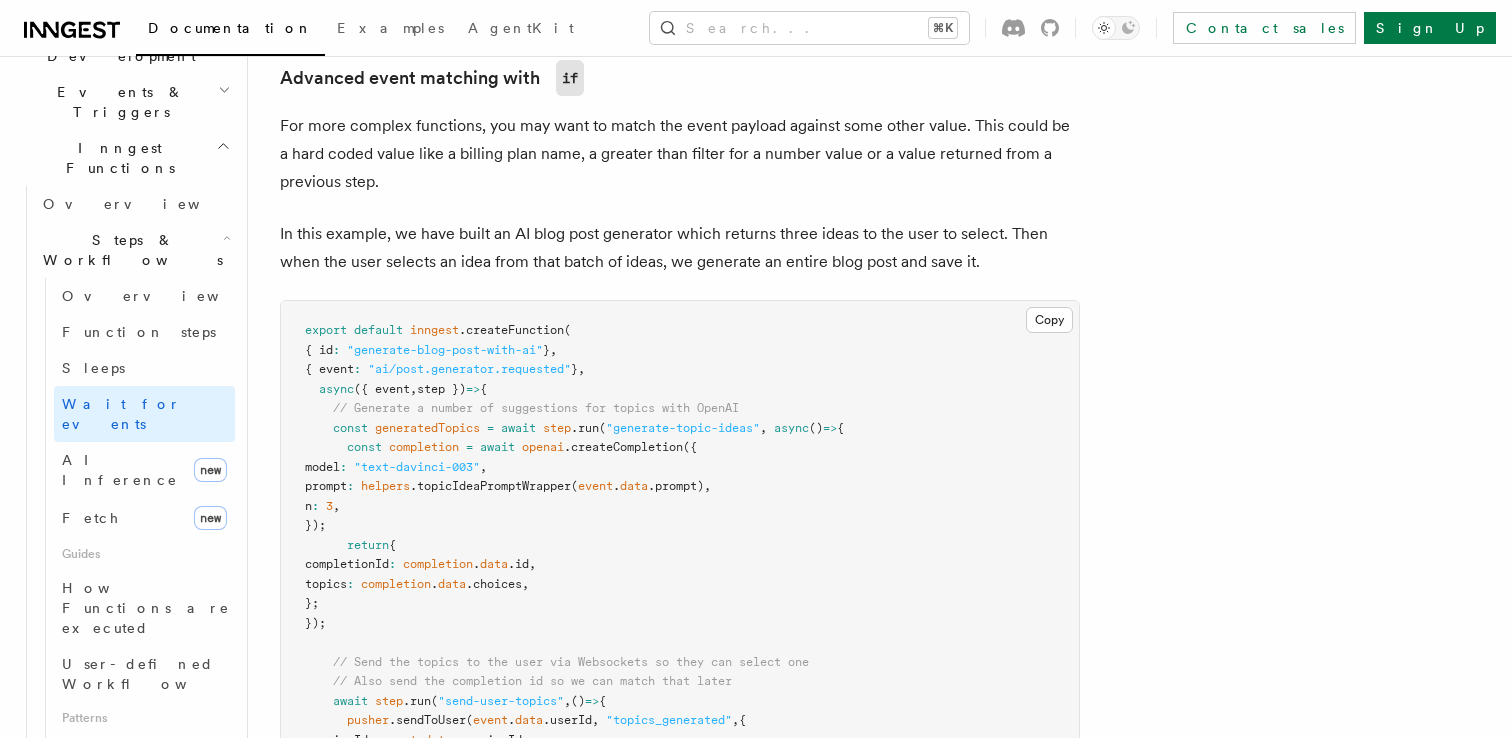 click on "For more complex functions, you may want to match the event payload against some other value. This could be a hard coded value like a billing plan name, a greater than filter for a number value or a value returned from a previous step." at bounding box center [680, 154] 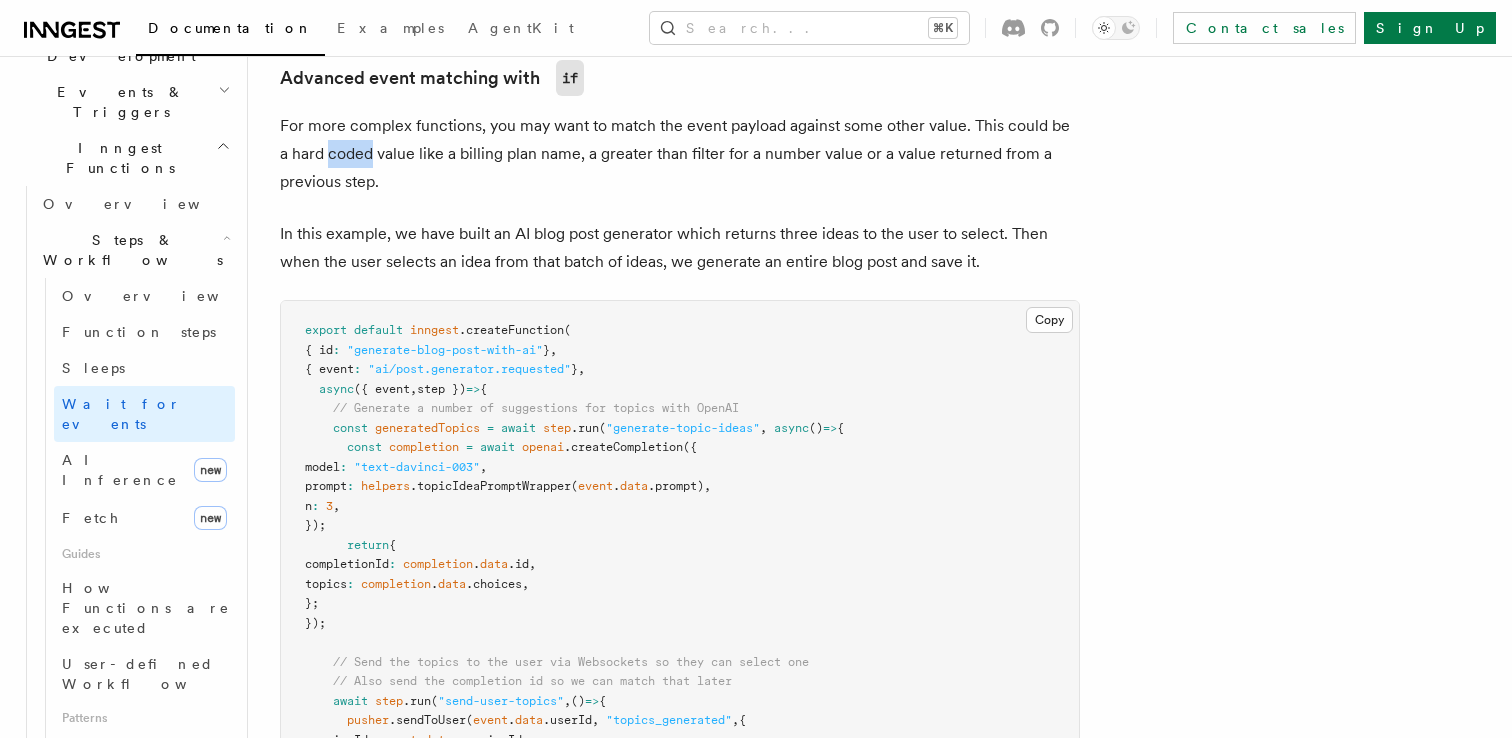 click on "For more complex functions, you may want to match the event payload against some other value. This could be a hard coded value like a billing plan name, a greater than filter for a number value or a value returned from a previous step." at bounding box center [680, 154] 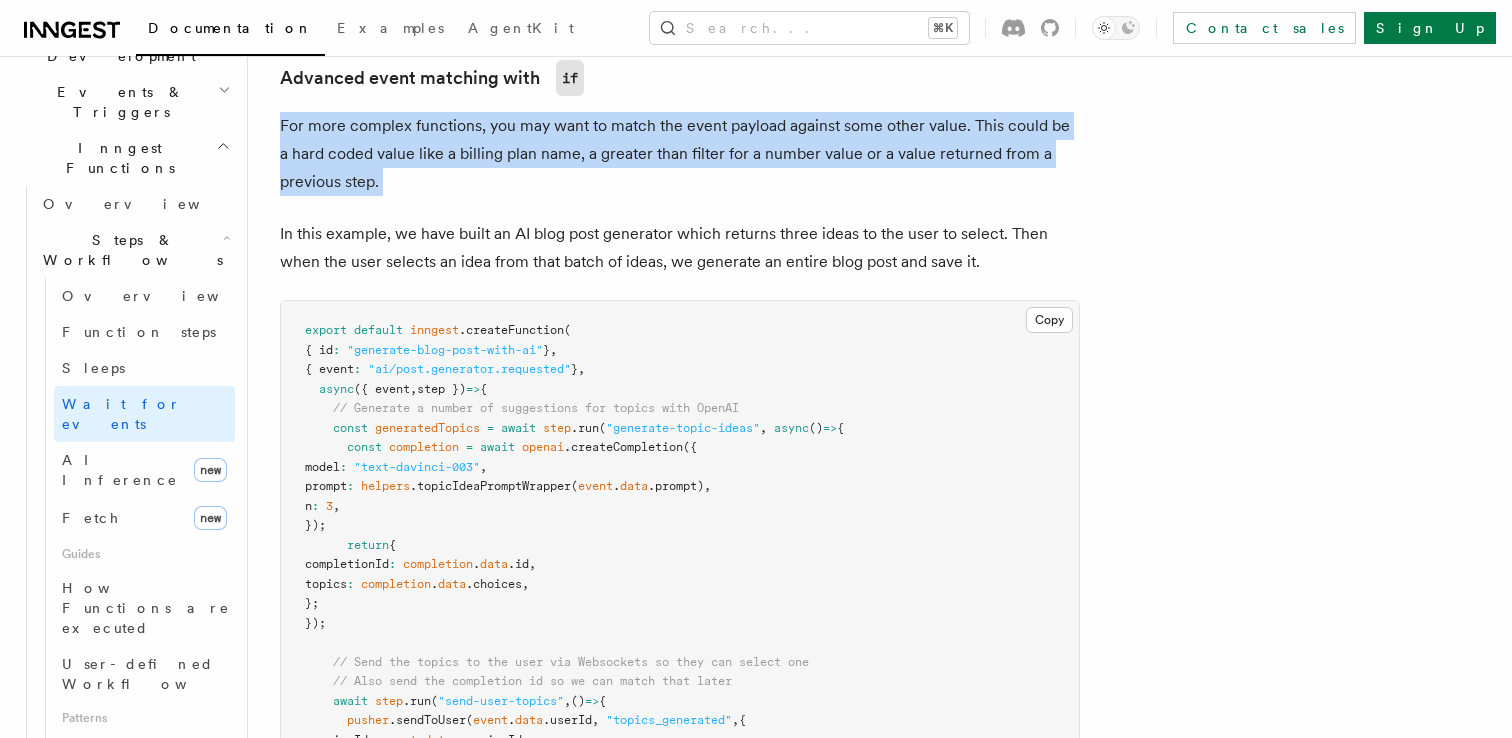 click on "For more complex functions, you may want to match the event payload against some other value. This could be a hard coded value like a billing plan name, a greater than filter for a number value or a value returned from a previous step." at bounding box center [680, 154] 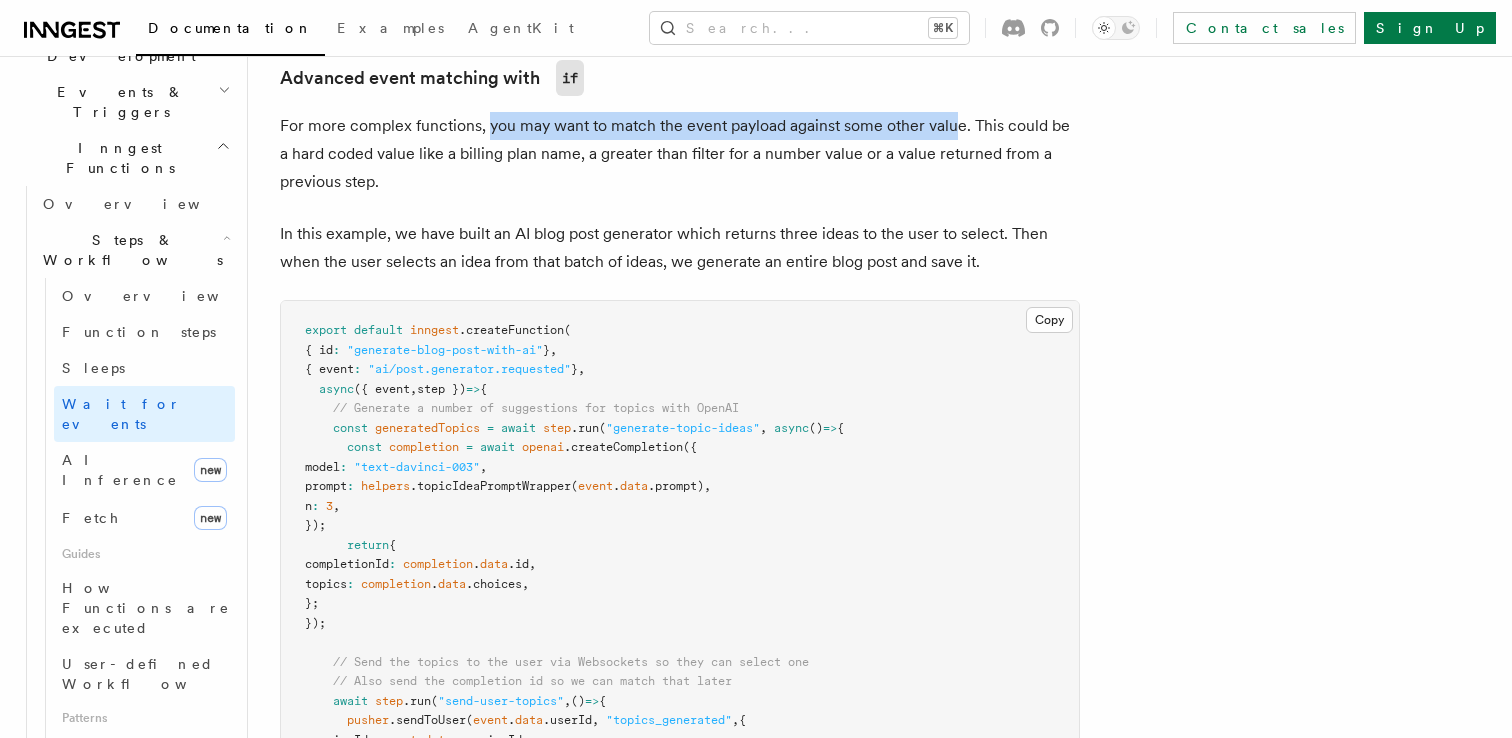drag, startPoint x: 488, startPoint y: 125, endPoint x: 951, endPoint y: 129, distance: 463.01727 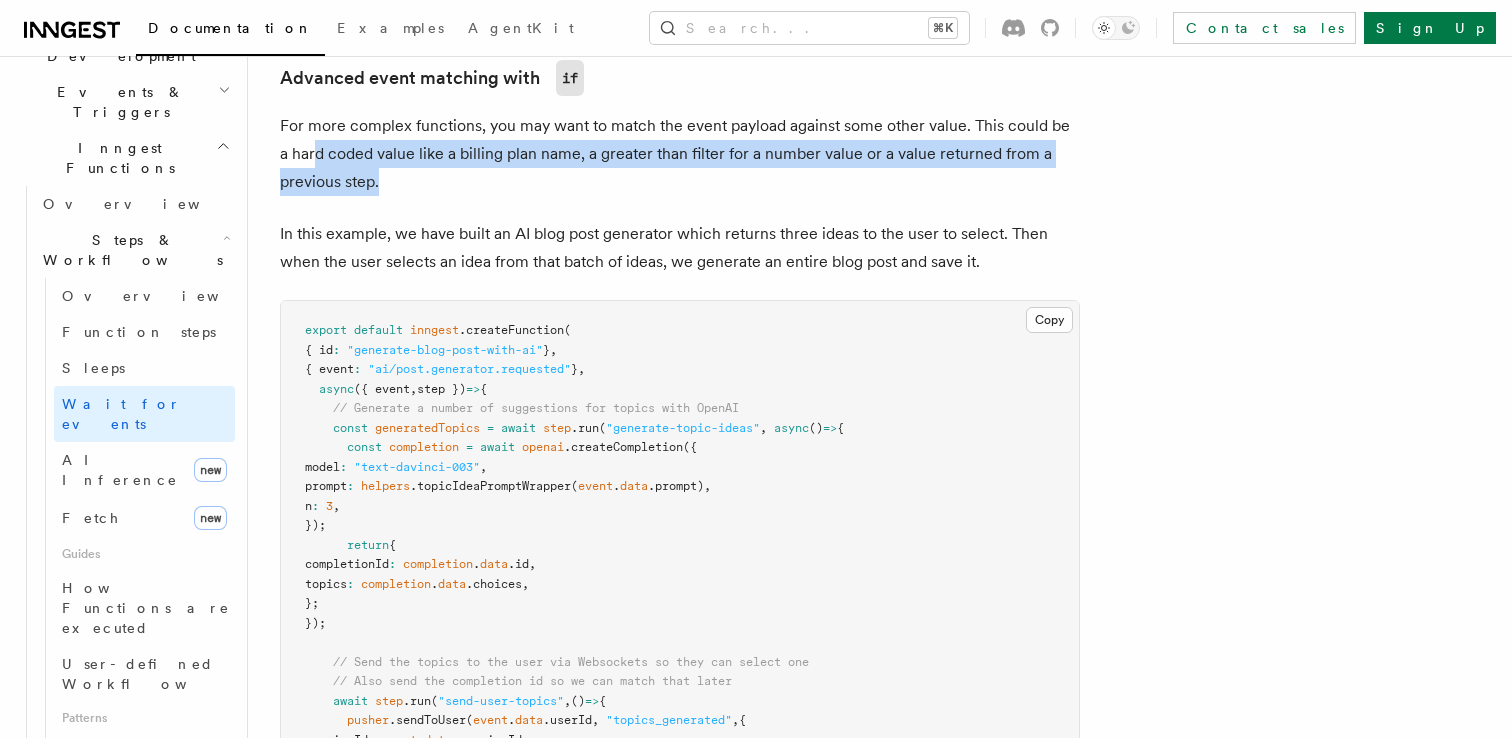 drag, startPoint x: 301, startPoint y: 163, endPoint x: 910, endPoint y: 183, distance: 609.3283 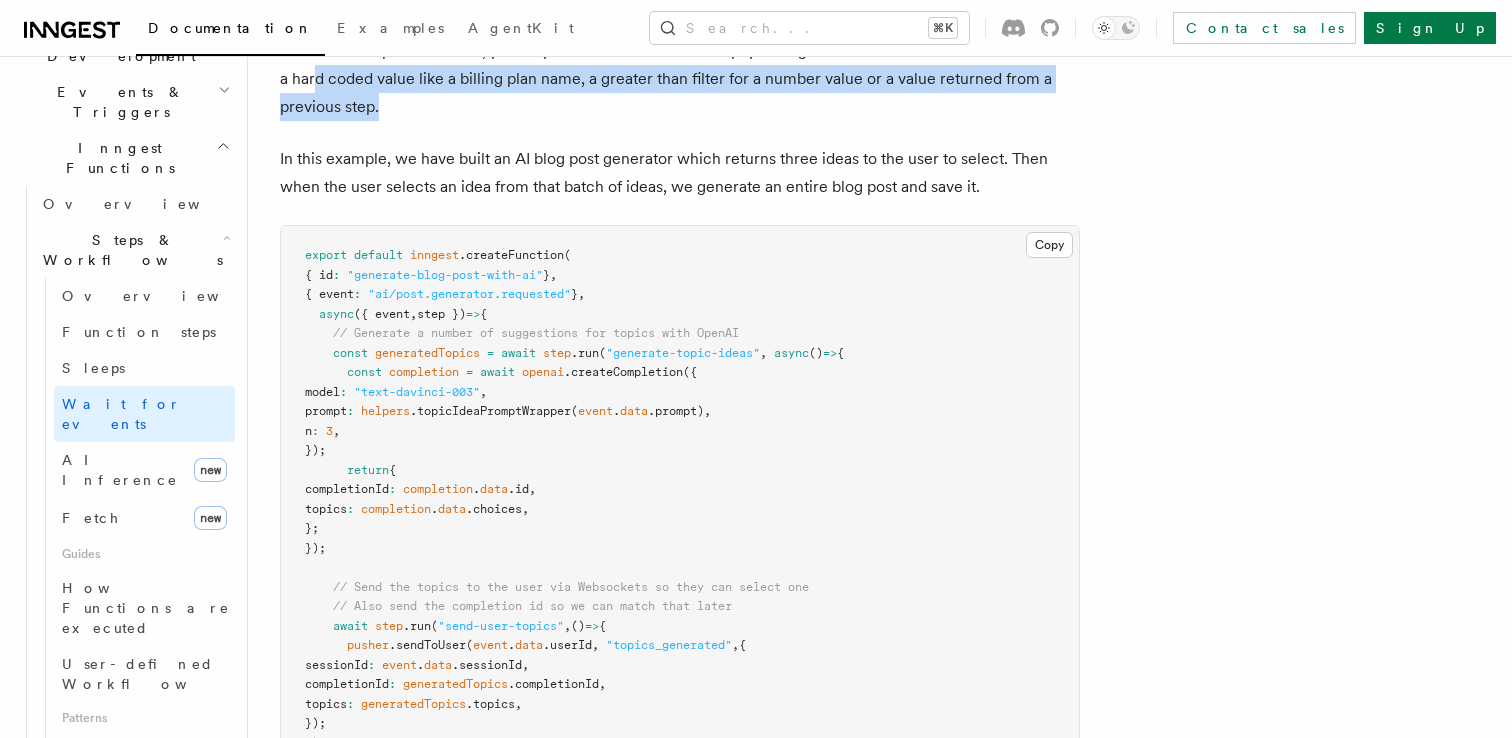 scroll, scrollTop: 1880, scrollLeft: 0, axis: vertical 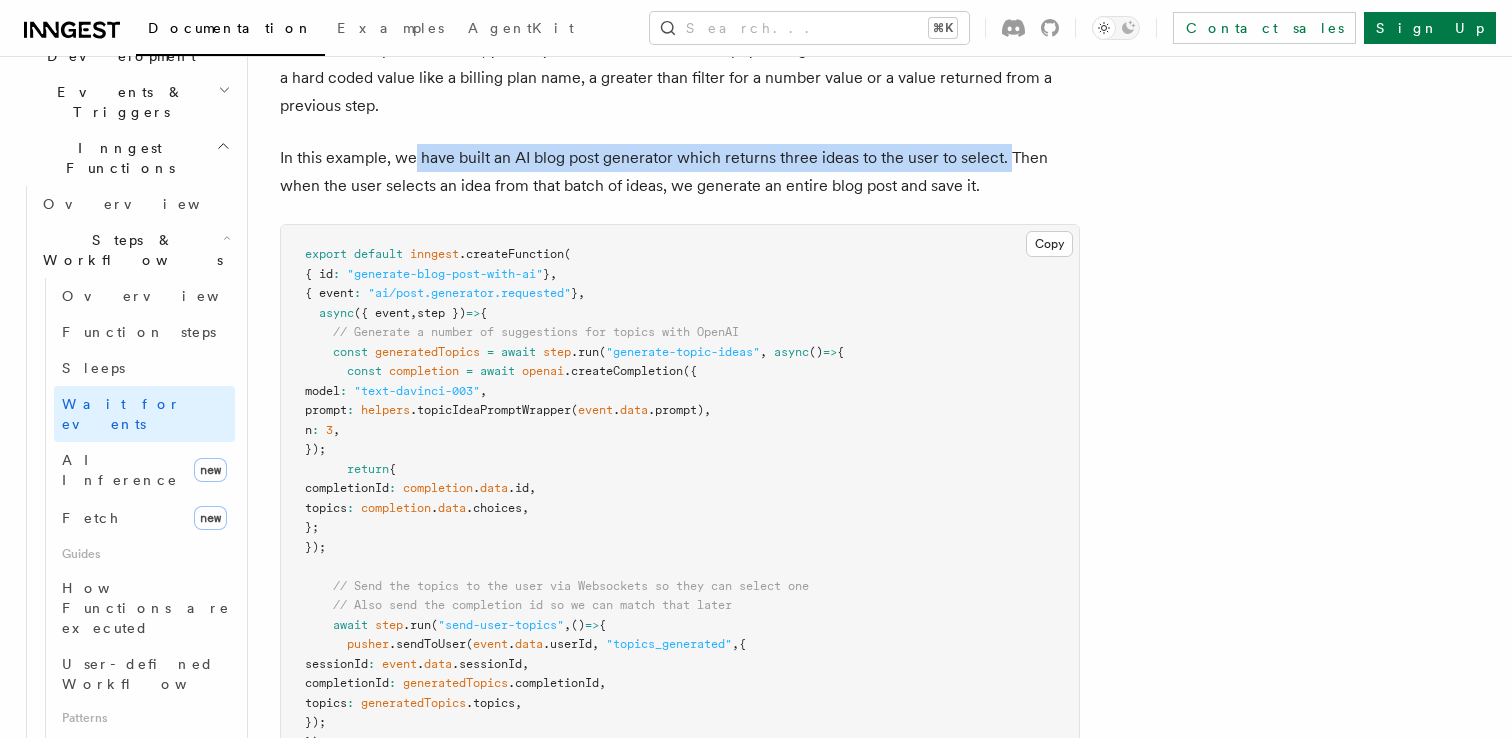 drag, startPoint x: 416, startPoint y: 160, endPoint x: 1005, endPoint y: 166, distance: 589.0306 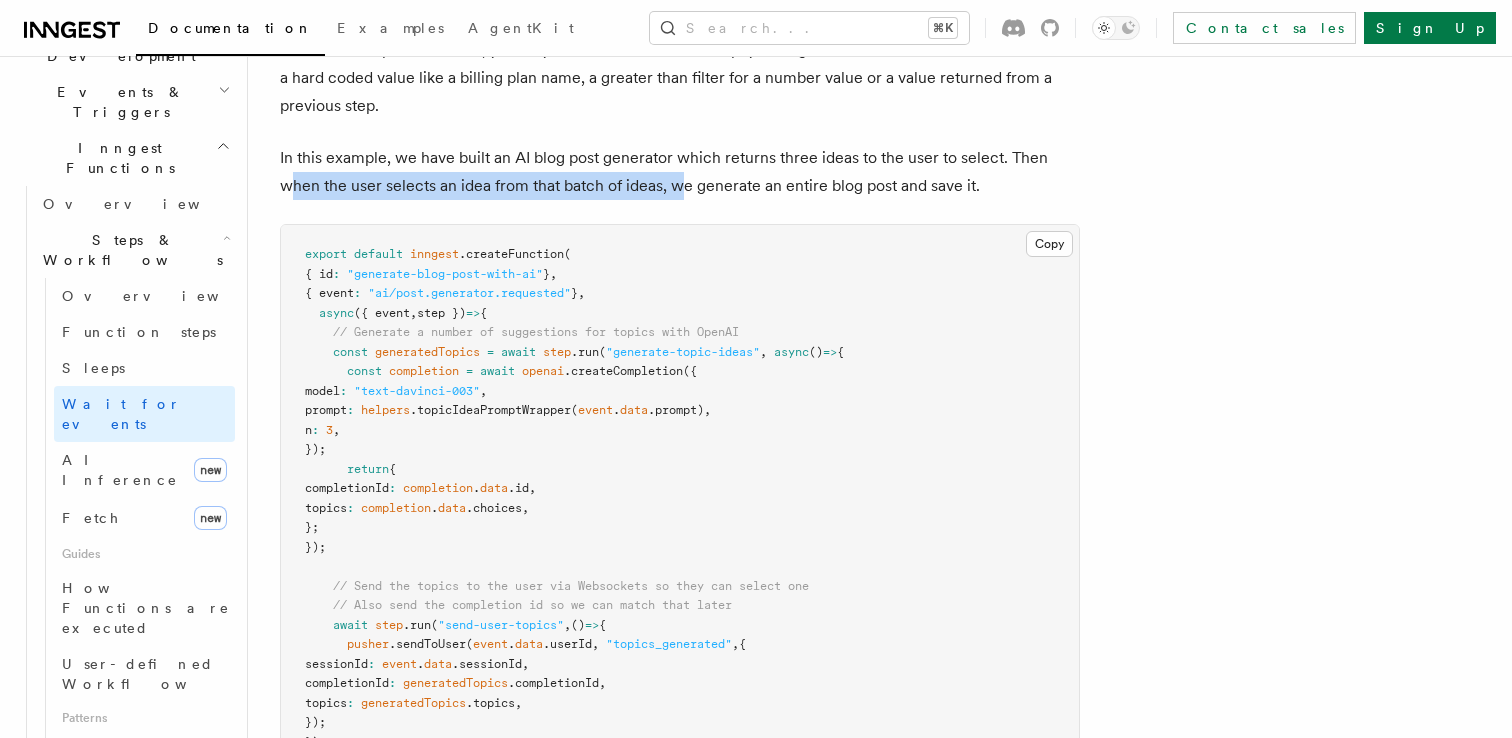 drag, startPoint x: 288, startPoint y: 190, endPoint x: 677, endPoint y: 194, distance: 389.02057 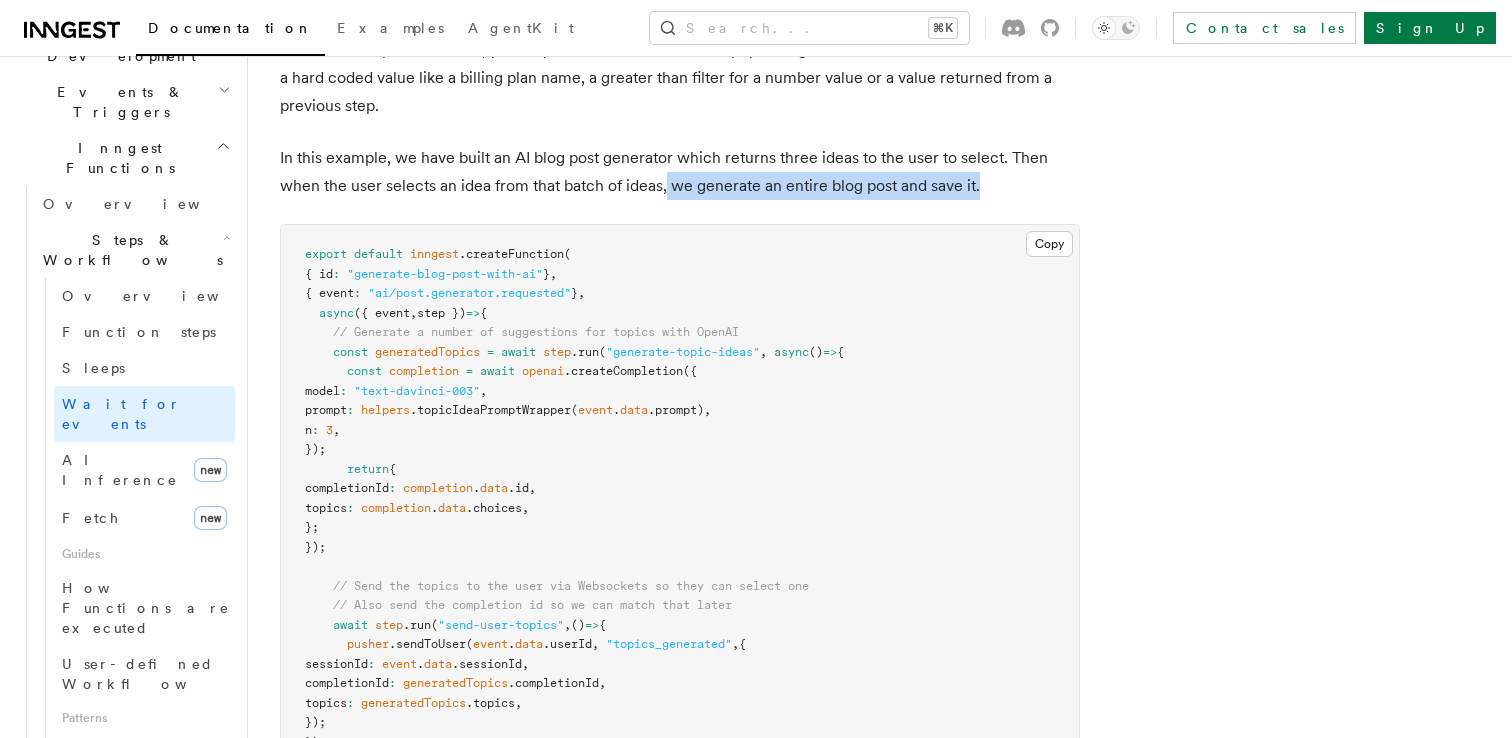 drag, startPoint x: 664, startPoint y: 185, endPoint x: 986, endPoint y: 184, distance: 322.00156 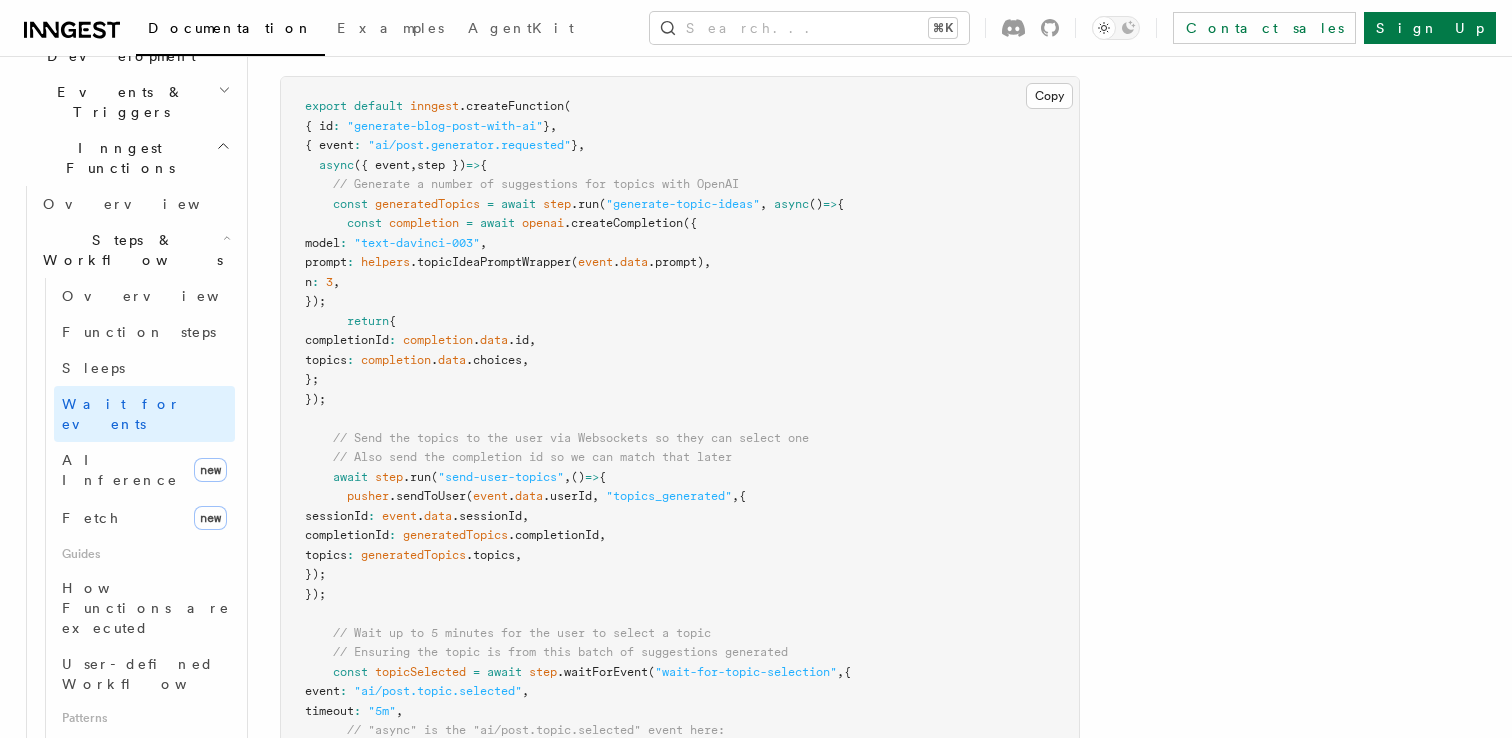 scroll, scrollTop: 2024, scrollLeft: 0, axis: vertical 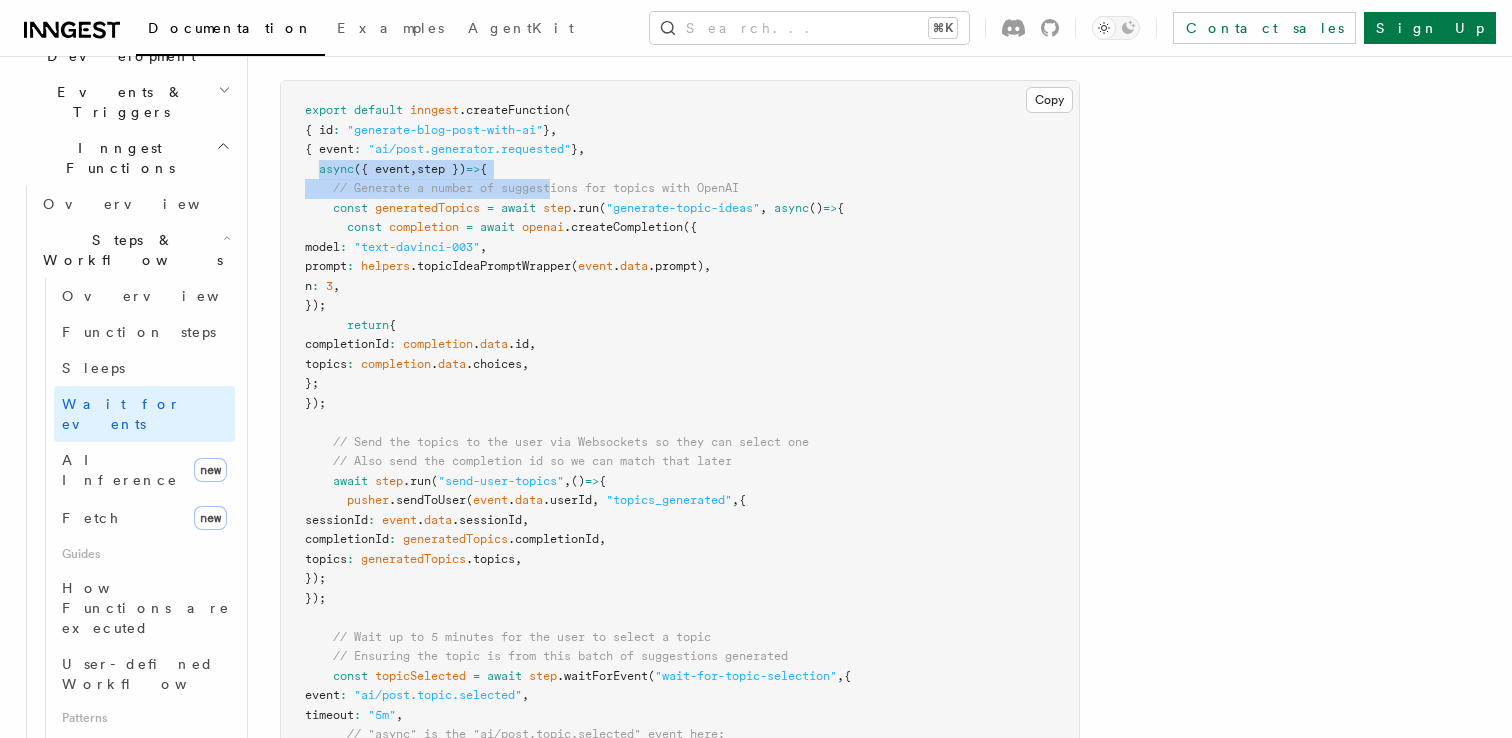 drag, startPoint x: 320, startPoint y: 176, endPoint x: 557, endPoint y: 191, distance: 237.47421 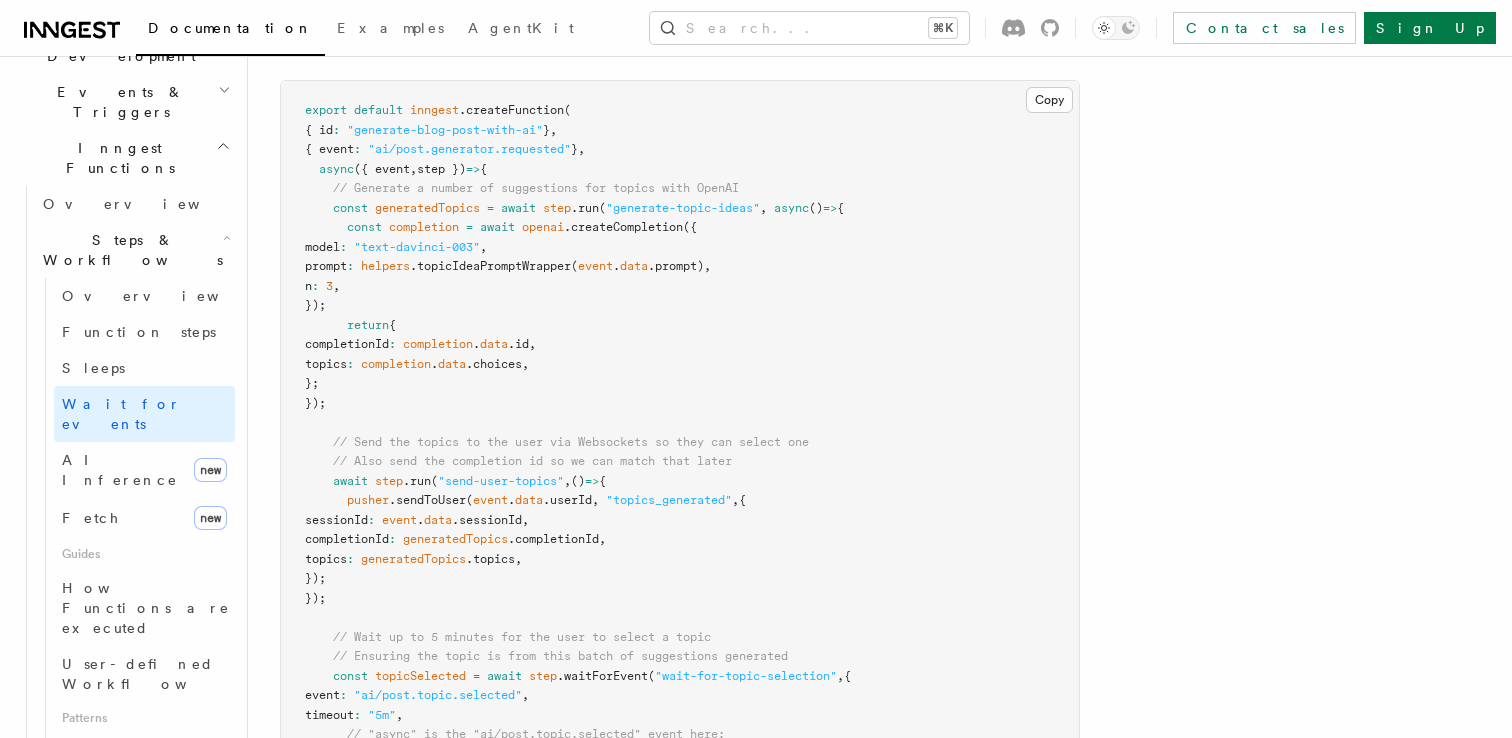 click on "export   default   inngest .createFunction (
{ id :   "generate-blog-post-with-ai"  } ,
{ event :   "ai/post.generator.requested"  } ,
async  ({ event ,  step })  =>  {
// Generate a number of suggestions for topics with OpenAI
const   generatedTopics   =   await   step .run ( "generate-topic-ideas" ,   async  ()  =>  {
const   completion   =   await   openai .createCompletion ({
model :   "text-davinci-003" ,
prompt :   helpers .topicIdeaPromptWrapper ( event . data .prompt) ,
n :   3 ,
});
return  {
completionId :   completion . data .id ,
topics :   completion . data .choices ,
};
});
// Send the topics to the user via Websockets so they can select one
// Also send the completion id so we can match that later
await   step .run ( "send-user-topics" ,  ()  =>  {
pusher .sendToUser ( event . data .userId ,   "topics_generated" ,  {
sessionId :   event ." at bounding box center [680, 608] 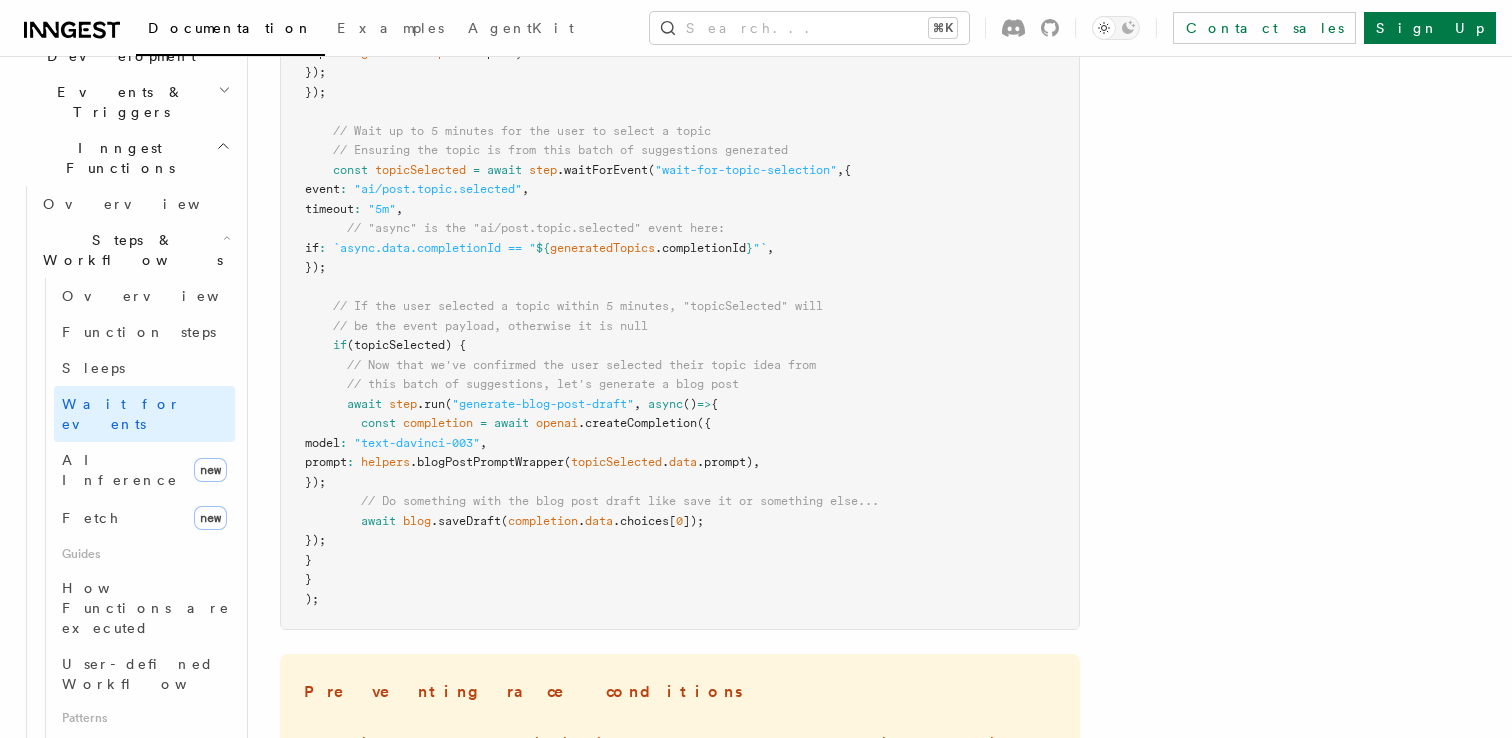 scroll, scrollTop: 2551, scrollLeft: 0, axis: vertical 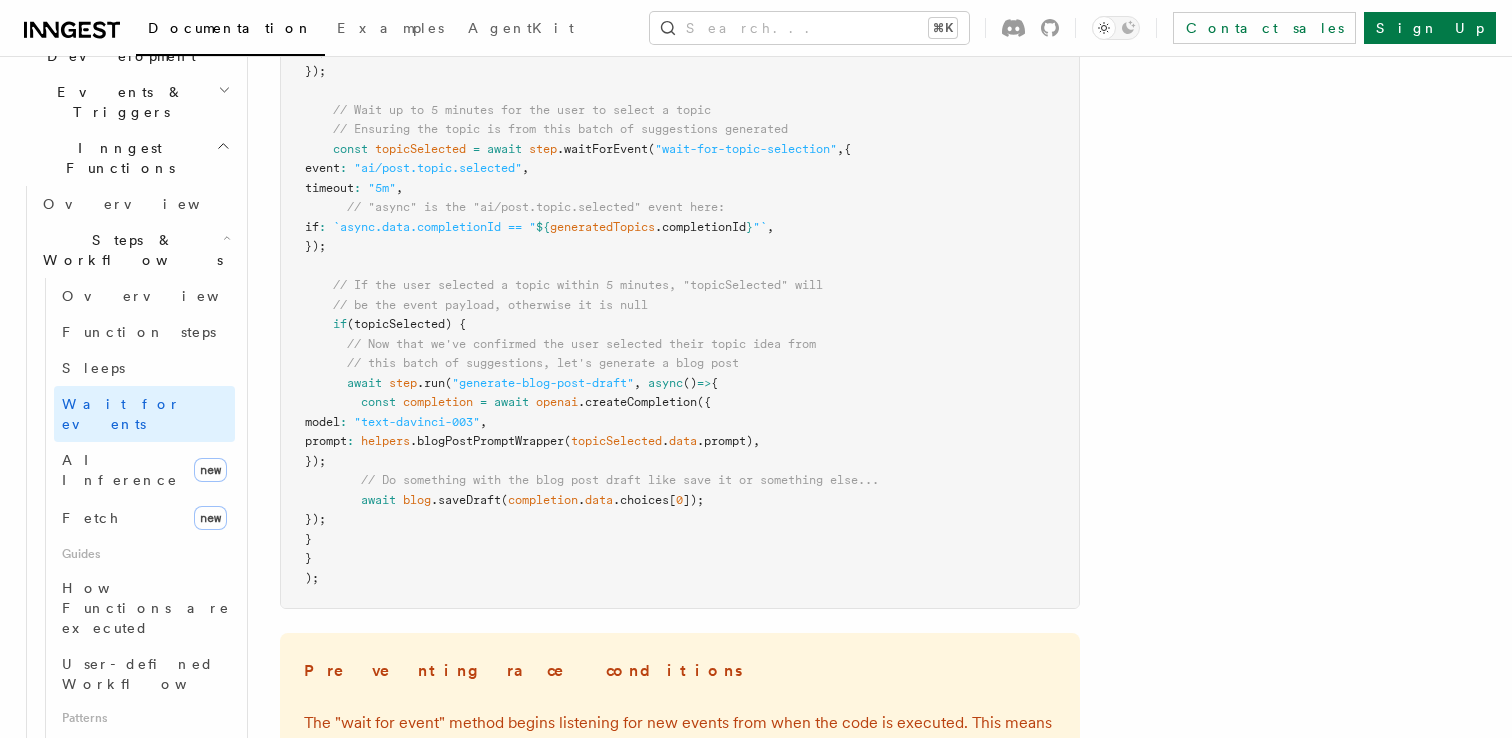 click on "(topicSelected) {" at bounding box center [406, 324] 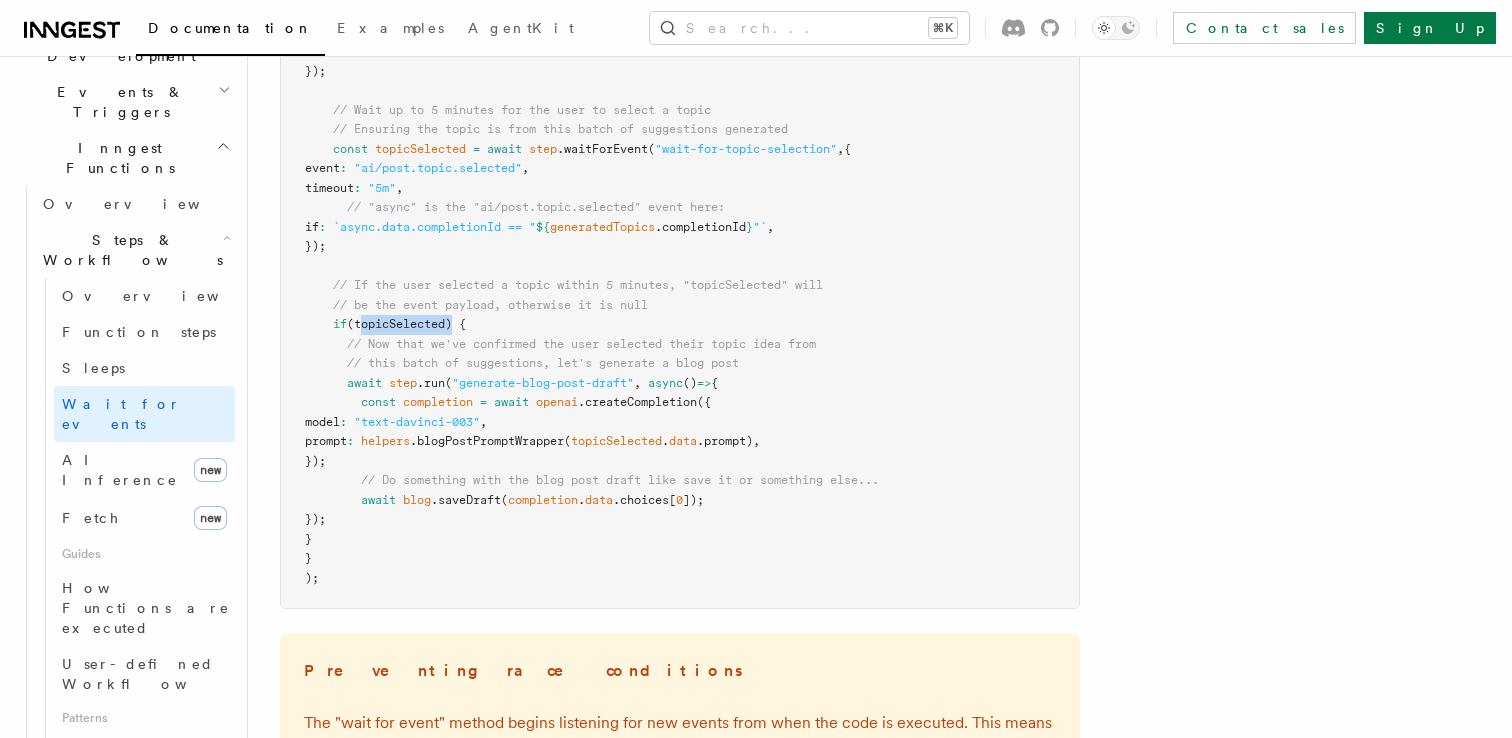 click on "(topicSelected) {" at bounding box center [406, 324] 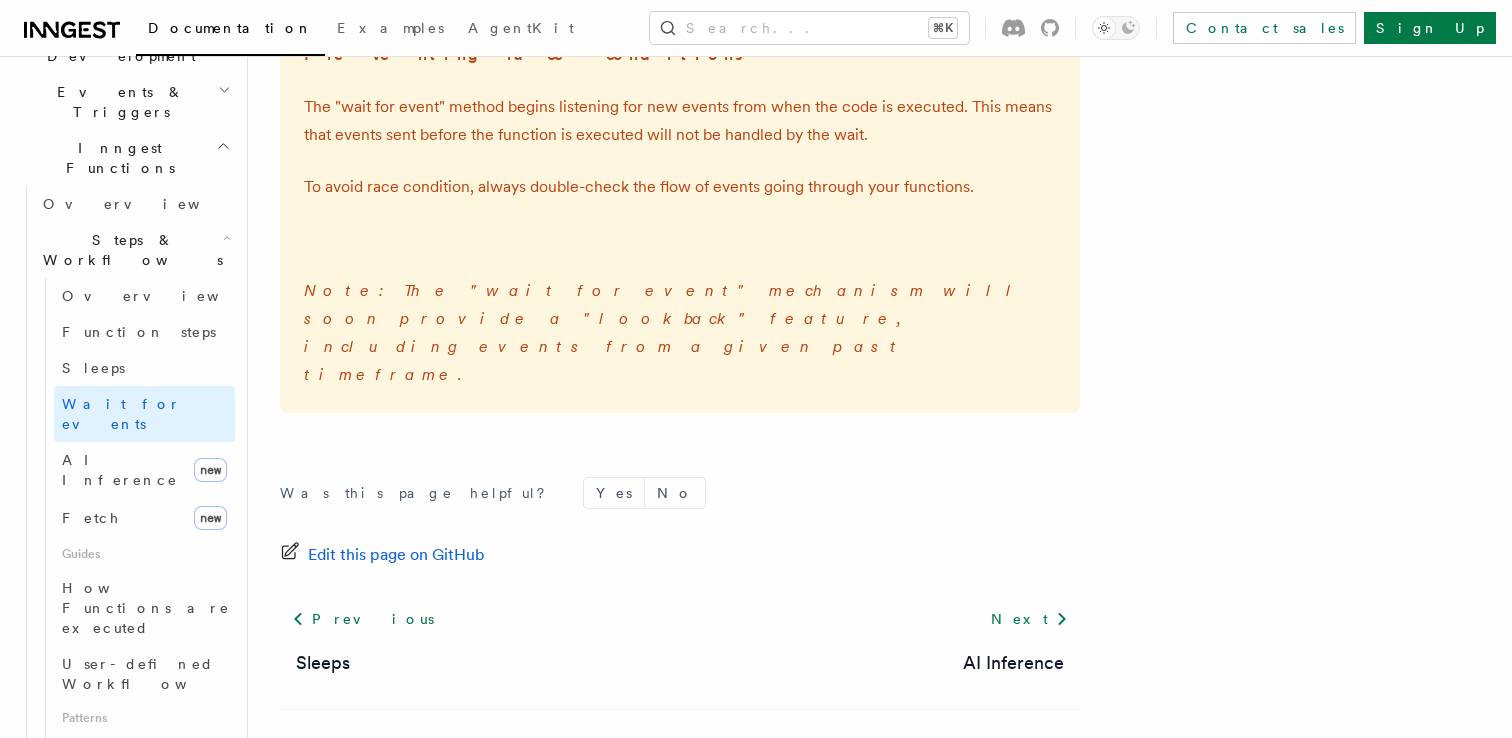 scroll, scrollTop: 3177, scrollLeft: 0, axis: vertical 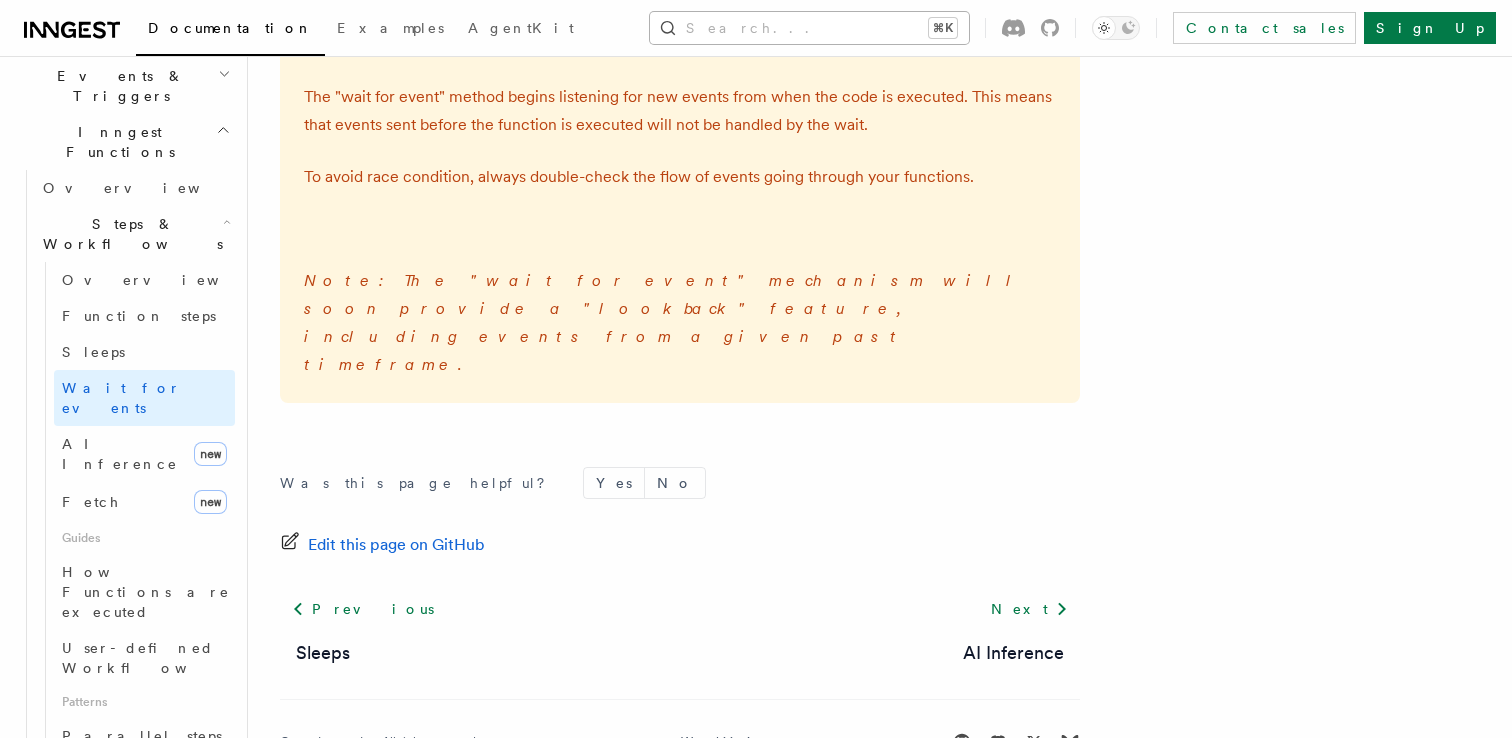 click on "Search... ⌘K" at bounding box center [809, 28] 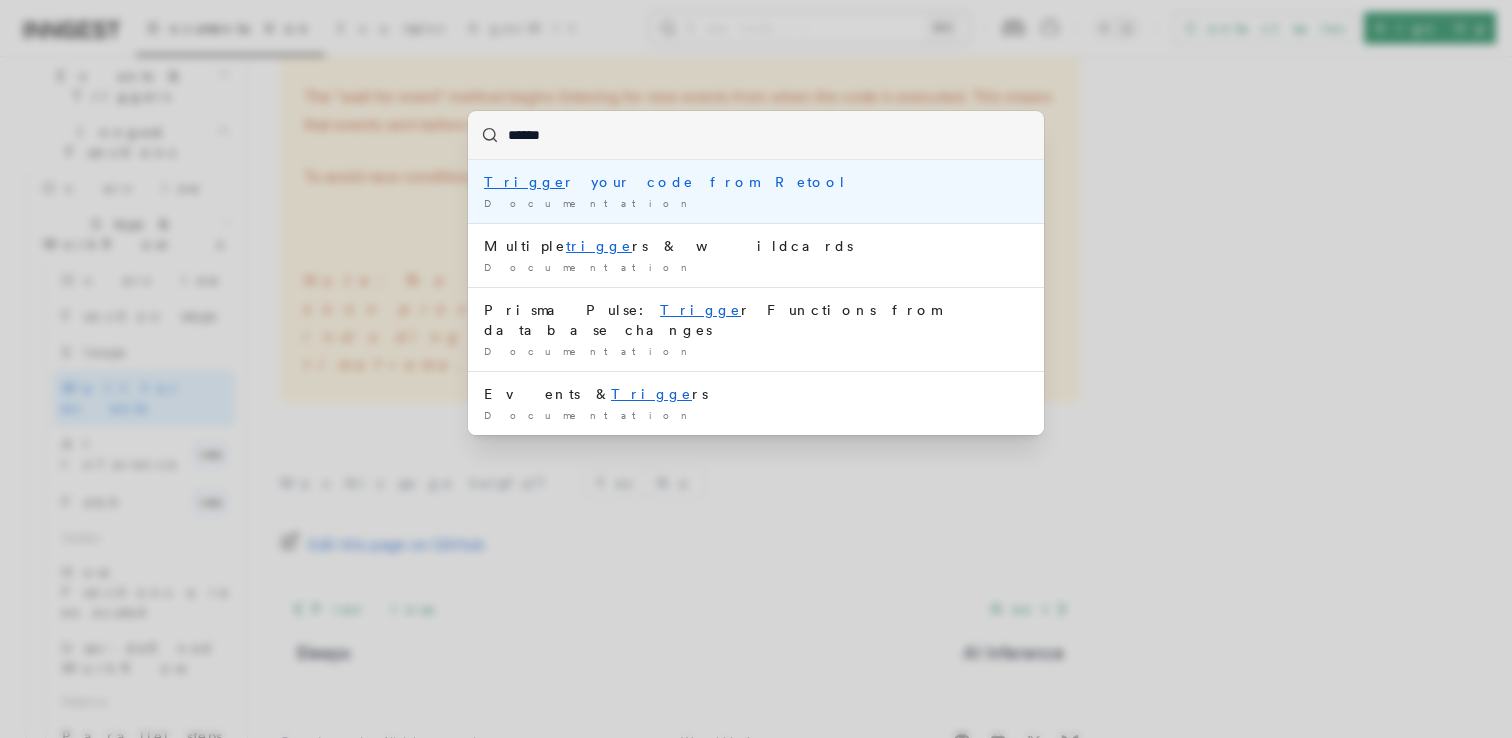 type on "*******" 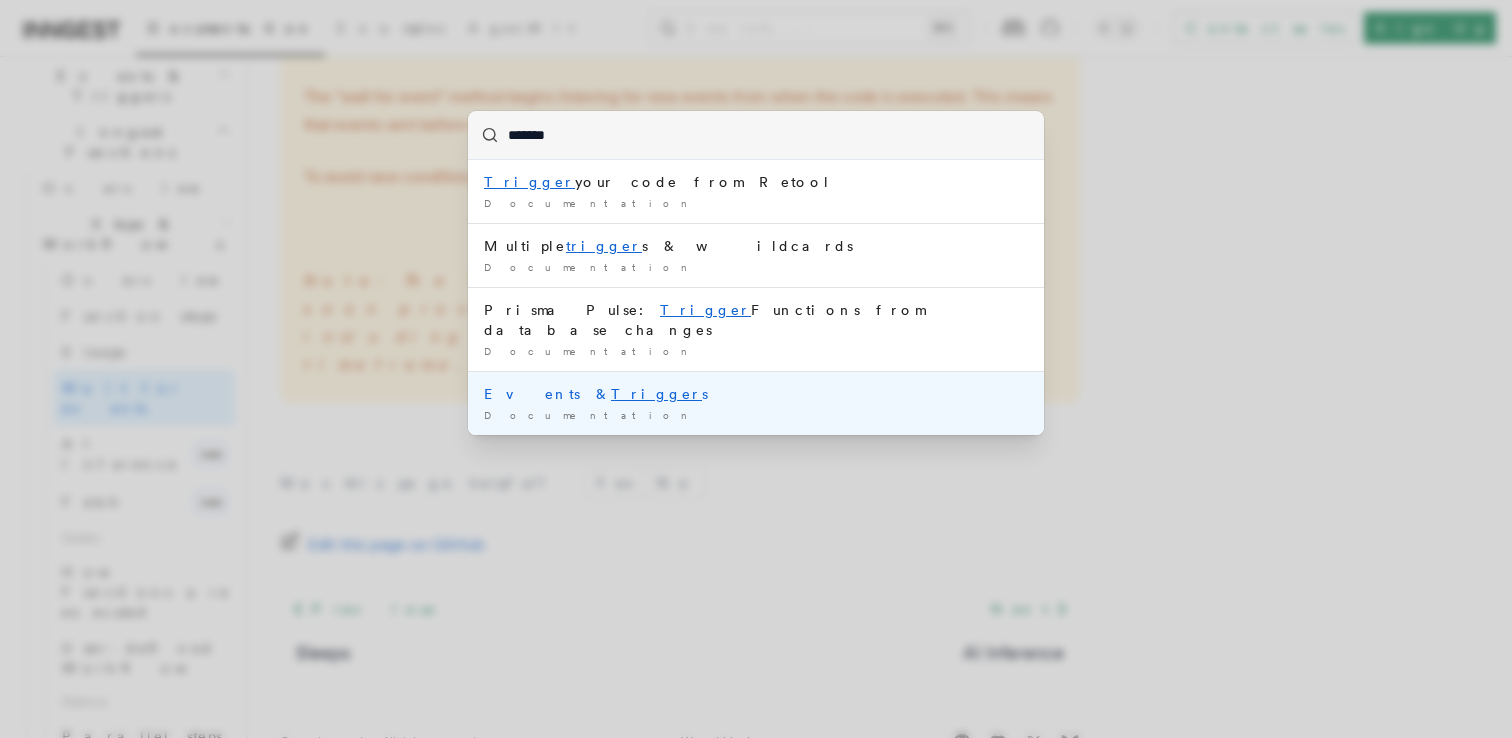 click on "Trigger" at bounding box center (656, 394) 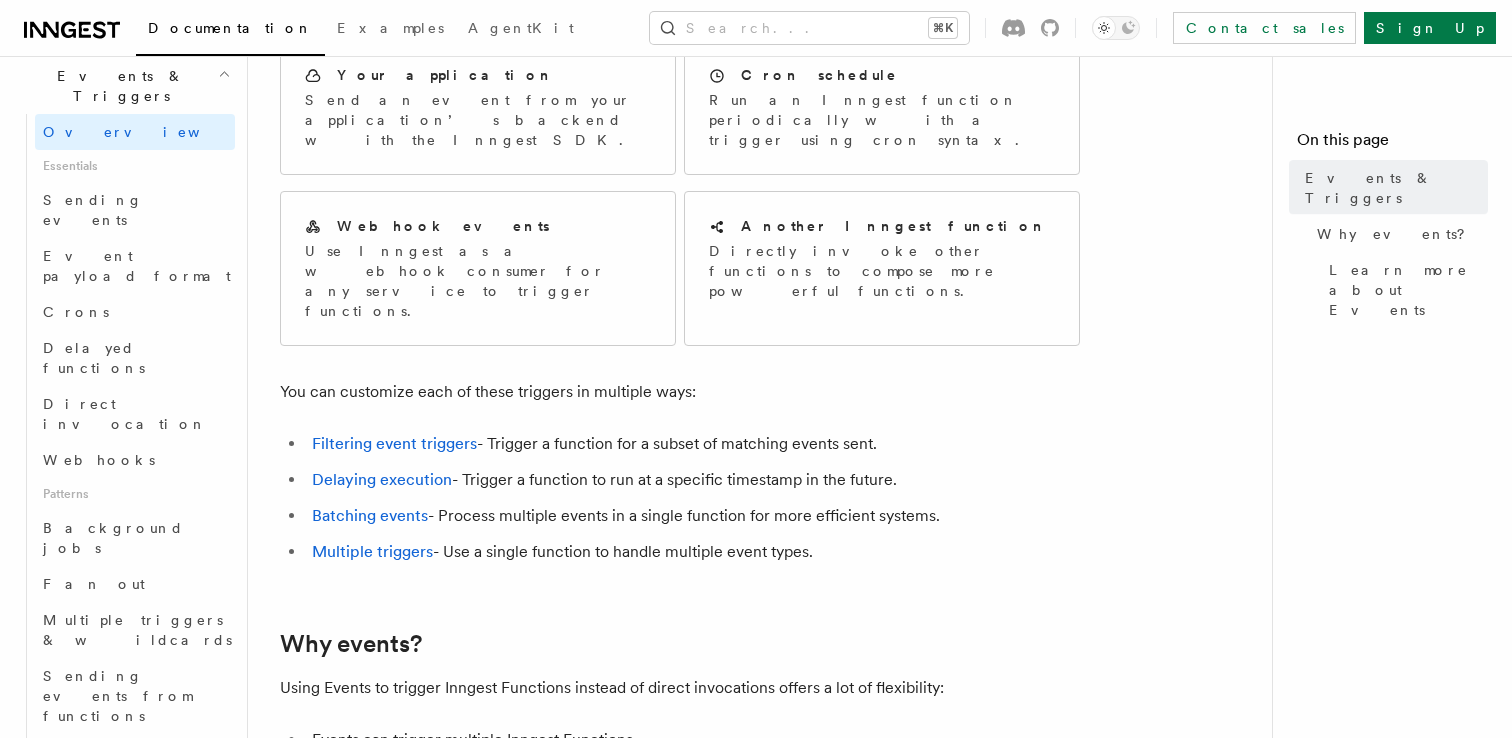 scroll, scrollTop: 208, scrollLeft: 0, axis: vertical 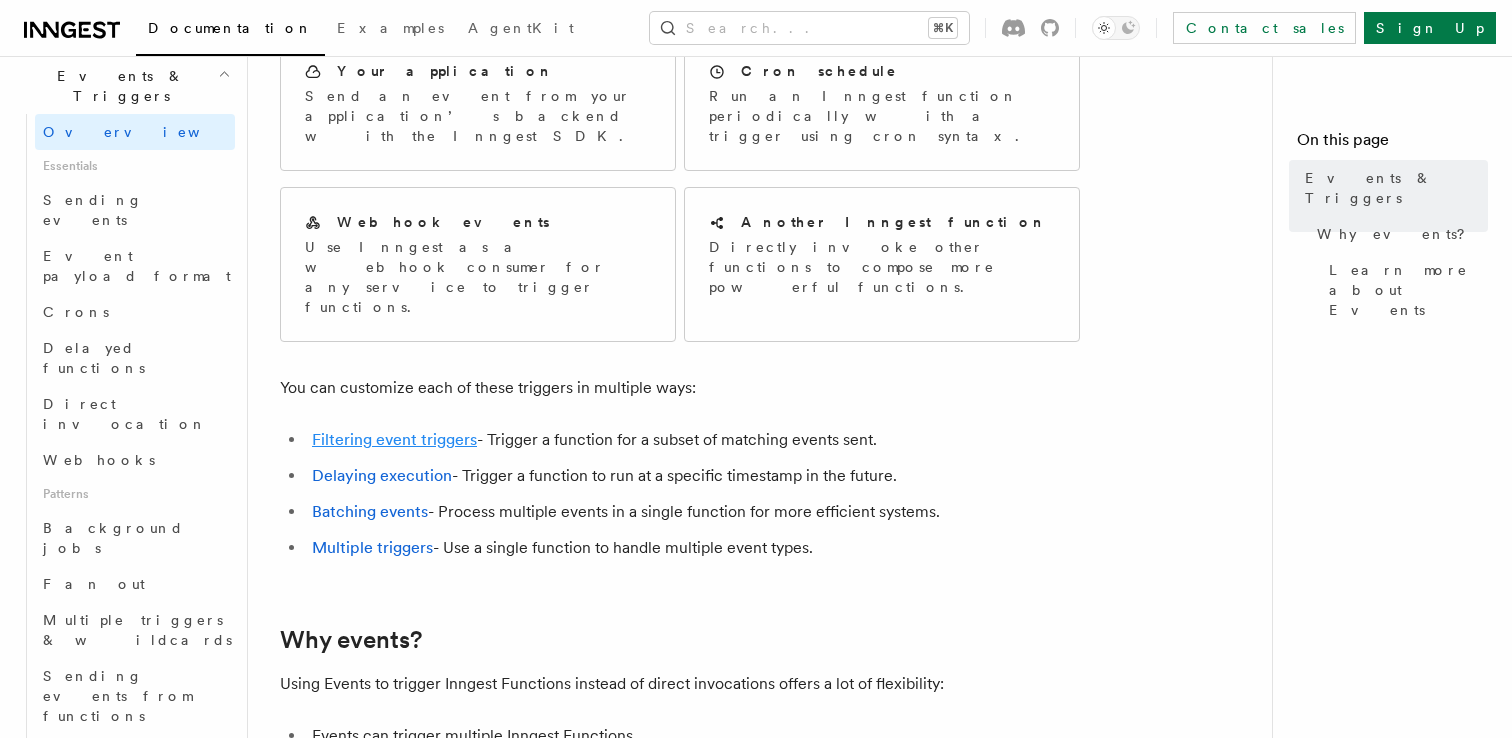 click on "Filtering event triggers" at bounding box center [394, 439] 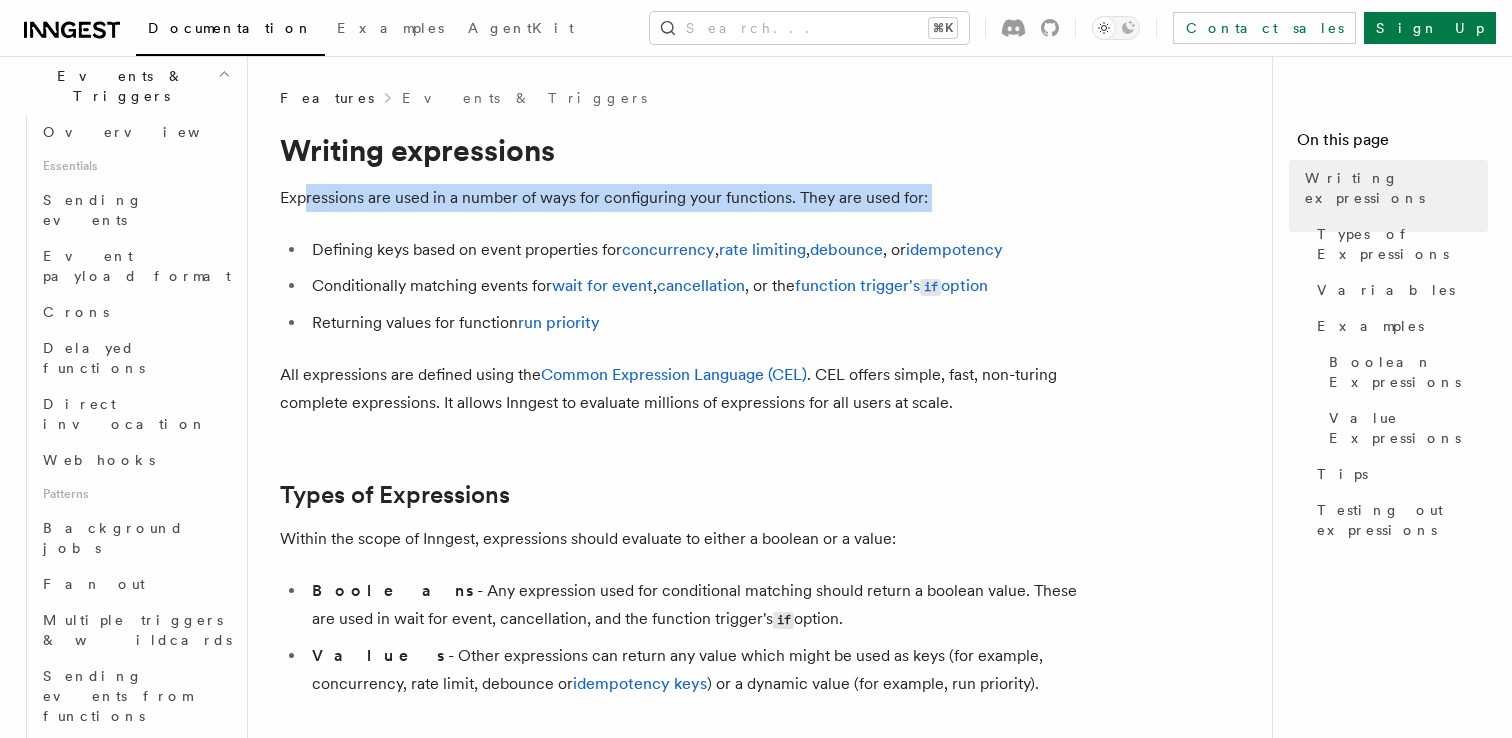 drag, startPoint x: 306, startPoint y: 195, endPoint x: 1079, endPoint y: 219, distance: 773.3725 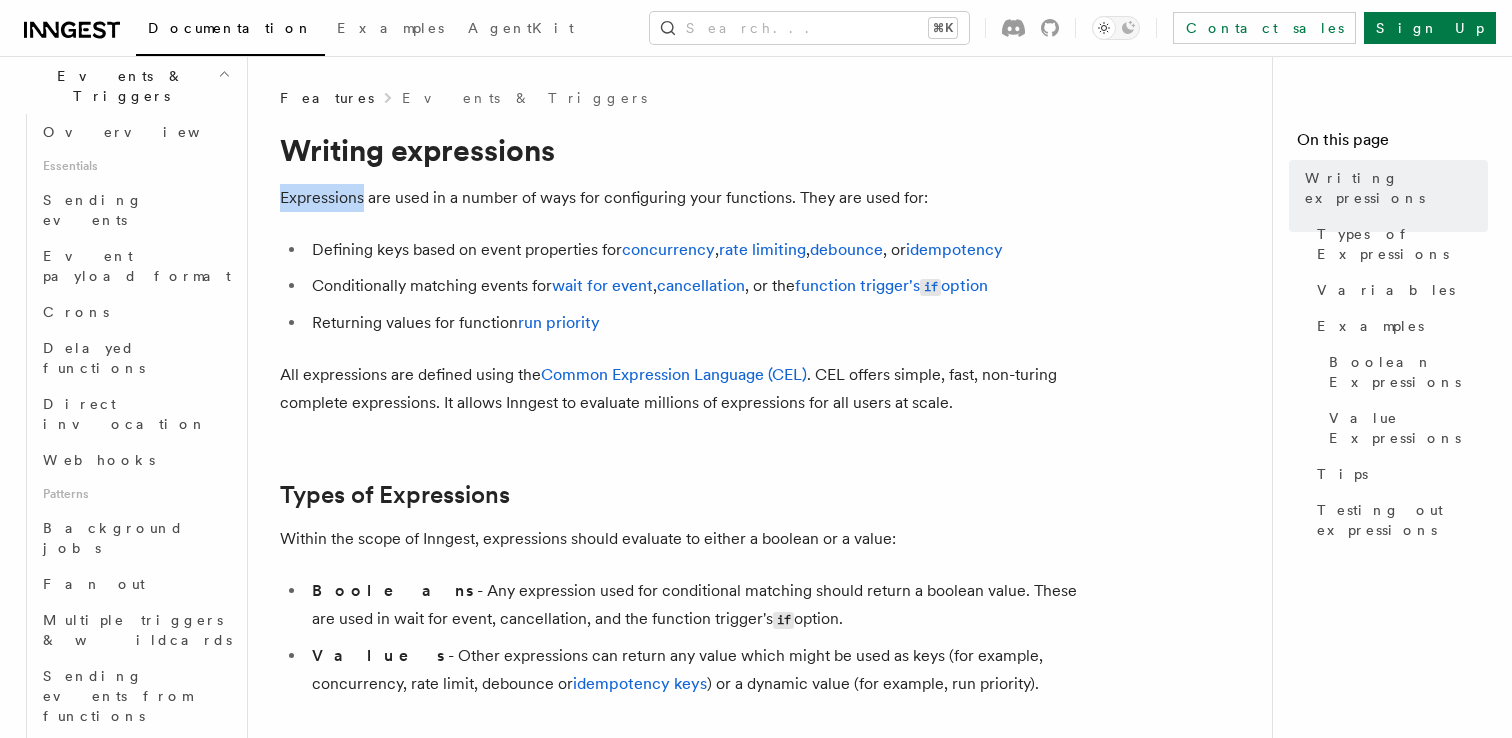 click on "Expressions are used in a number of ways for configuring your functions. They are used for:" at bounding box center (680, 198) 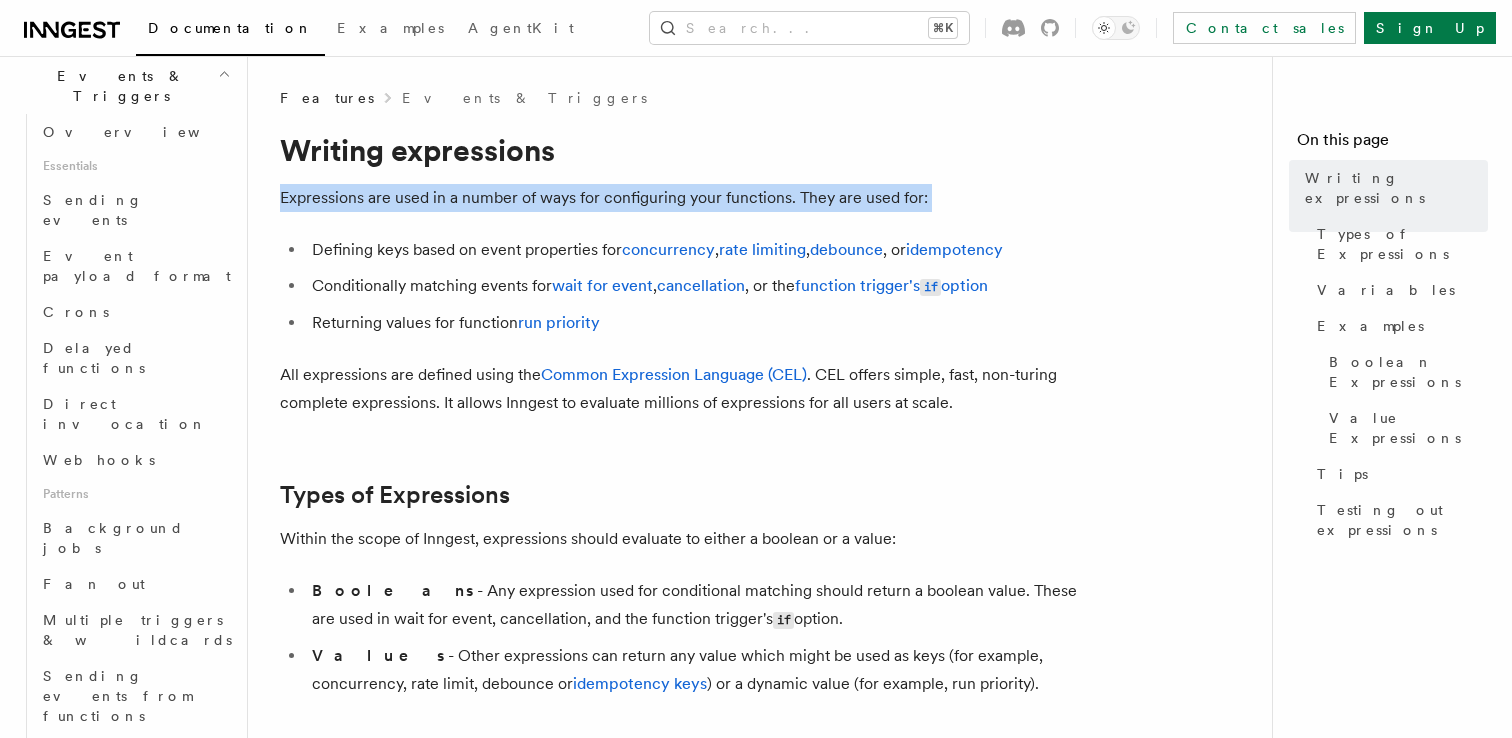 click on "Expressions are used in a number of ways for configuring your functions. They are used for:" at bounding box center [680, 198] 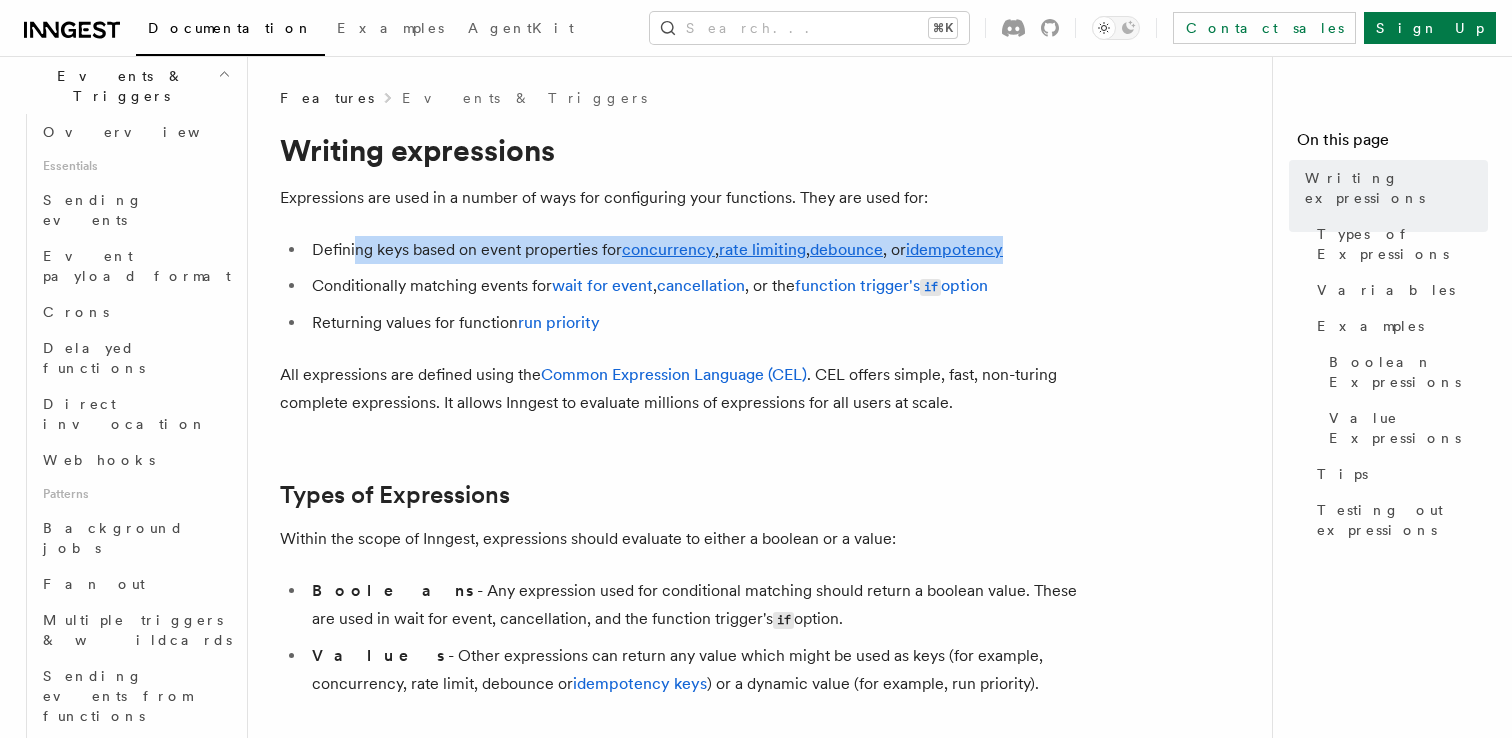 drag, startPoint x: 353, startPoint y: 245, endPoint x: 1022, endPoint y: 258, distance: 669.1263 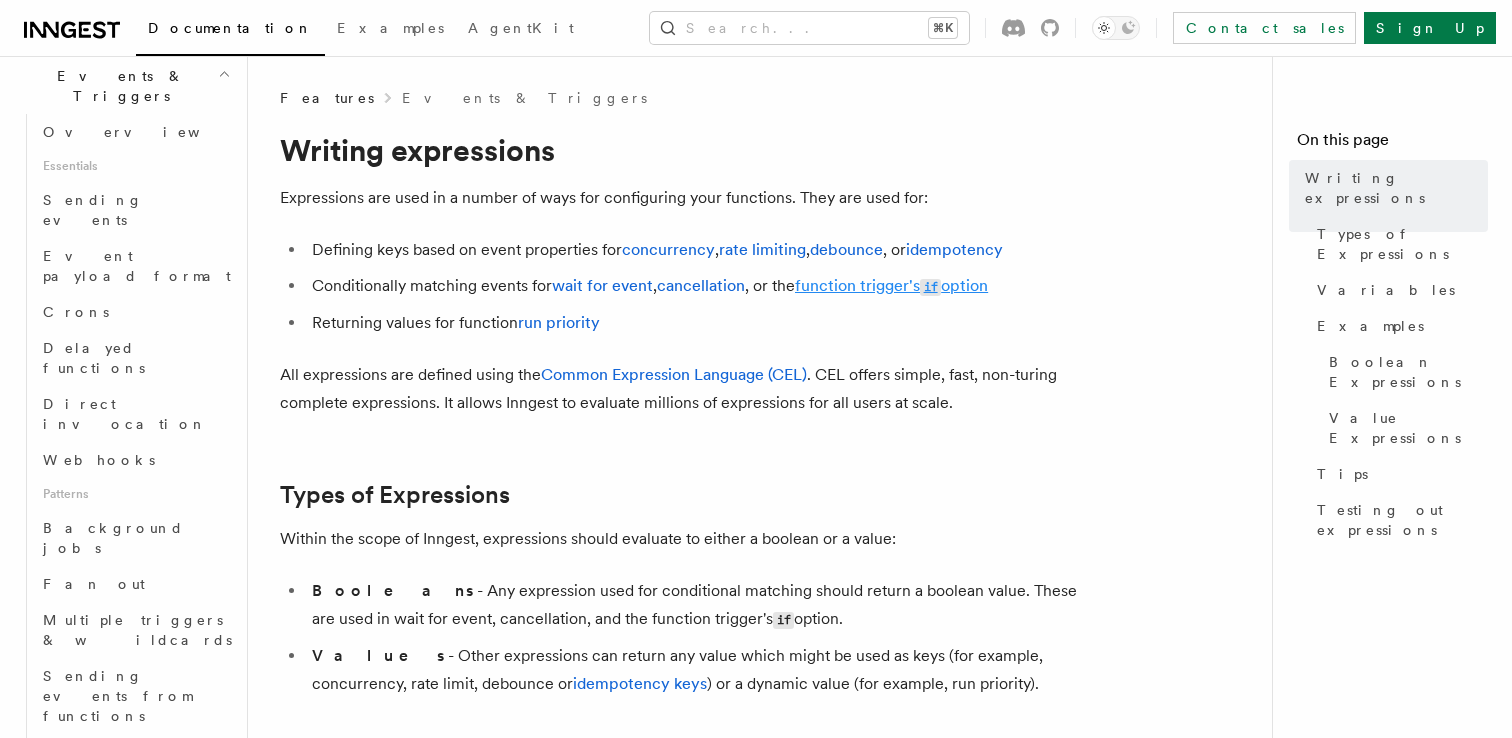 click on "function trigger's  if  option" at bounding box center [891, 285] 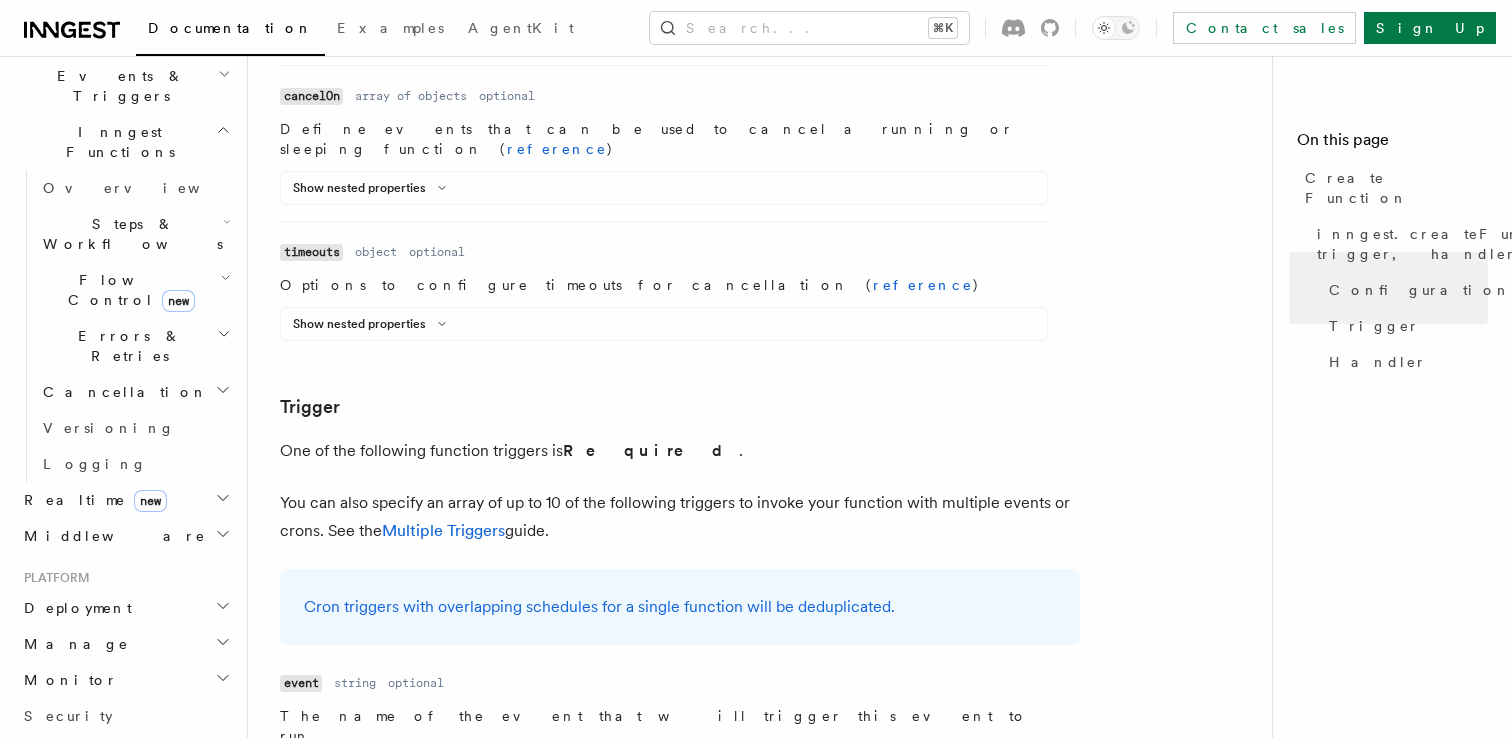scroll, scrollTop: 2393, scrollLeft: 0, axis: vertical 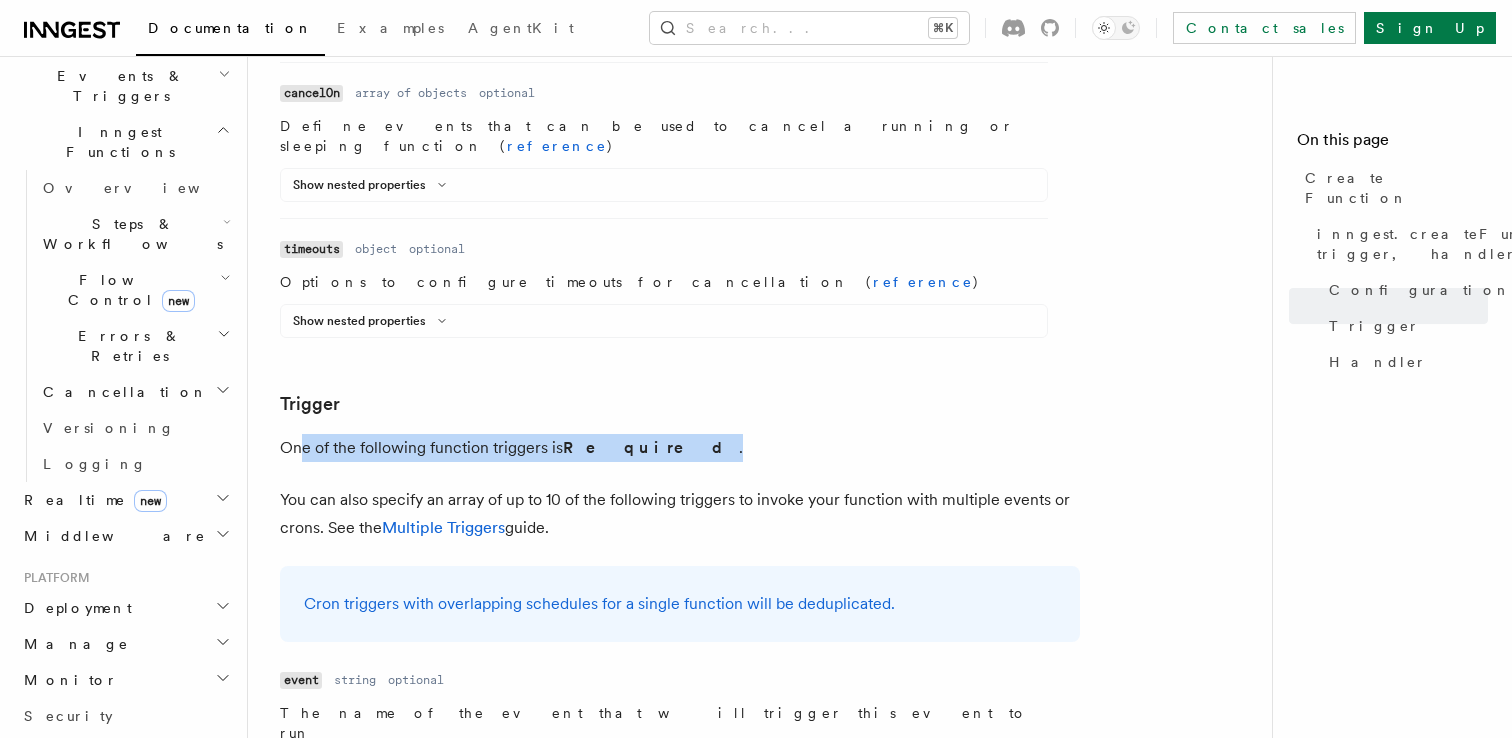 drag, startPoint x: 298, startPoint y: 153, endPoint x: 676, endPoint y: 152, distance: 378.0013 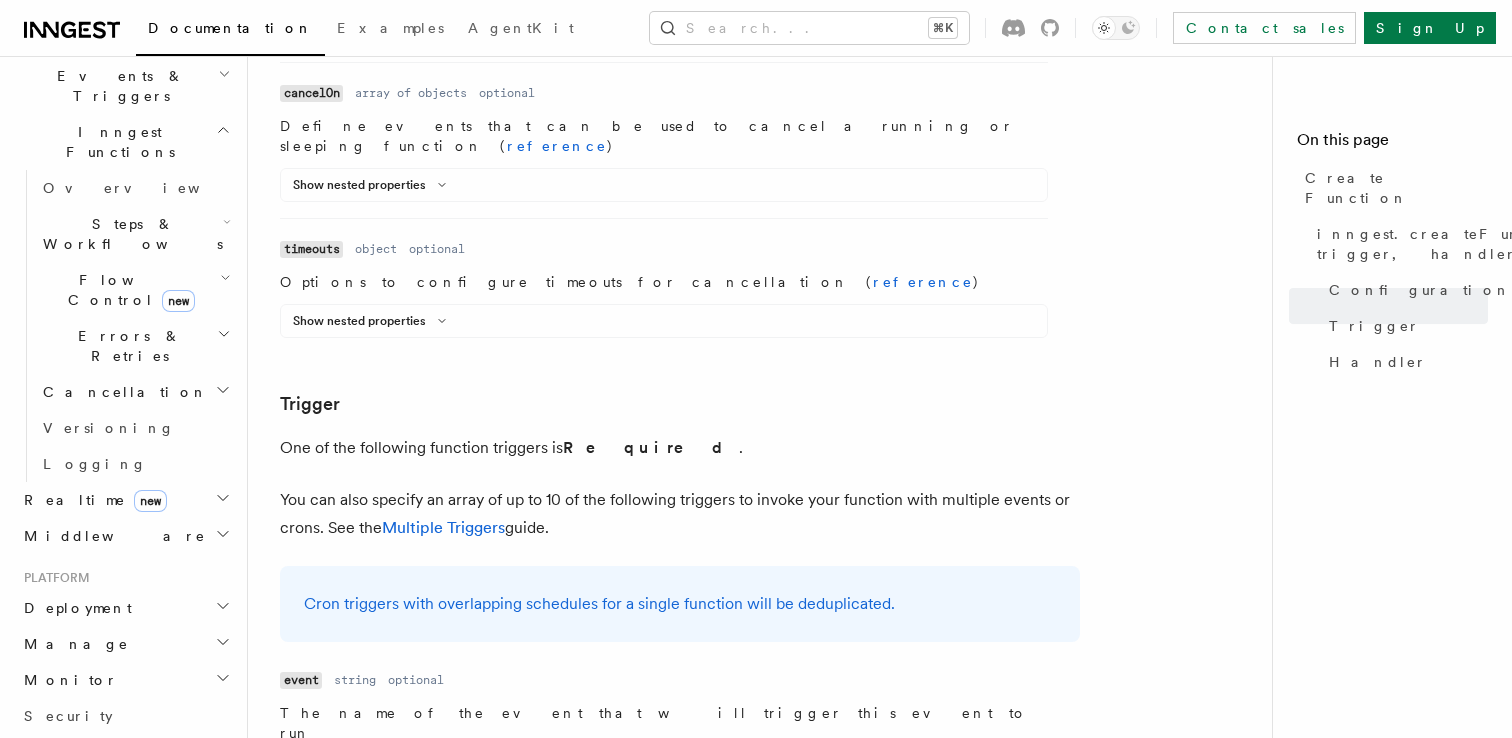 click on "One of the following function triggers is  Required ." at bounding box center [680, 448] 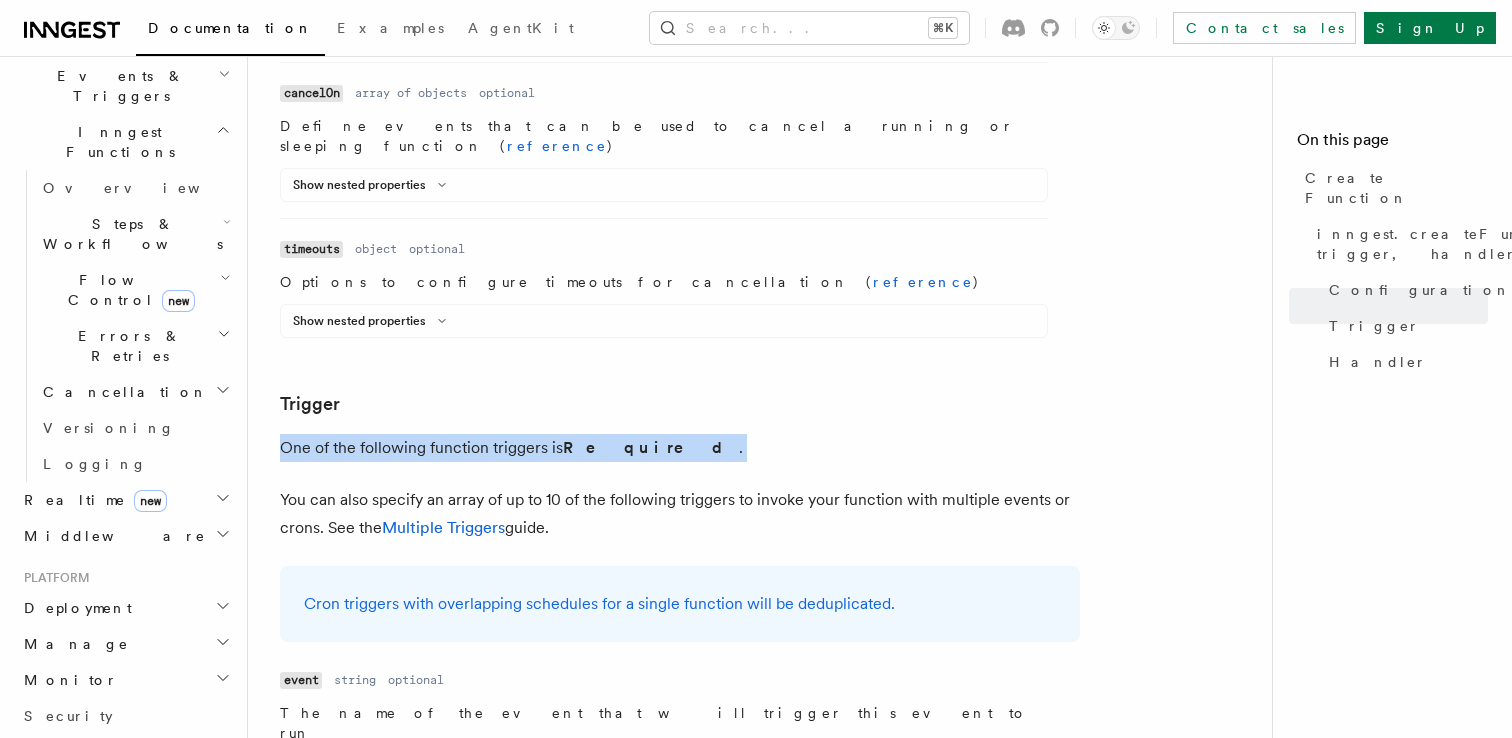 click on "One of the following function triggers is  Required ." at bounding box center [680, 448] 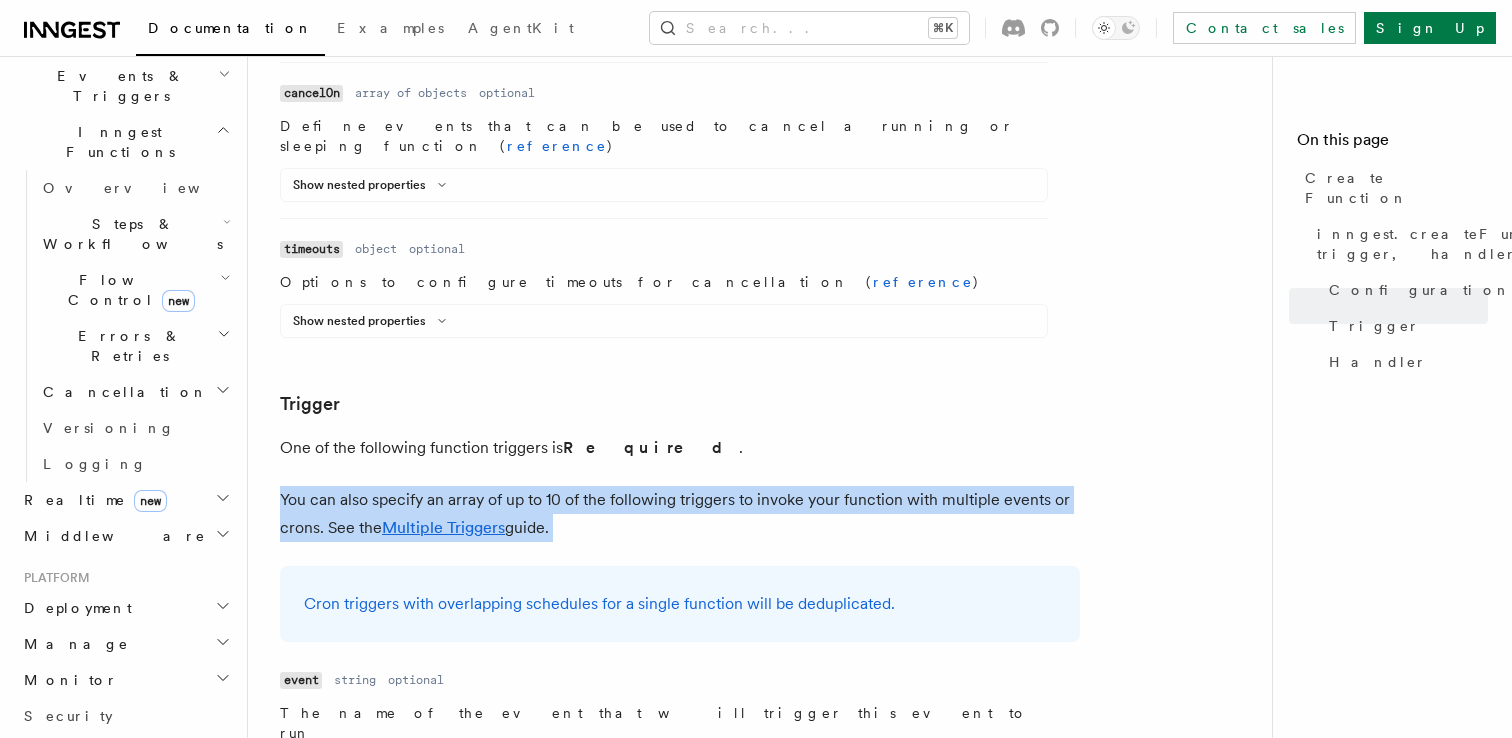 drag, startPoint x: 272, startPoint y: 200, endPoint x: 793, endPoint y: 200, distance: 521 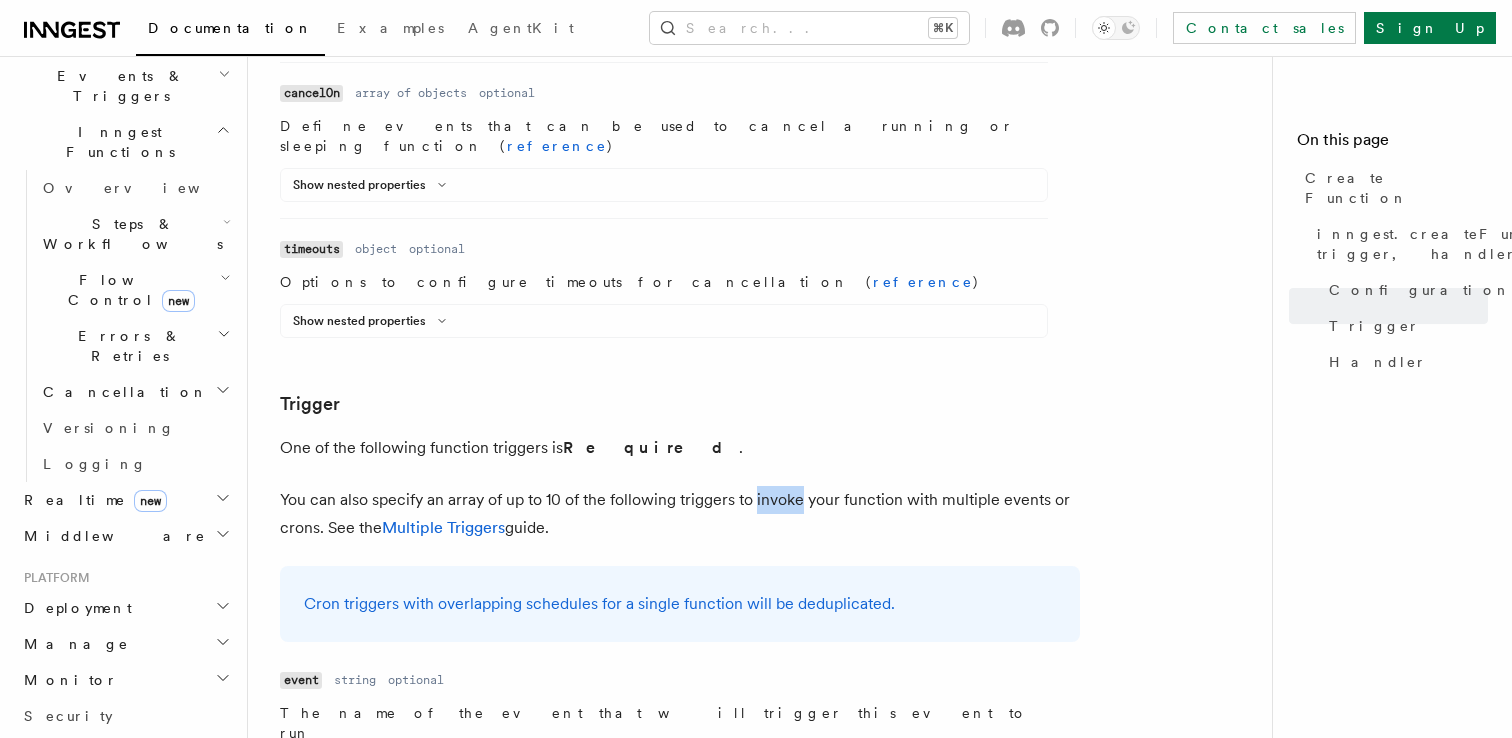 click on "You can also specify an array of up to 10 of the following triggers to invoke
your function with multiple events or crons. See the  Multiple Triggers  guide." at bounding box center [680, 514] 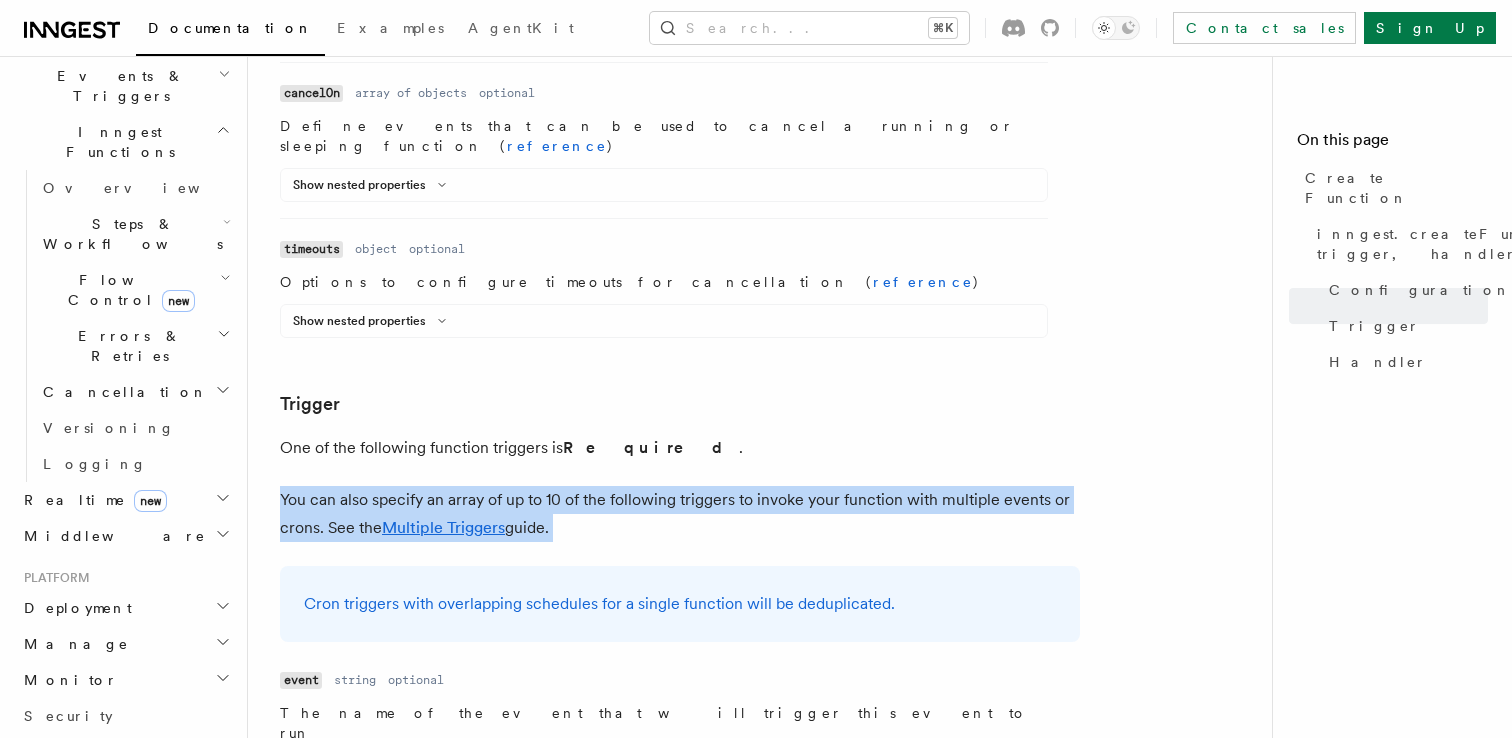 click on "You can also specify an array of up to 10 of the following triggers to invoke
your function with multiple events or crons. See the  Multiple Triggers  guide." at bounding box center [680, 514] 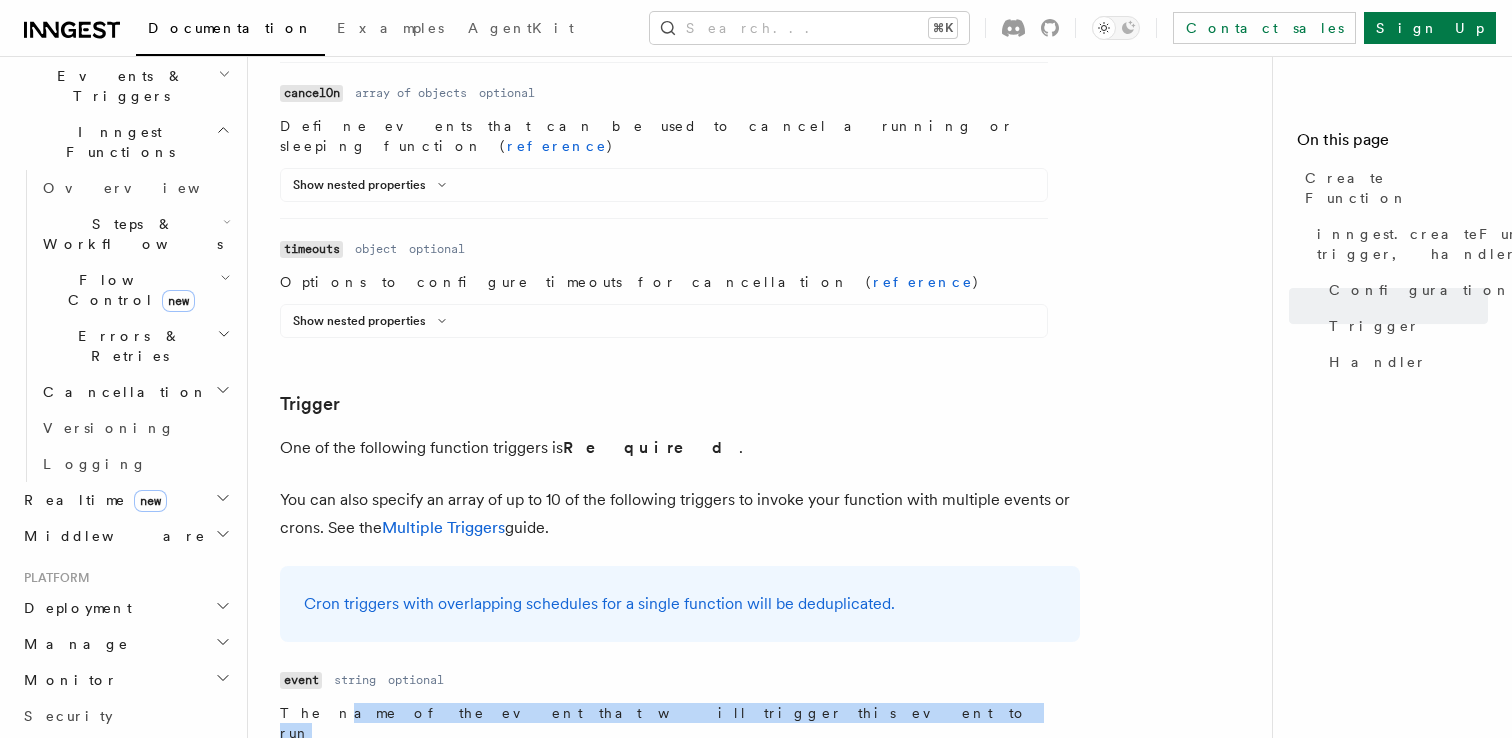 drag, startPoint x: 315, startPoint y: 420, endPoint x: 663, endPoint y: 420, distance: 348 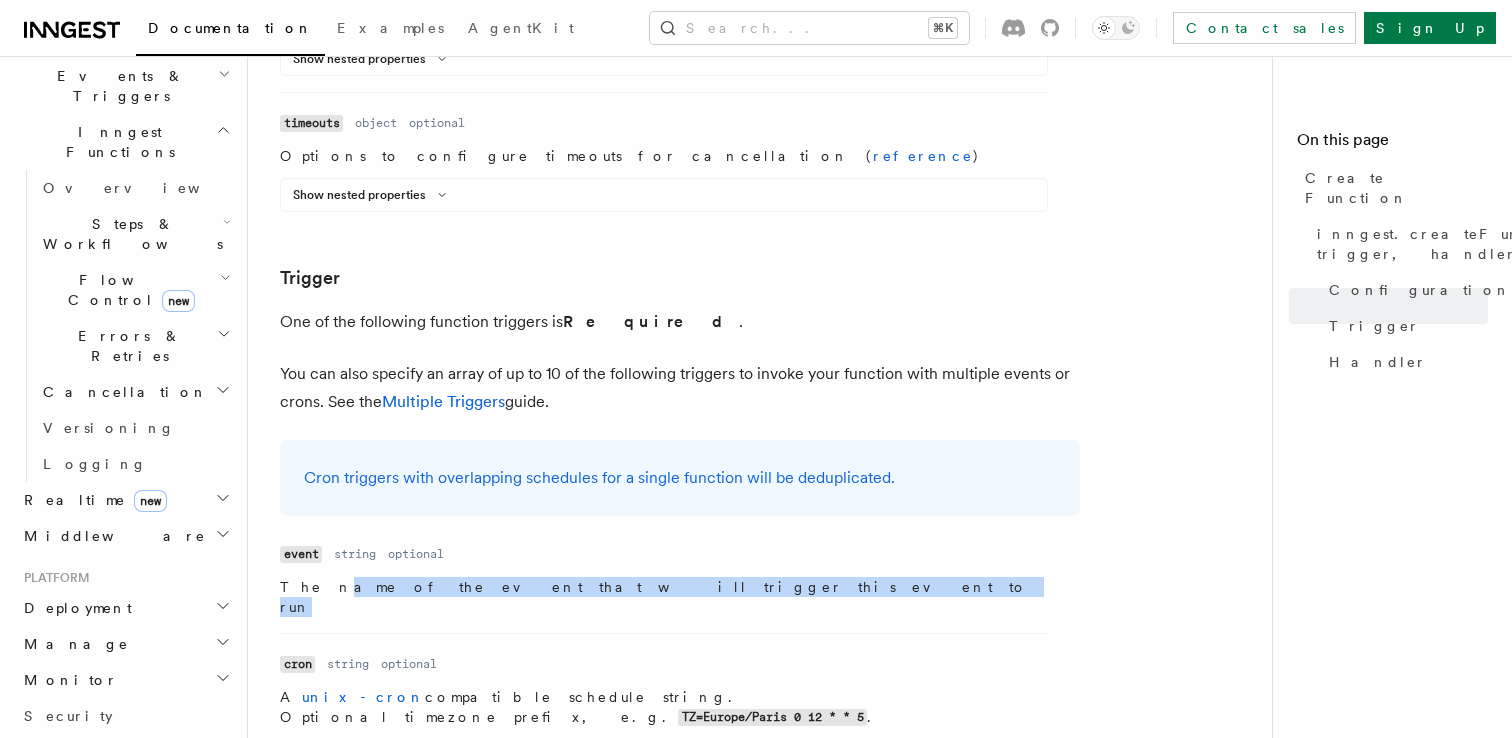 scroll, scrollTop: 2533, scrollLeft: 0, axis: vertical 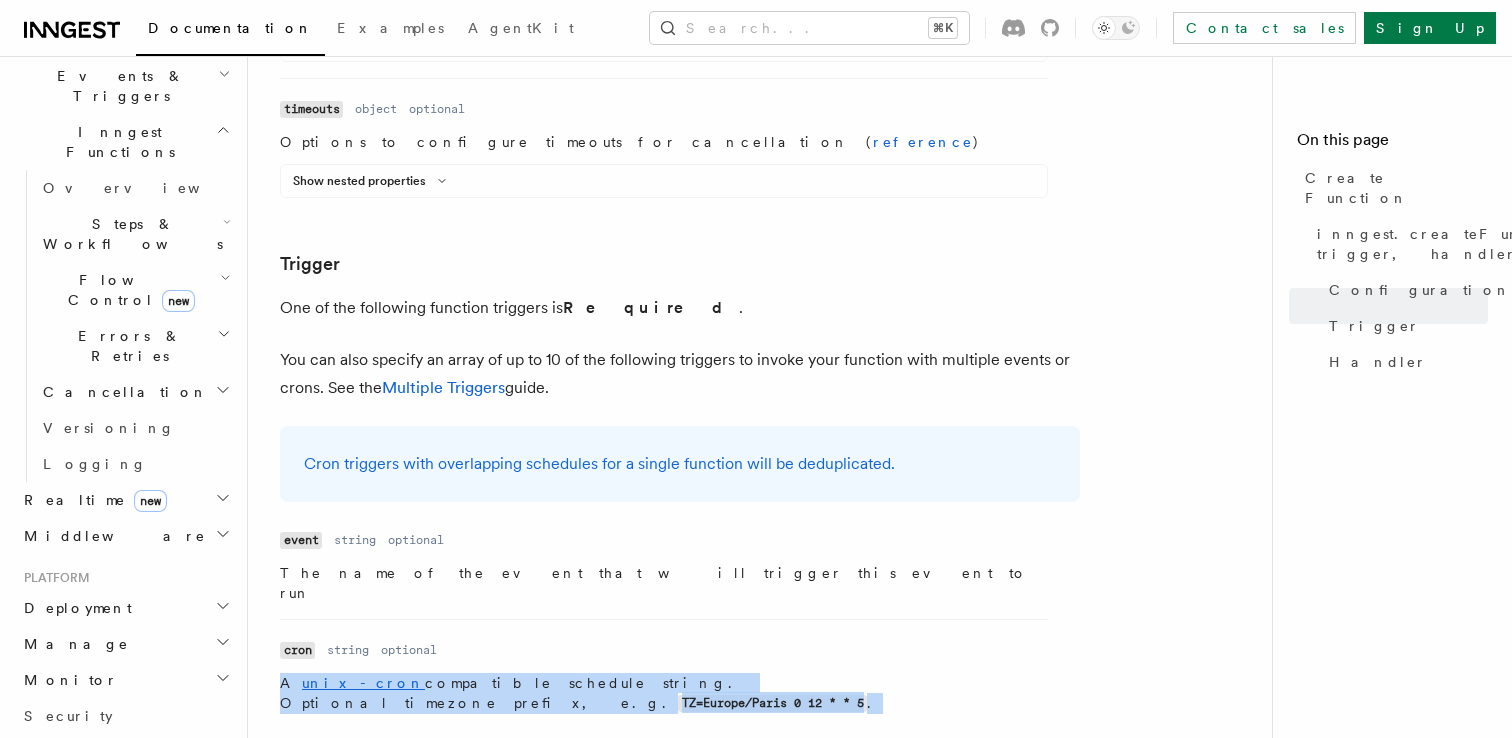 drag, startPoint x: 280, startPoint y: 369, endPoint x: 712, endPoint y: 400, distance: 433.11084 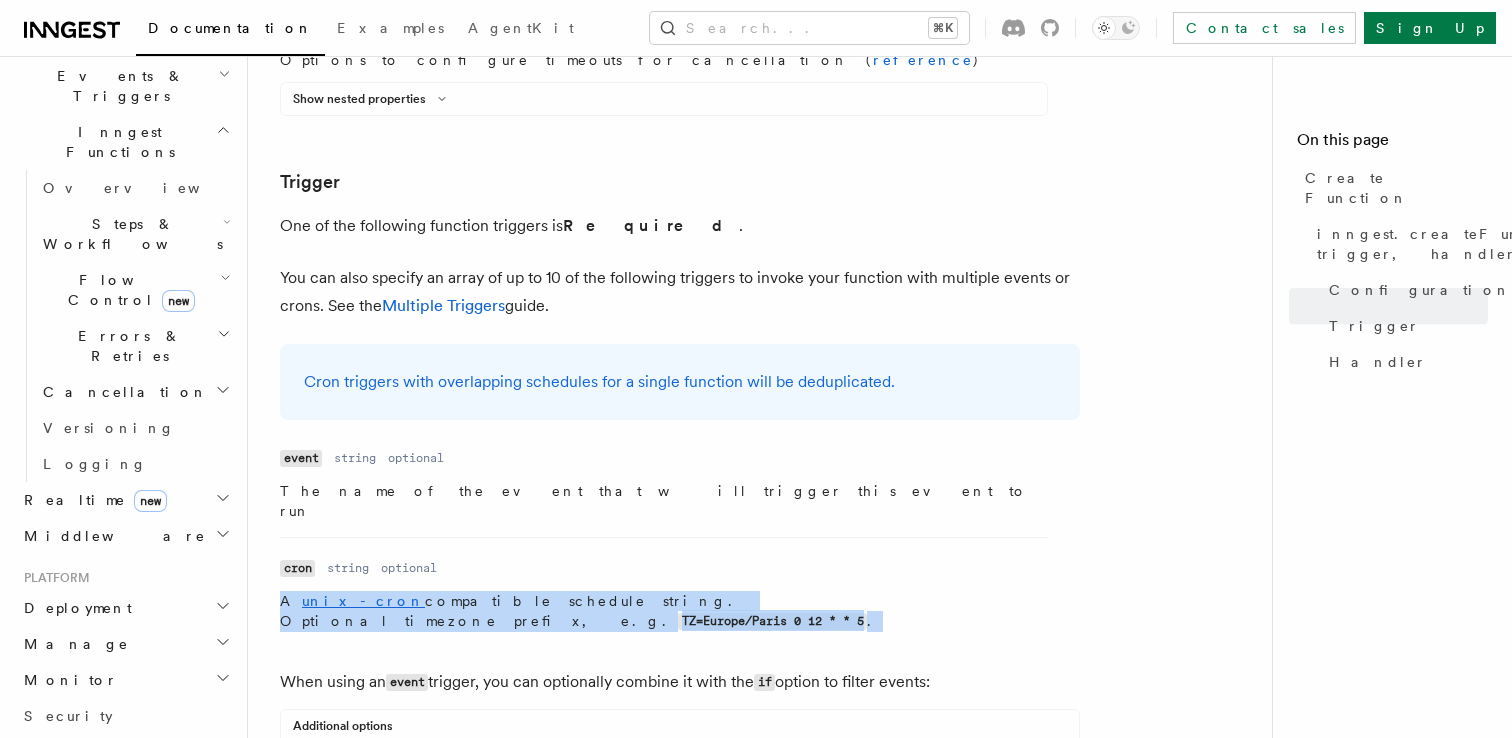 scroll, scrollTop: 2678, scrollLeft: 0, axis: vertical 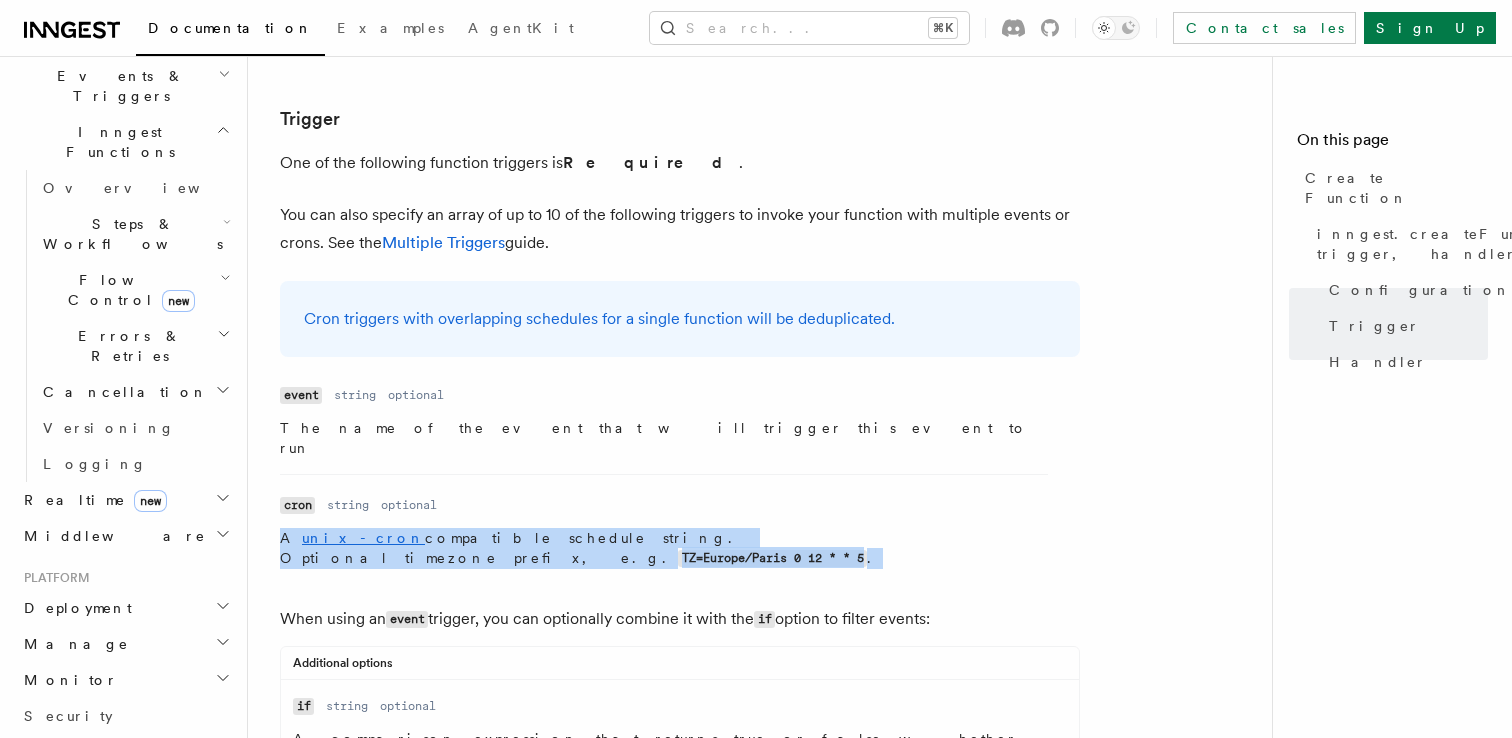 drag, startPoint x: 494, startPoint y: 305, endPoint x: 1013, endPoint y: 305, distance: 519 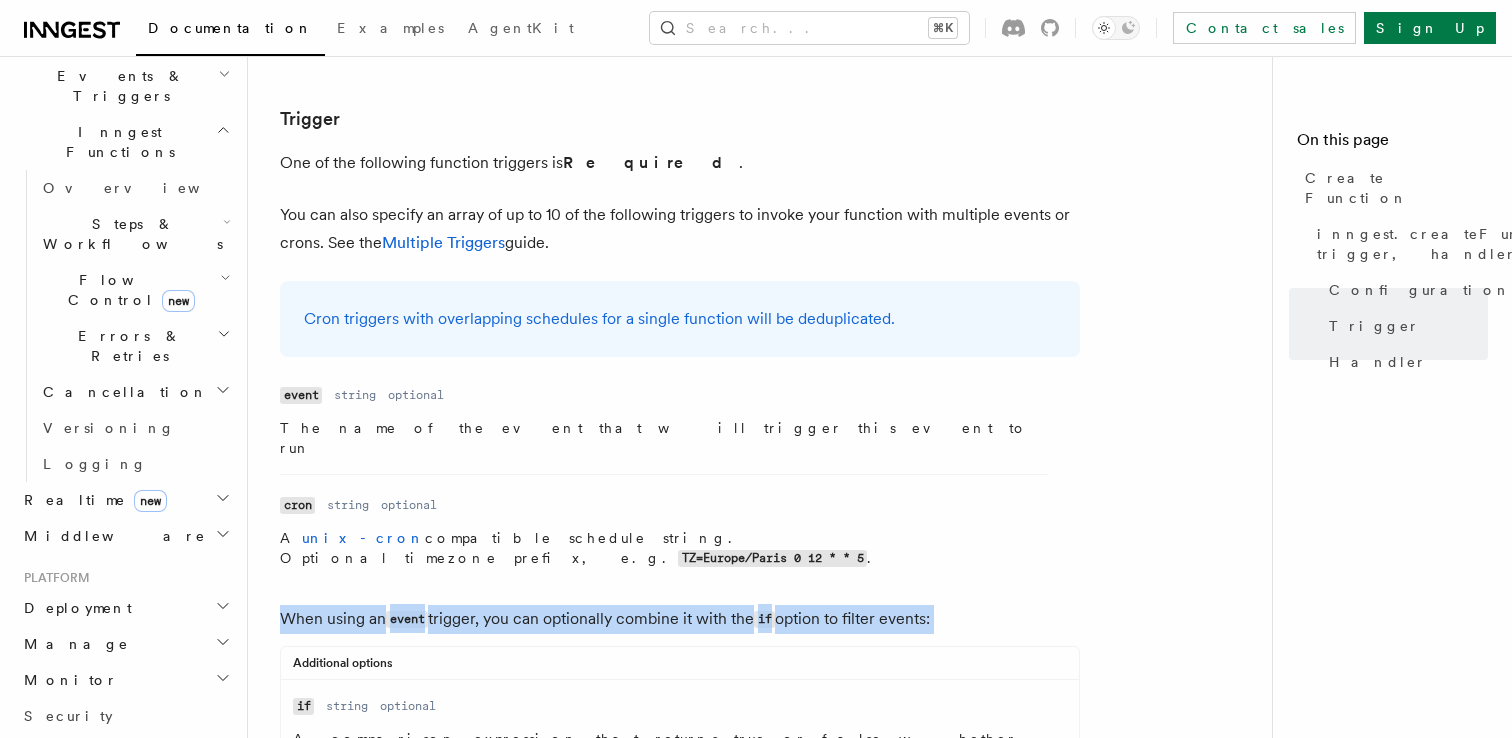 click on "When using an  event  trigger, you can optionally combine it with the  if  option to filter events:" at bounding box center [680, 619] 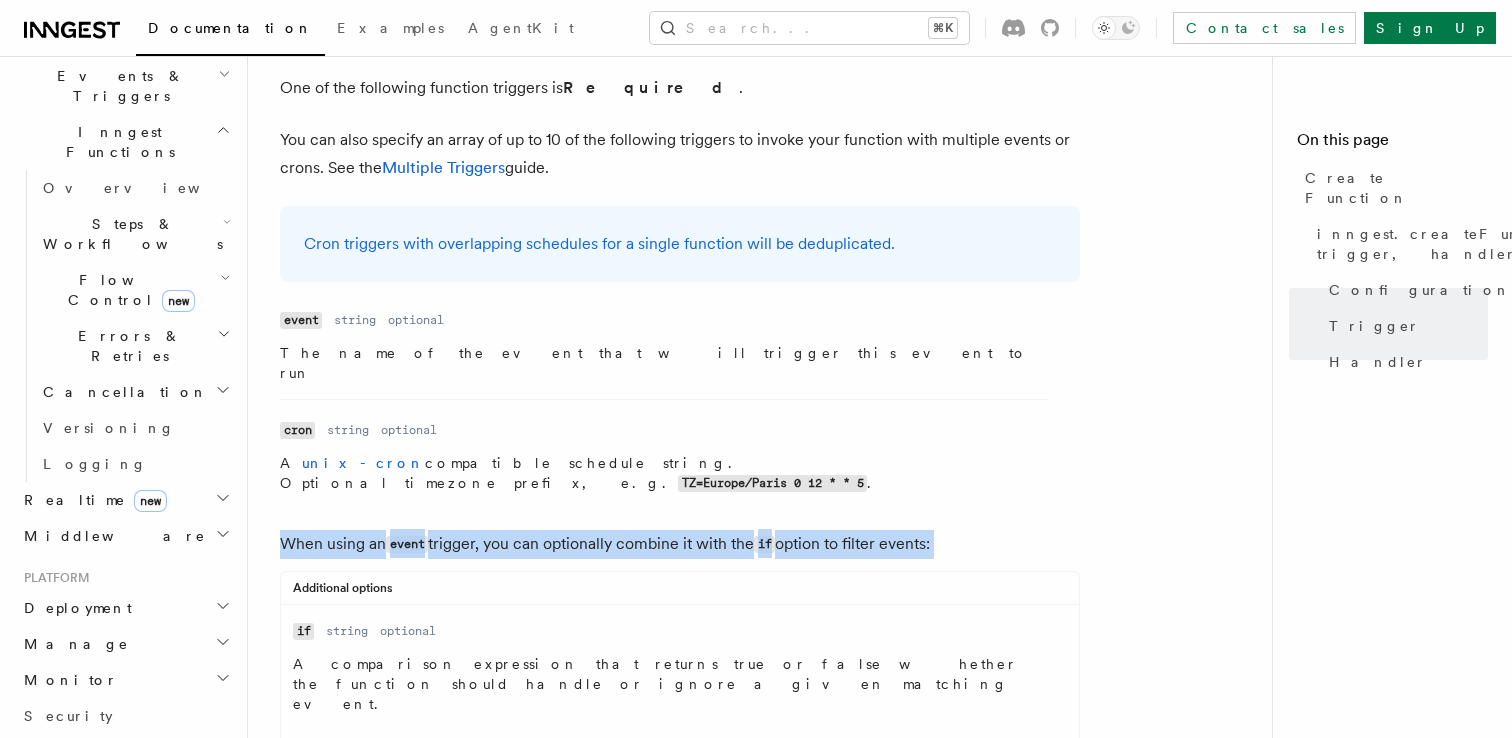 scroll, scrollTop: 2770, scrollLeft: 0, axis: vertical 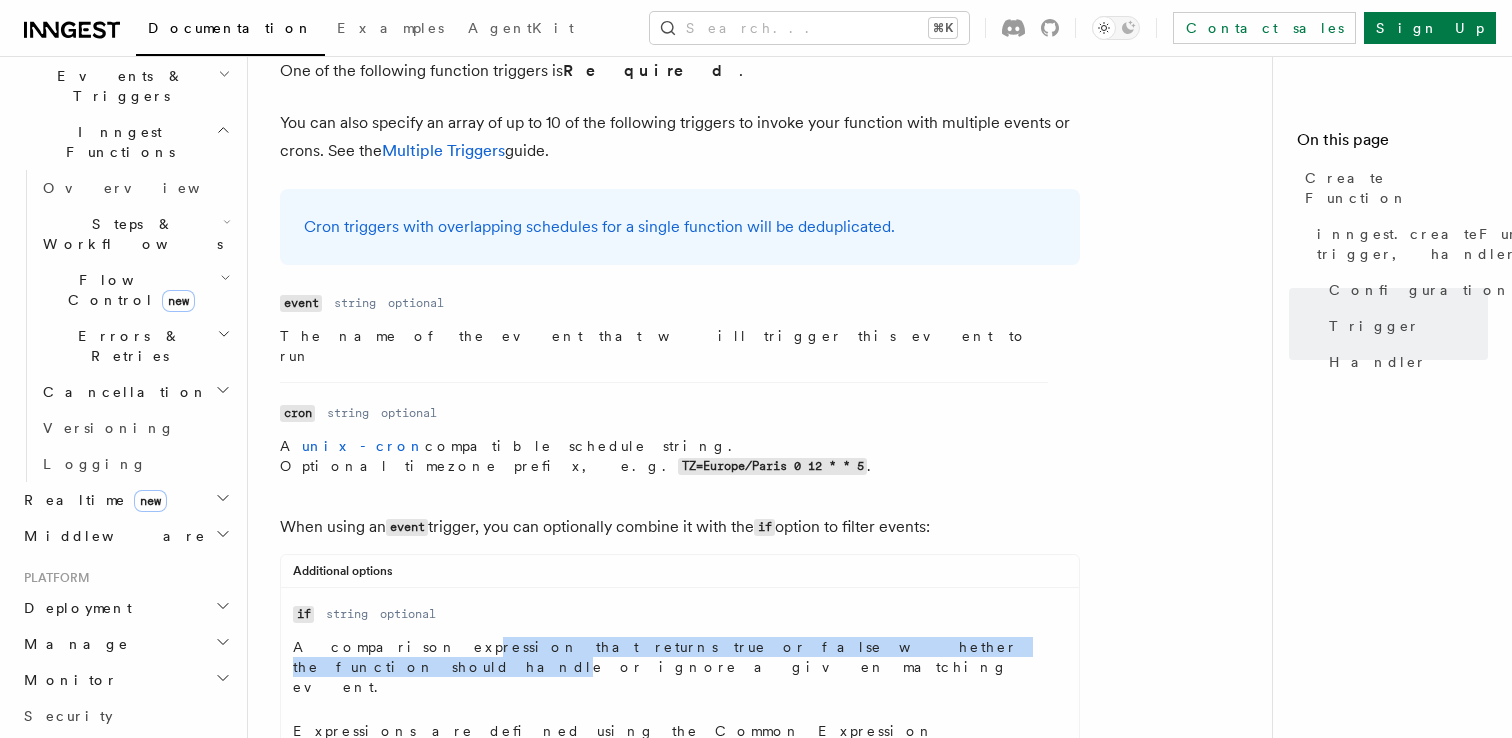 drag, startPoint x: 403, startPoint y: 338, endPoint x: 813, endPoint y: 336, distance: 410.00488 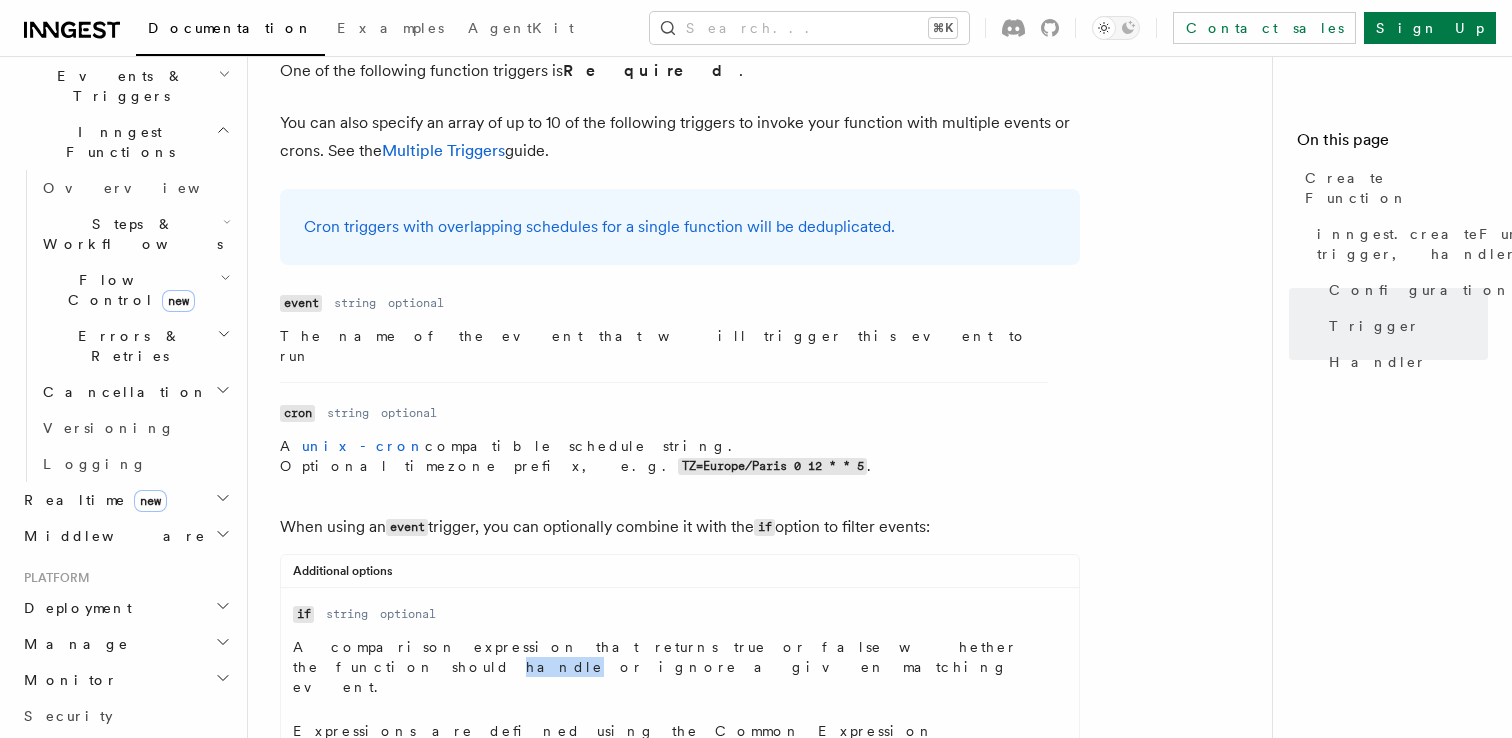 click on "A comparison expression that returns true or false whether the function should handle or ignore a given matching event." at bounding box center (665, 667) 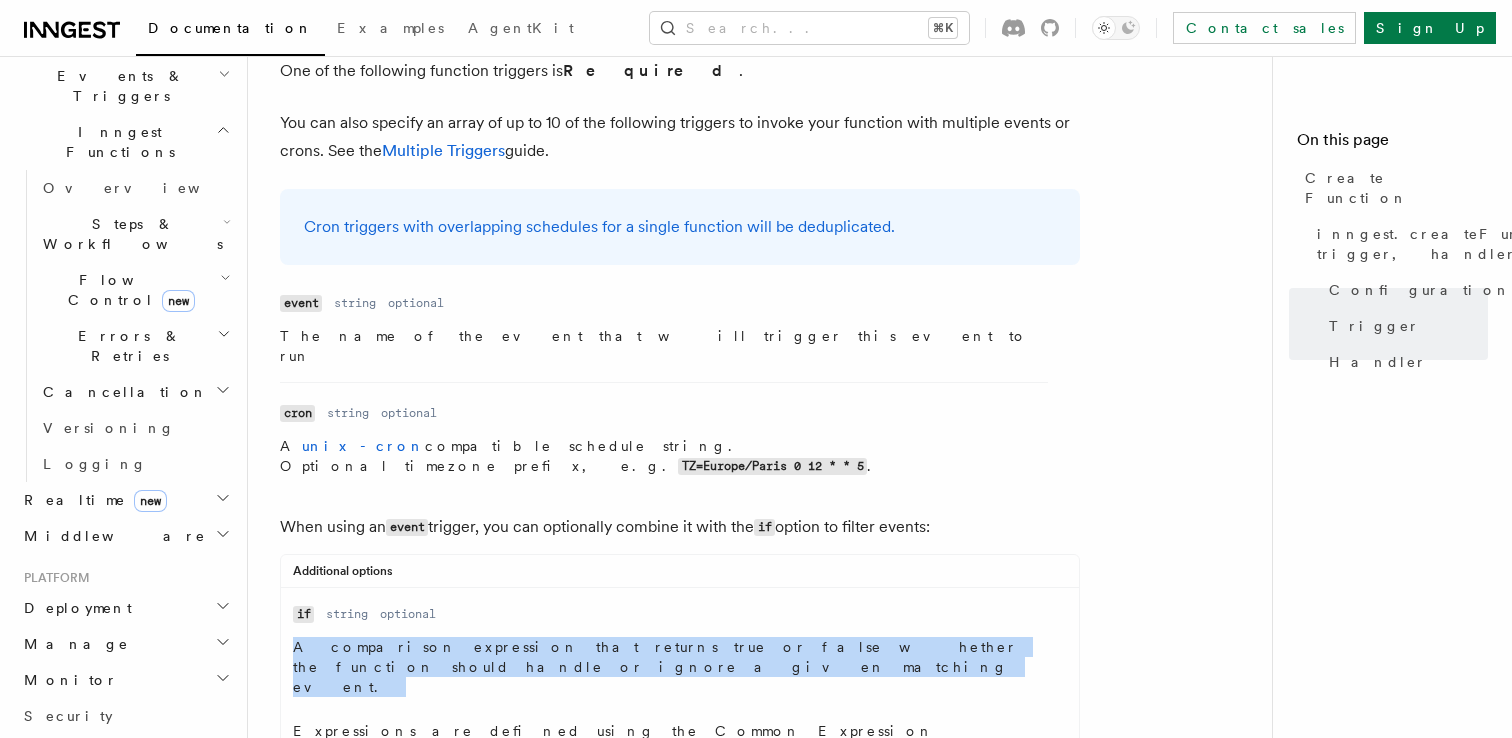 click on "A comparison expression that returns true or false whether the function should handle or ignore a given matching event." at bounding box center (665, 667) 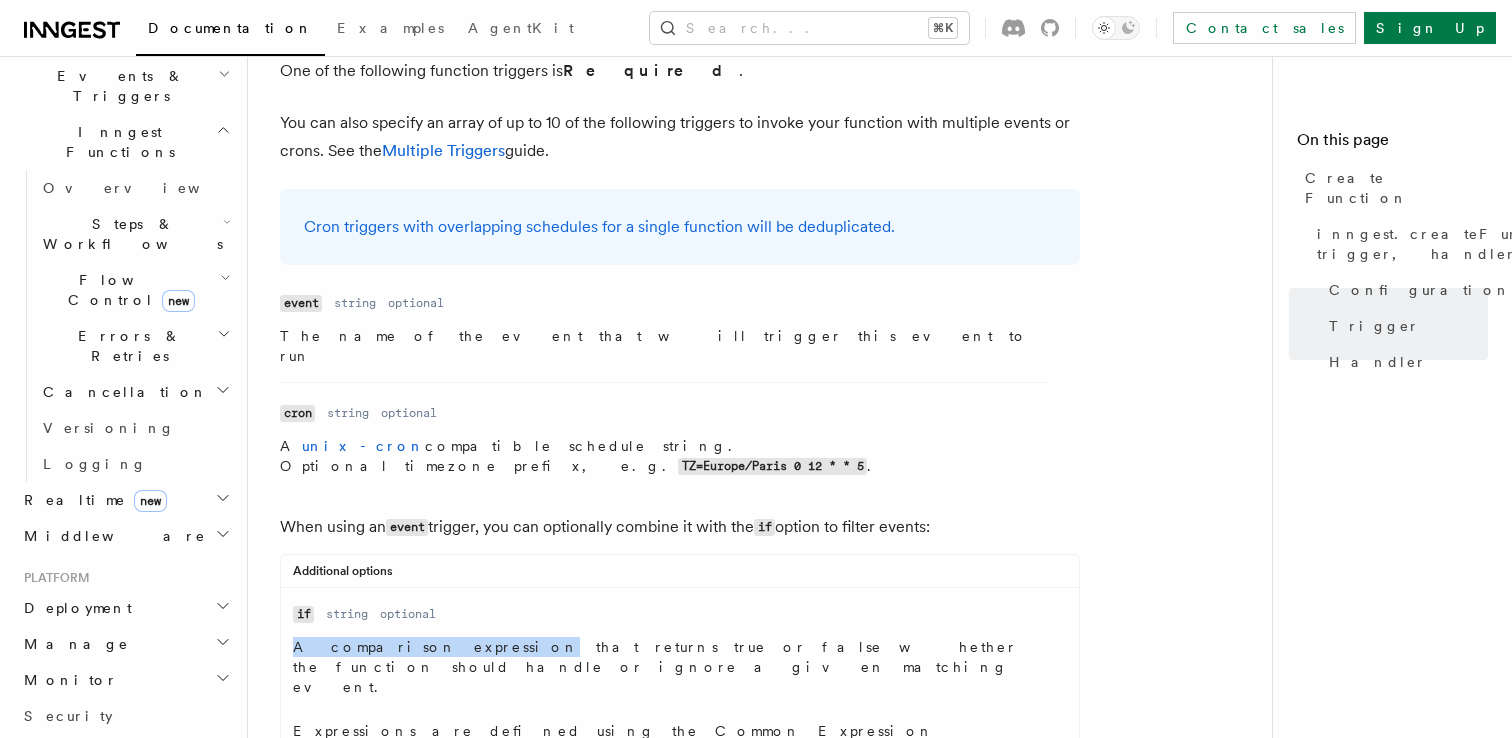 drag, startPoint x: 294, startPoint y: 335, endPoint x: 444, endPoint y: 335, distance: 150 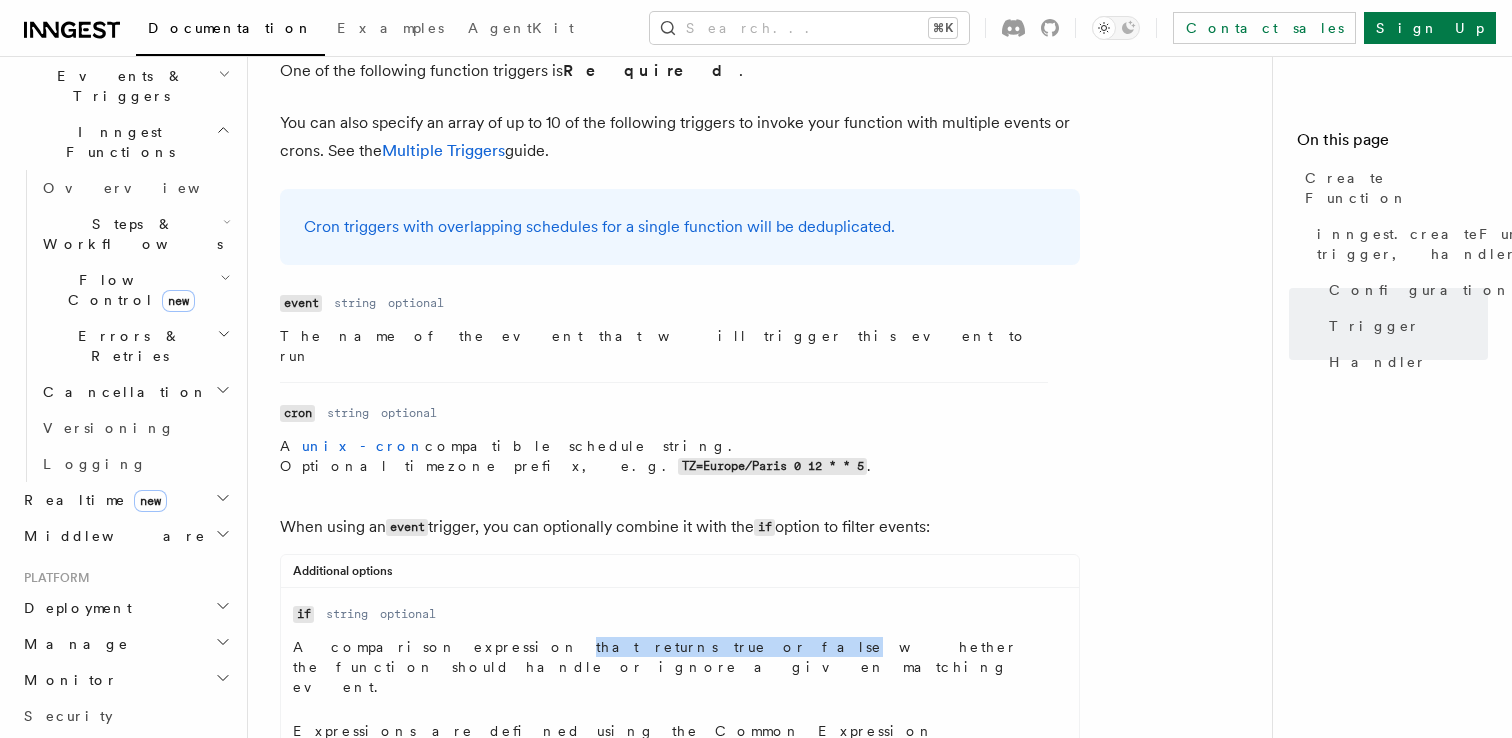 drag, startPoint x: 454, startPoint y: 335, endPoint x: 599, endPoint y: 335, distance: 145 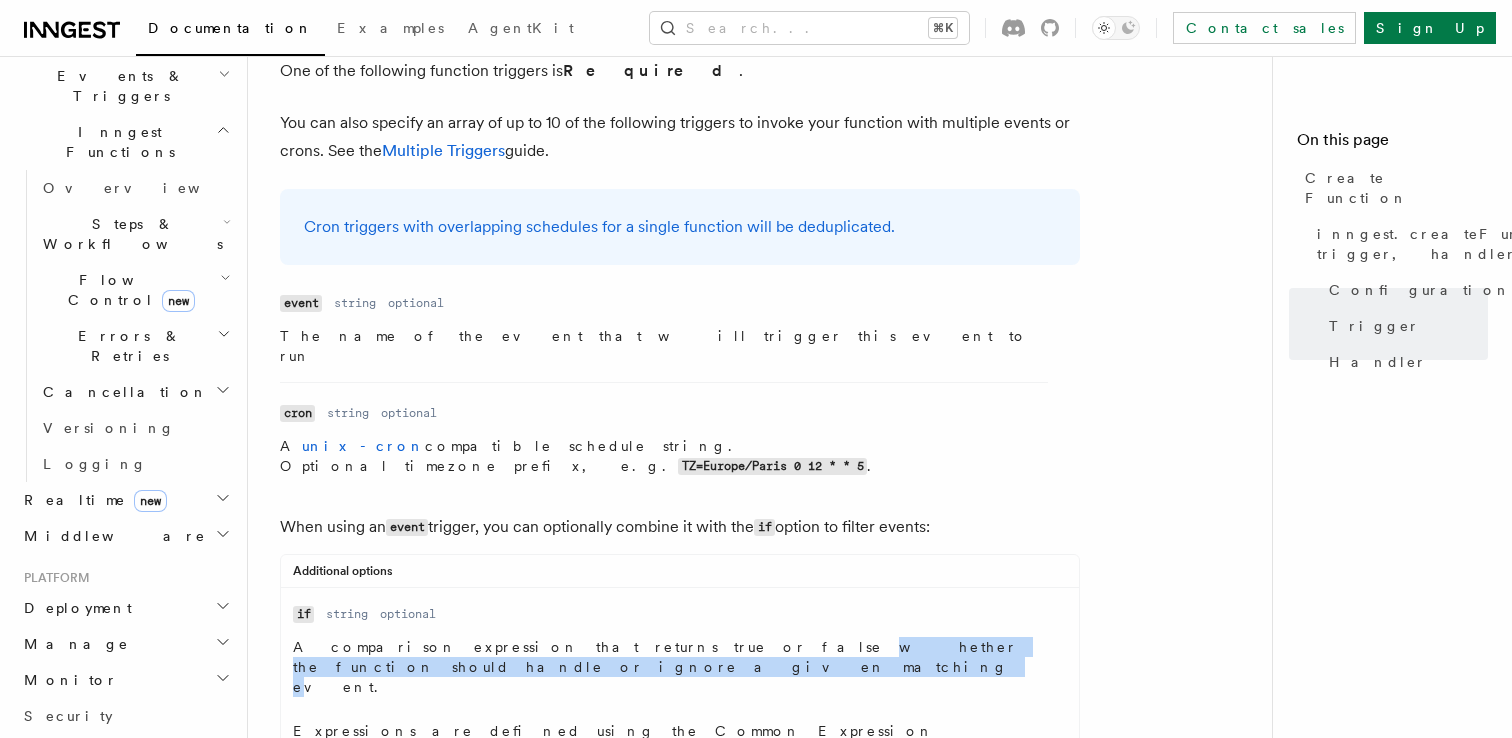 drag, startPoint x: 602, startPoint y: 337, endPoint x: 1004, endPoint y: 339, distance: 402.00497 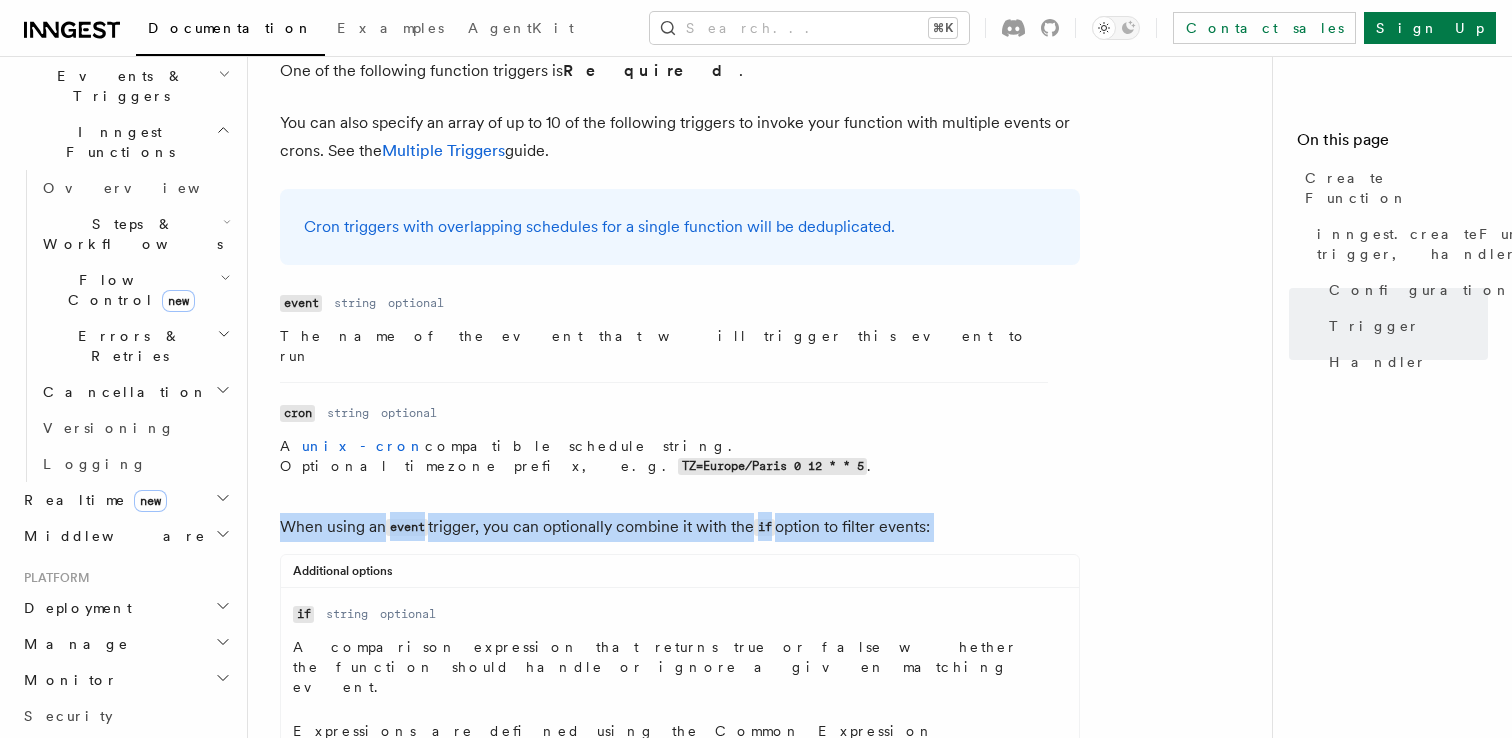 click on "When using an  event  trigger, you can optionally combine it with the  if  option to filter events:" at bounding box center (680, 527) 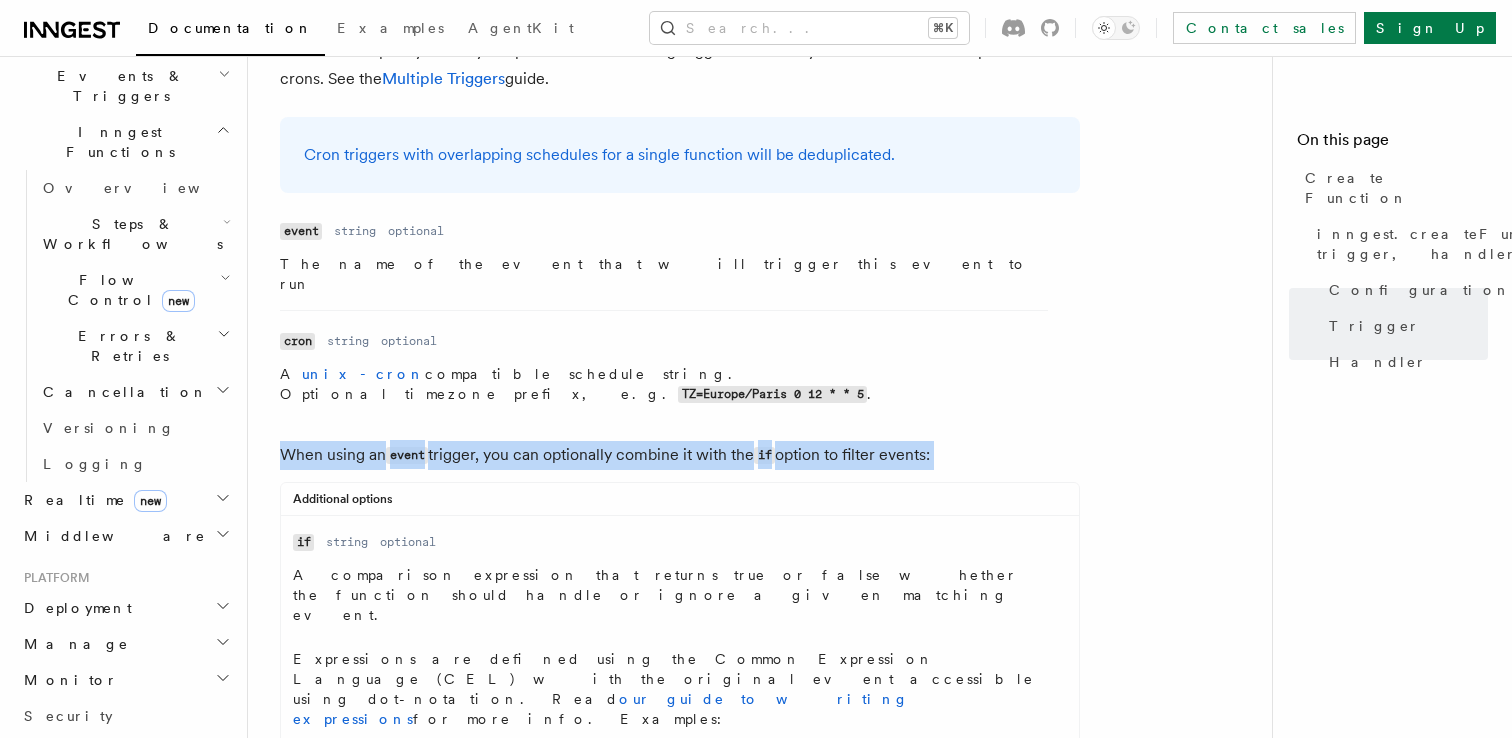 scroll, scrollTop: 2837, scrollLeft: 0, axis: vertical 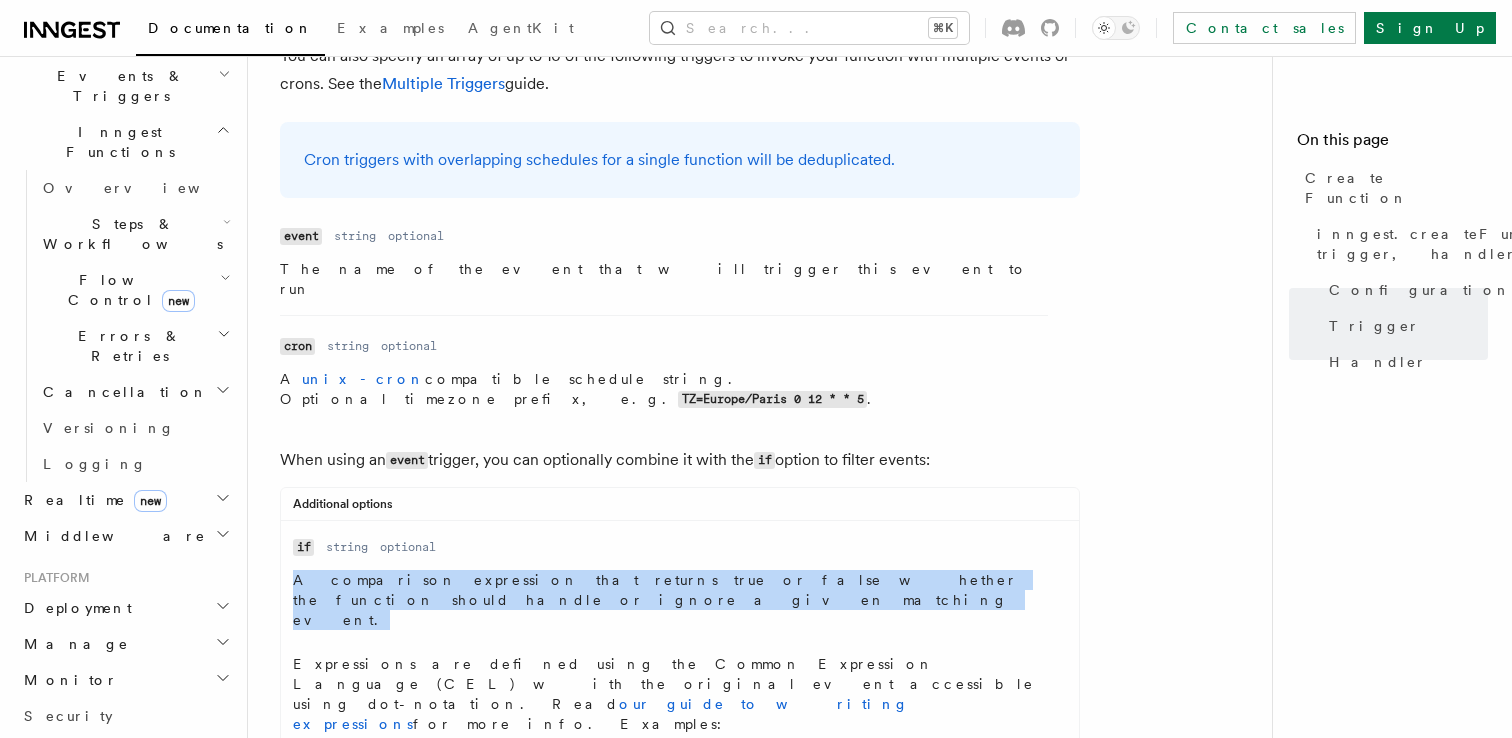drag, startPoint x: 291, startPoint y: 268, endPoint x: 1038, endPoint y: 264, distance: 747.0107 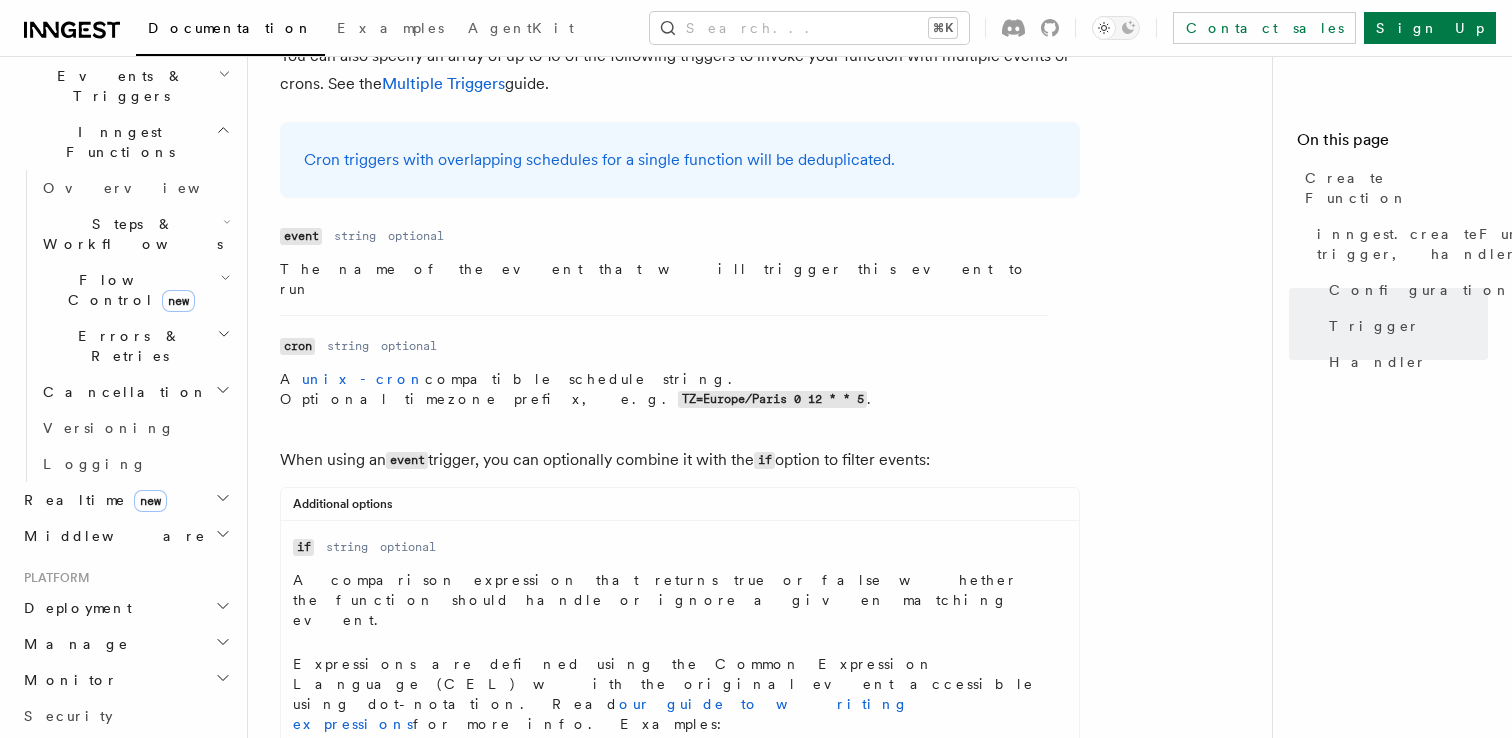 click on "case Name if Type string Required optional Description A comparison expression that returns true or false whether the function should handle or ignore a given matching event. Expressions are defined using the Common Expression Language (CEL) with the original event accessible using dot-notation. Read  our guide to writing expressions  for more info. Examples:
'event.data.action == "published"'
'event.data.priority >= 4'" at bounding box center (665, 674) 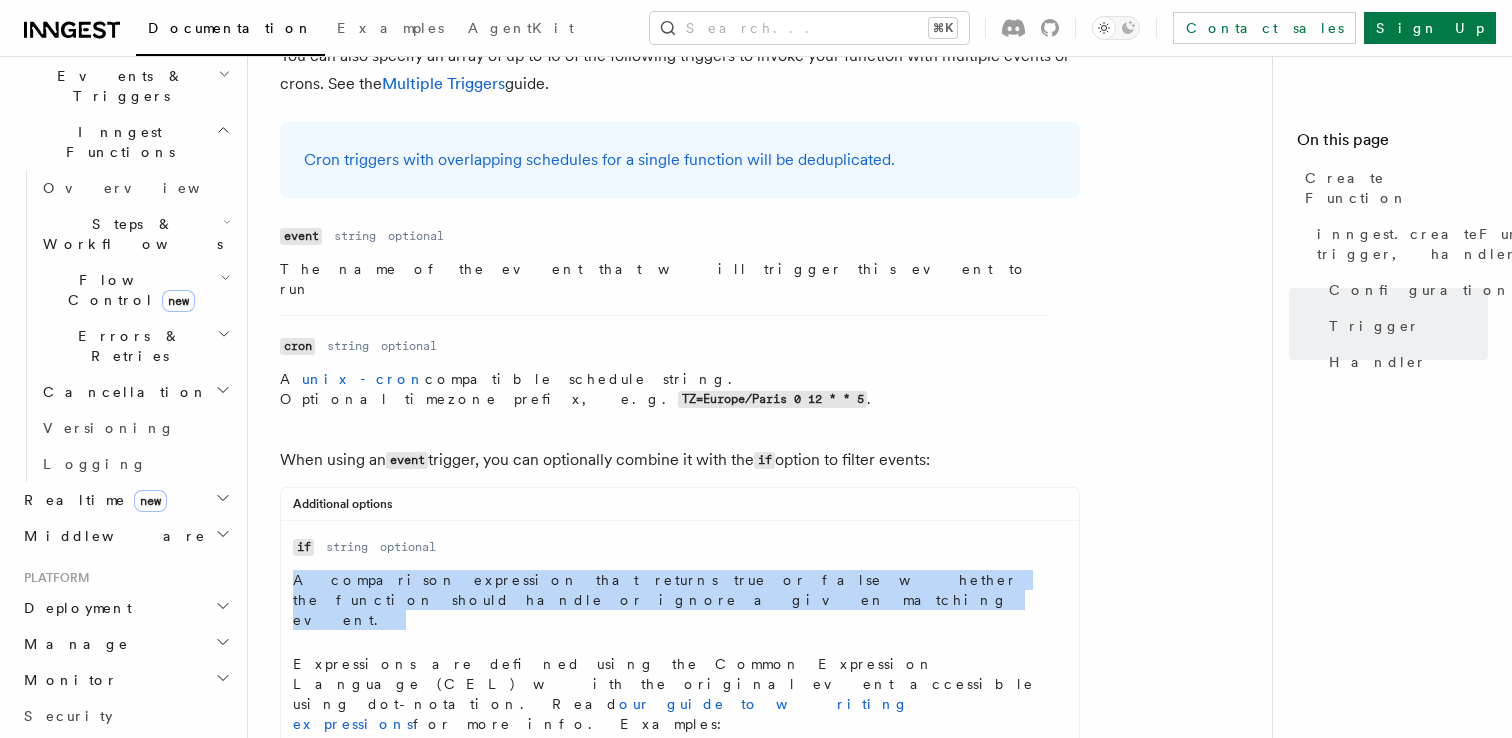 click on "case Name if Type string Required optional Description A comparison expression that returns true or false whether the function should handle or ignore a given matching event. Expressions are defined using the Common Expression Language (CEL) with the original event accessible using dot-notation. Read  our guide to writing expressions  for more info. Examples:
'event.data.action == "published"'
'event.data.priority >= 4'" at bounding box center (665, 674) 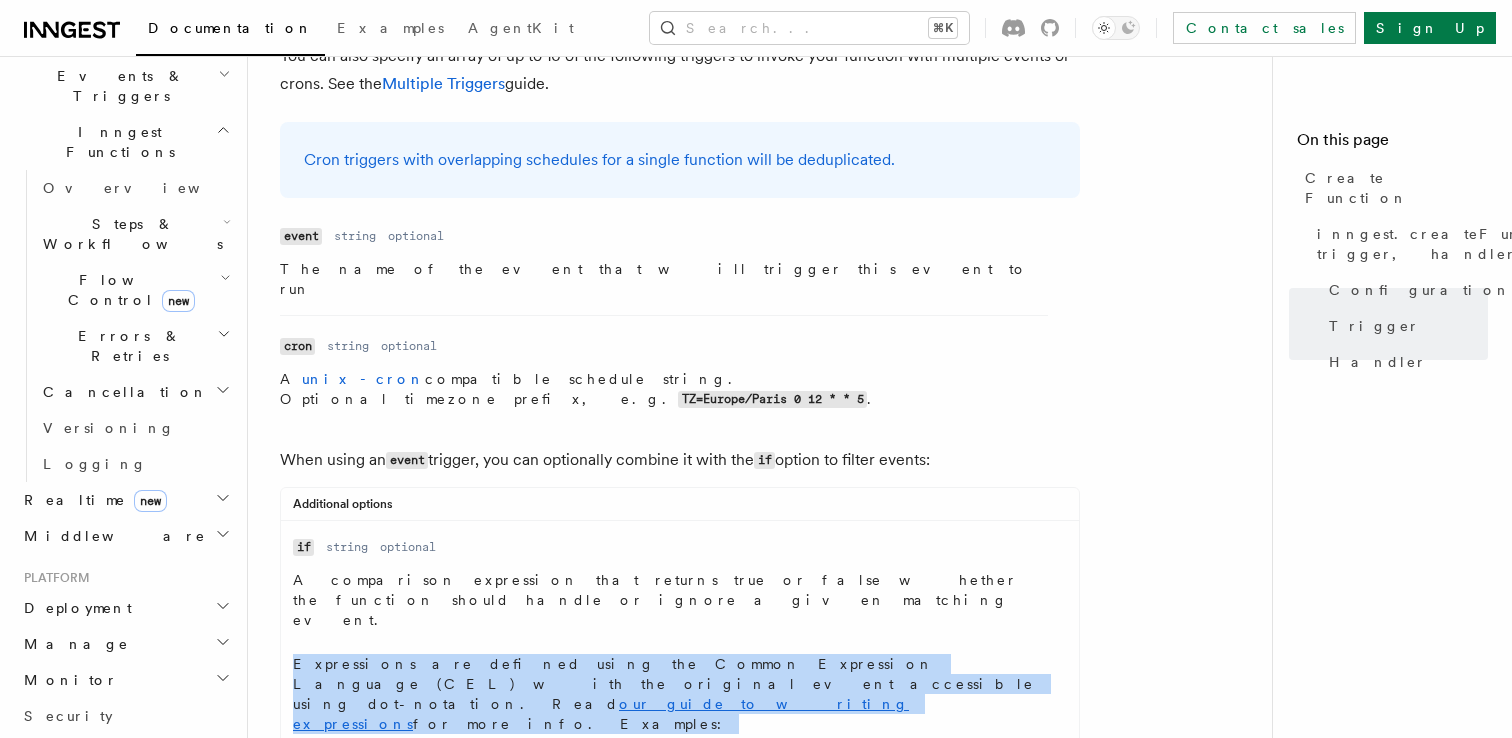 drag, startPoint x: 294, startPoint y: 310, endPoint x: 812, endPoint y: 338, distance: 518.7562 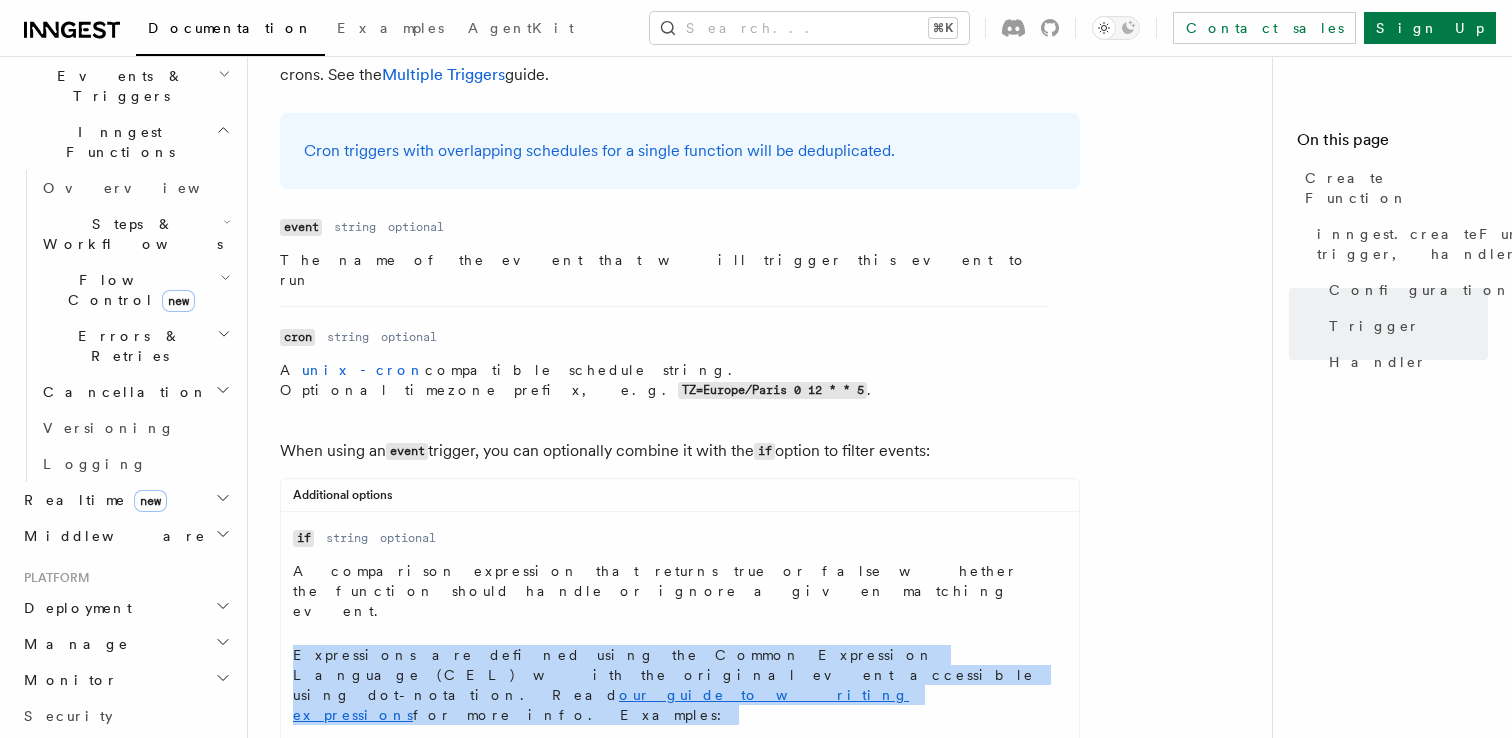 scroll, scrollTop: 2844, scrollLeft: 0, axis: vertical 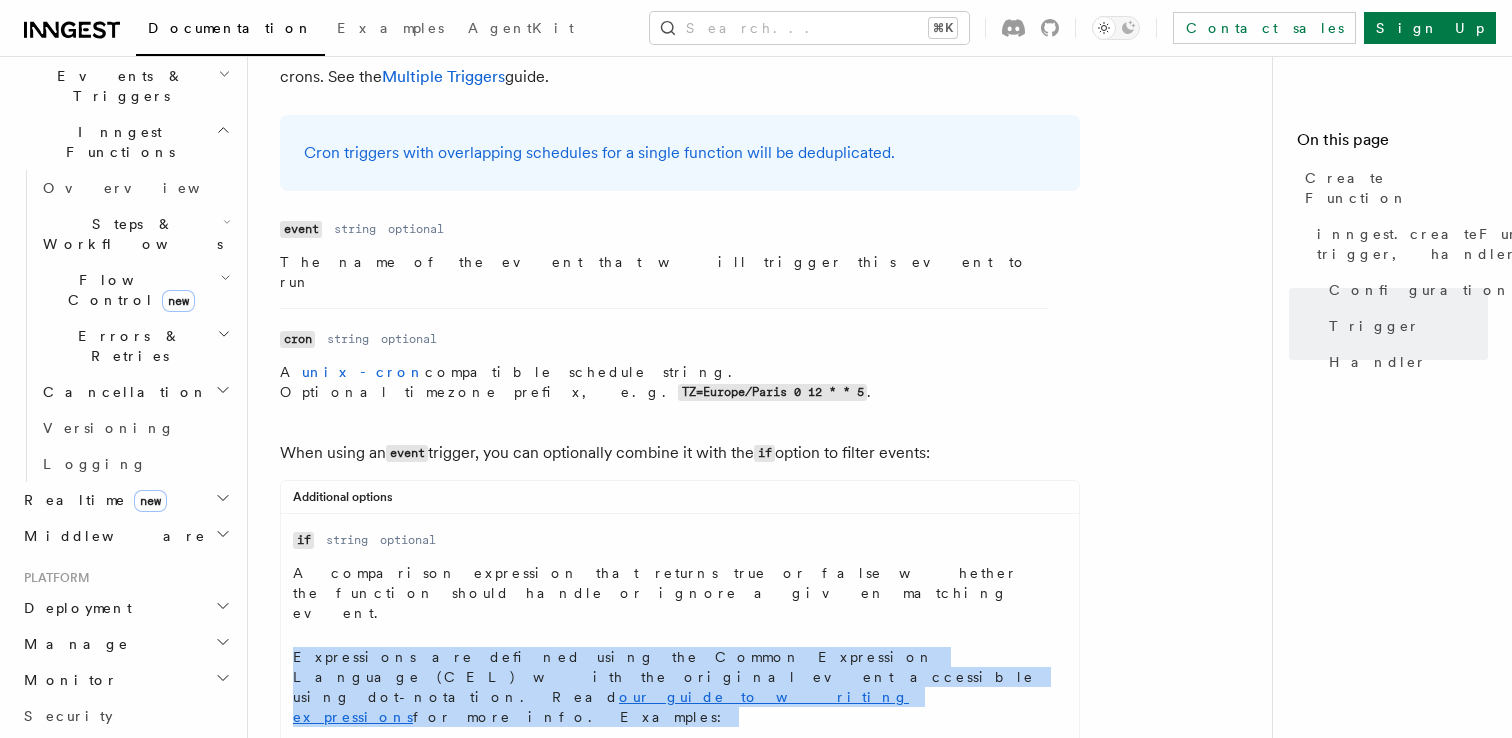 click on "Expressions are defined using the Common Expression Language (CEL) with the original event accessible using dot-notation. Read  our guide to writing expressions  for more info. Examples:" at bounding box center [665, 687] 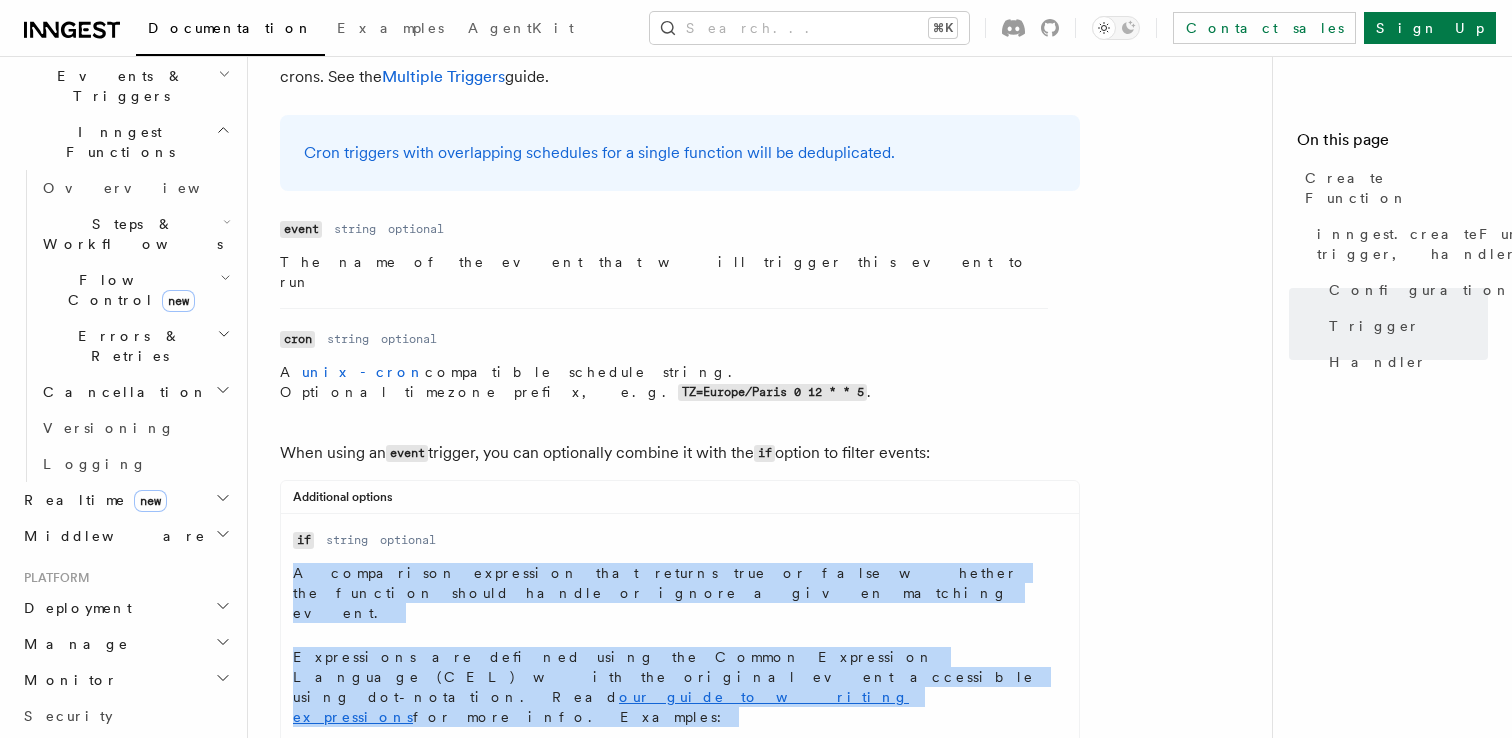 drag, startPoint x: 798, startPoint y: 328, endPoint x: 294, endPoint y: 257, distance: 508.9764 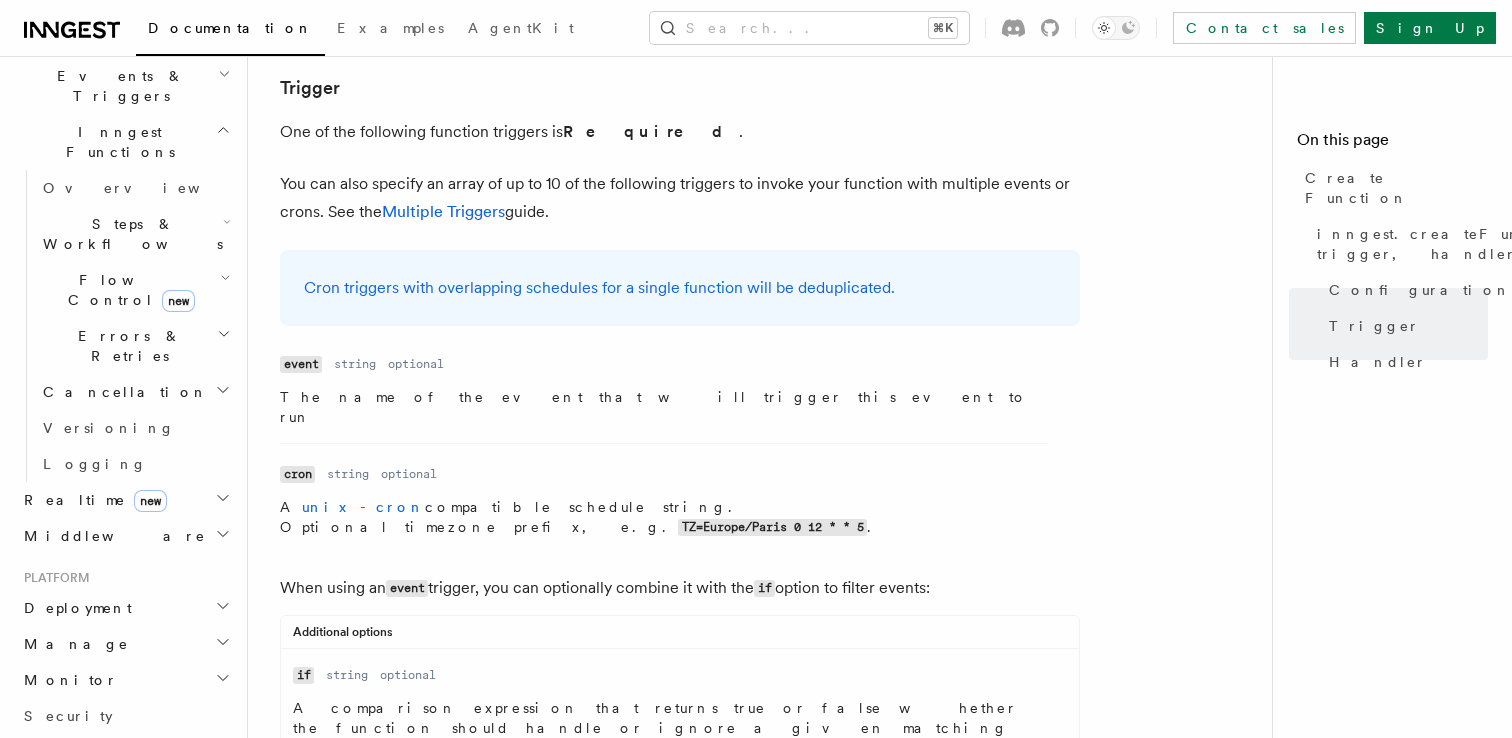 scroll, scrollTop: 2725, scrollLeft: 0, axis: vertical 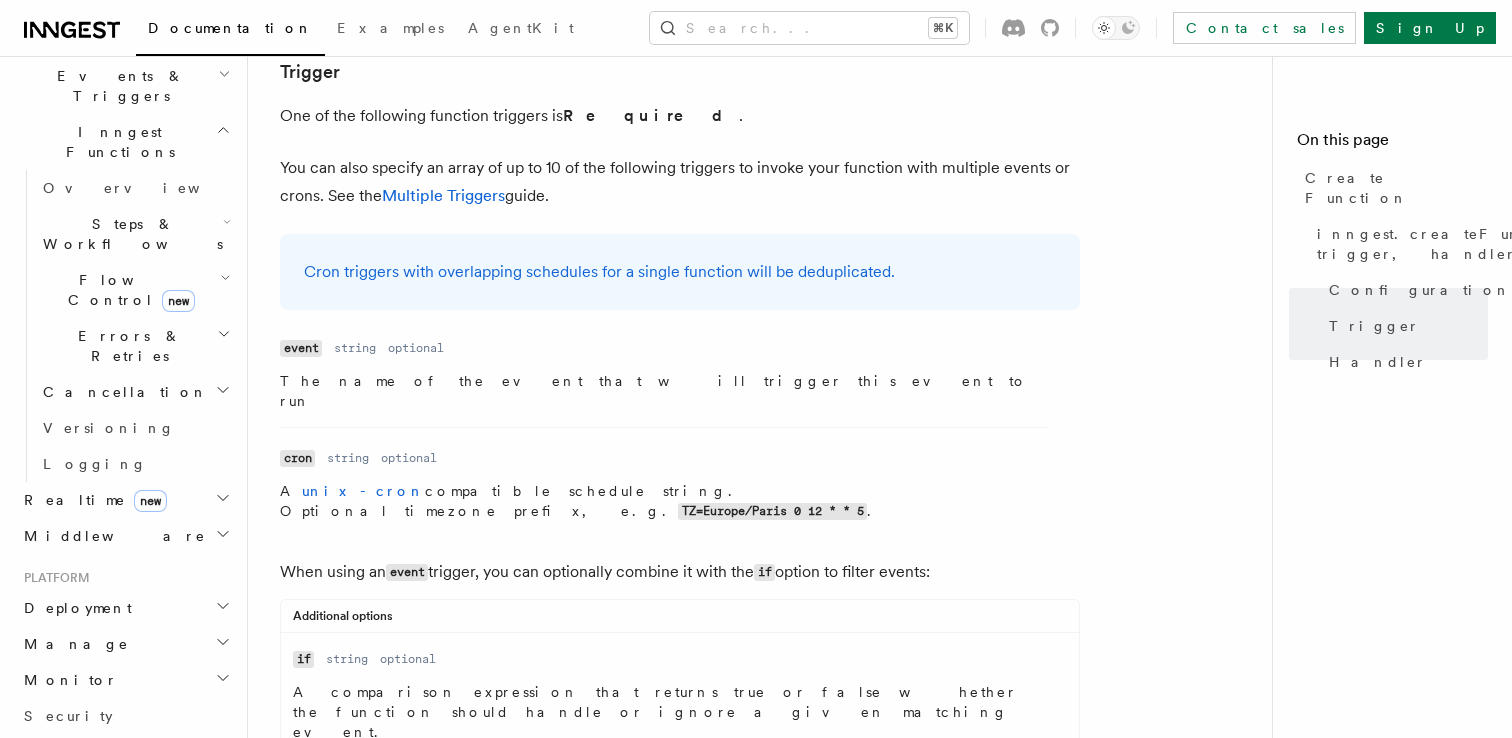 click on "Additional options Name if Type string Required optional Description A comparison expression that returns true or false whether the function should handle or ignore a given matching event. Expressions are defined using the Common Expression Language (CEL) with the original event accessible using dot-notation. Read  our guide to writing expressions  for more info. Examples:
'event.data.action == "published"'
'event.data.priority >= 4'" at bounding box center (680, 770) 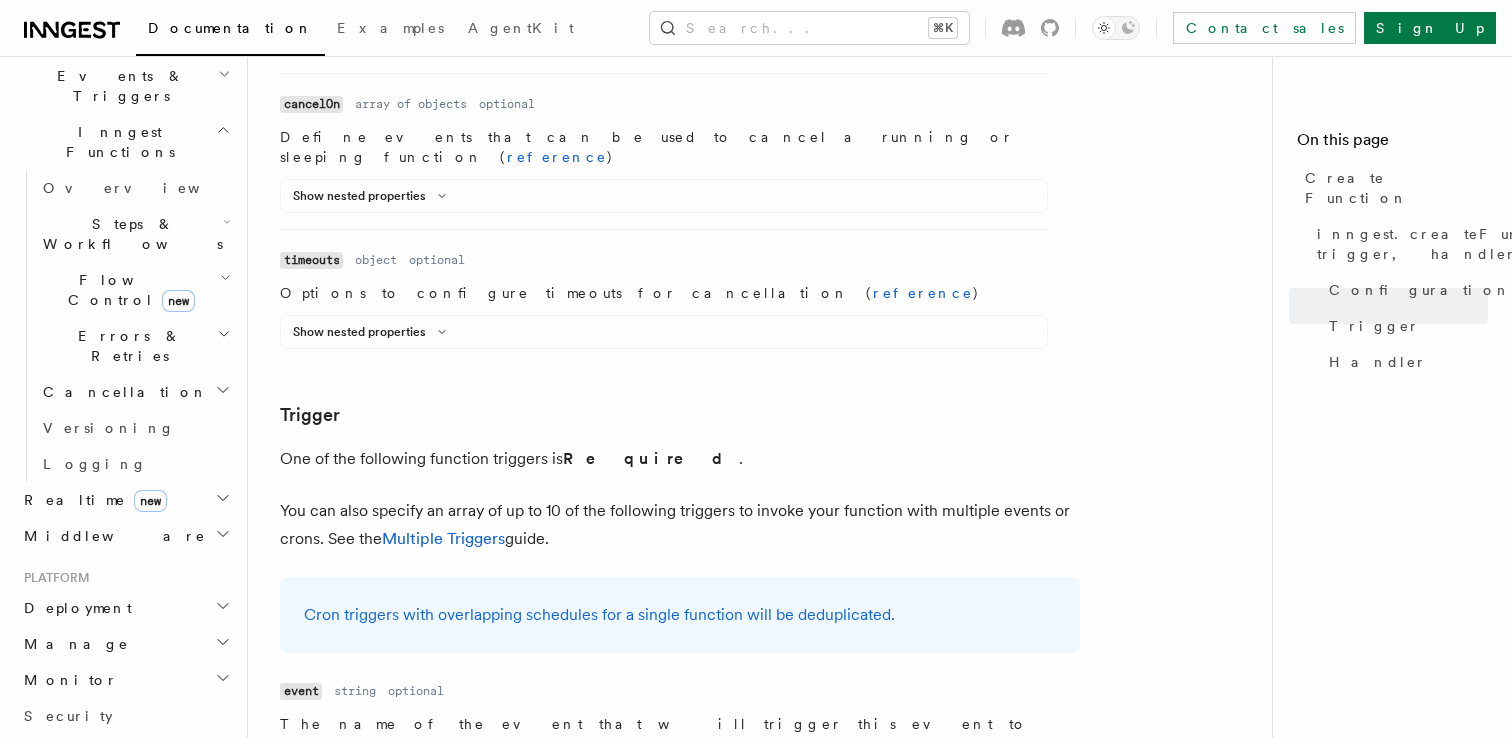 scroll, scrollTop: 2294, scrollLeft: 0, axis: vertical 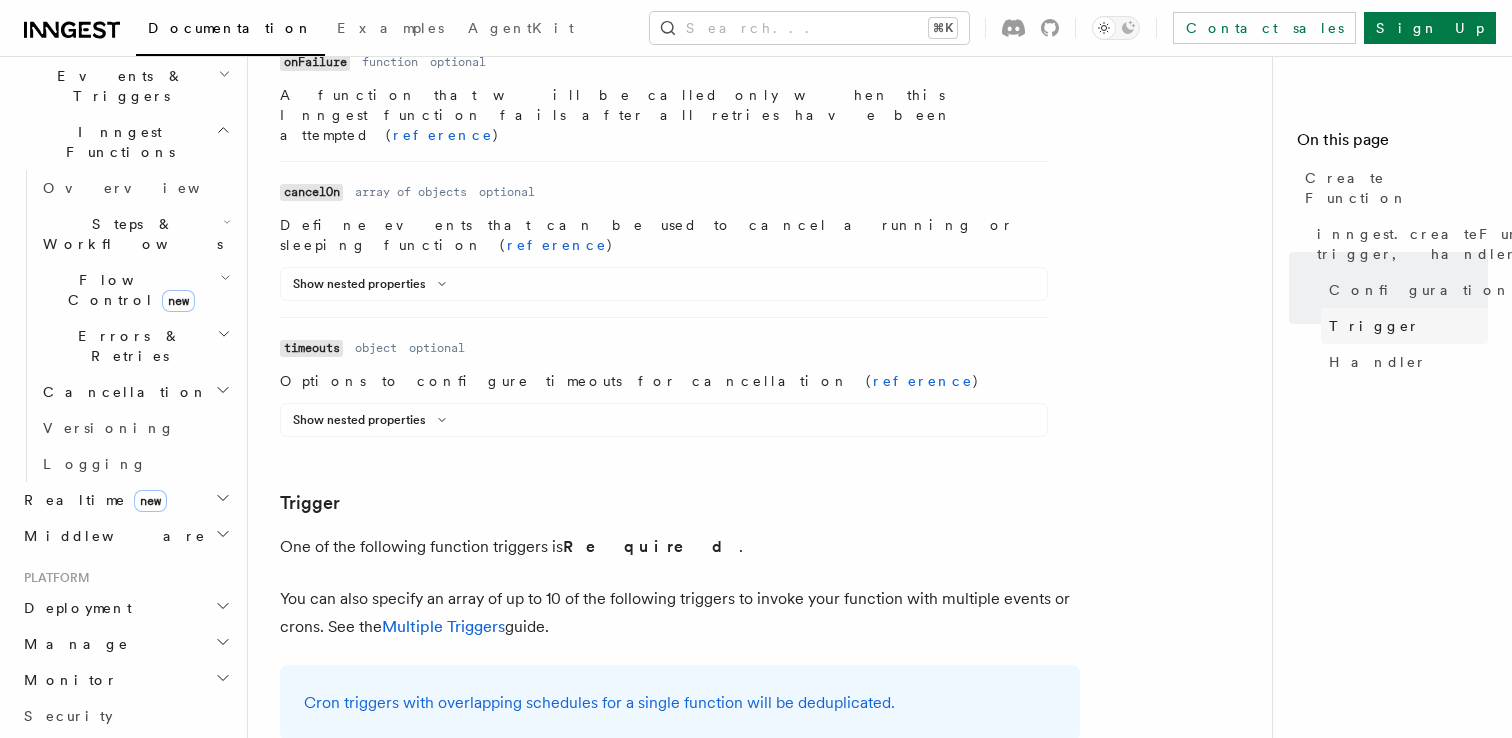 click on "Trigger" at bounding box center (1374, 326) 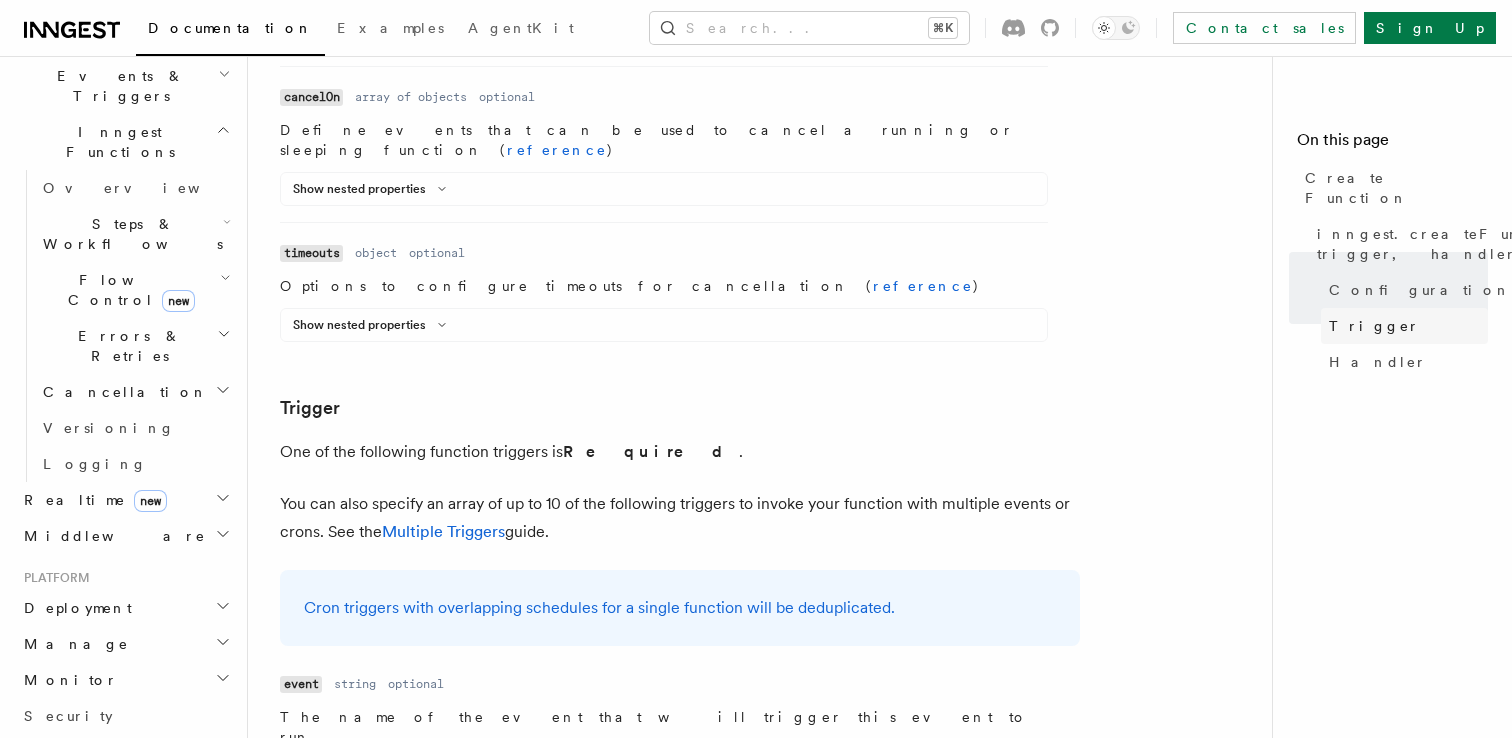 scroll, scrollTop: 2393, scrollLeft: 0, axis: vertical 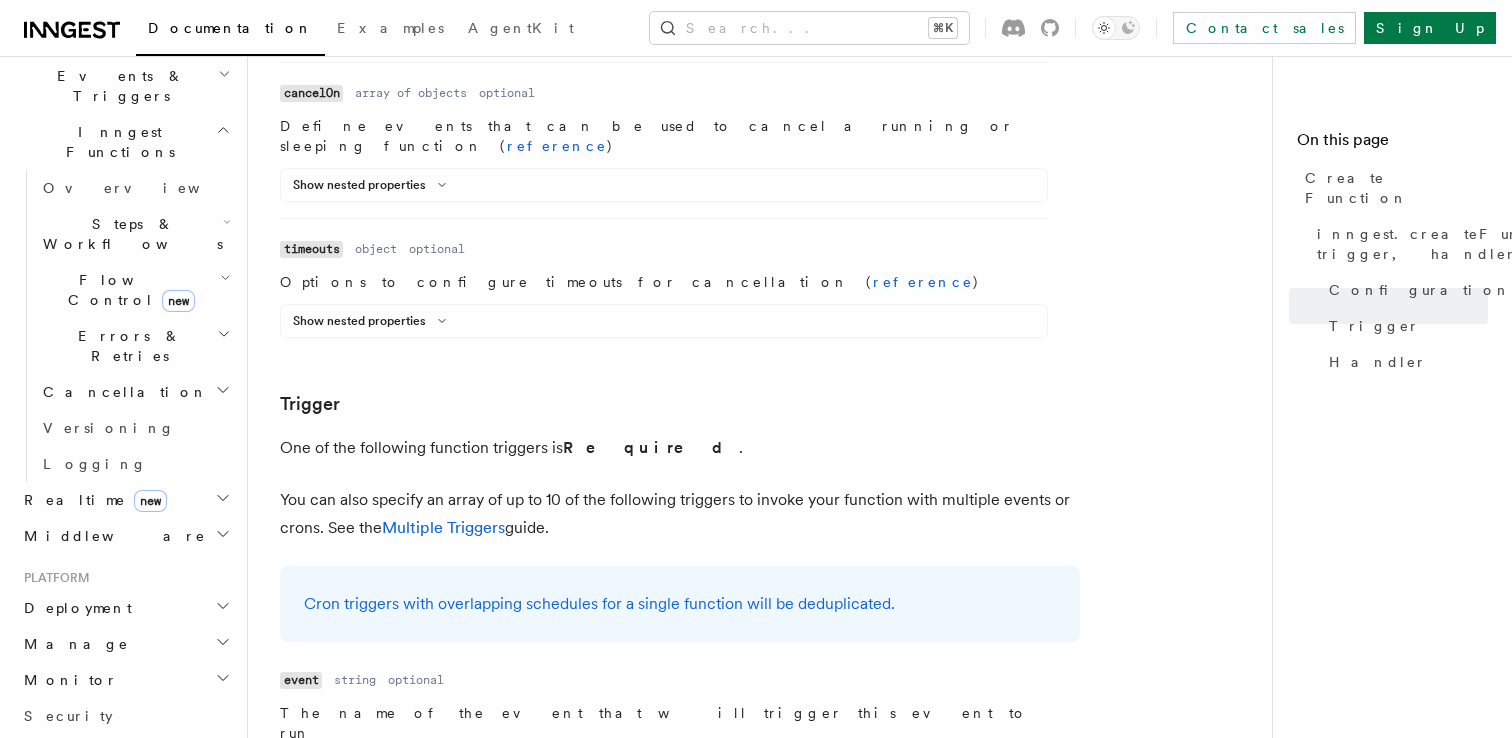 drag, startPoint x: 340, startPoint y: 206, endPoint x: 626, endPoint y: 232, distance: 287.17938 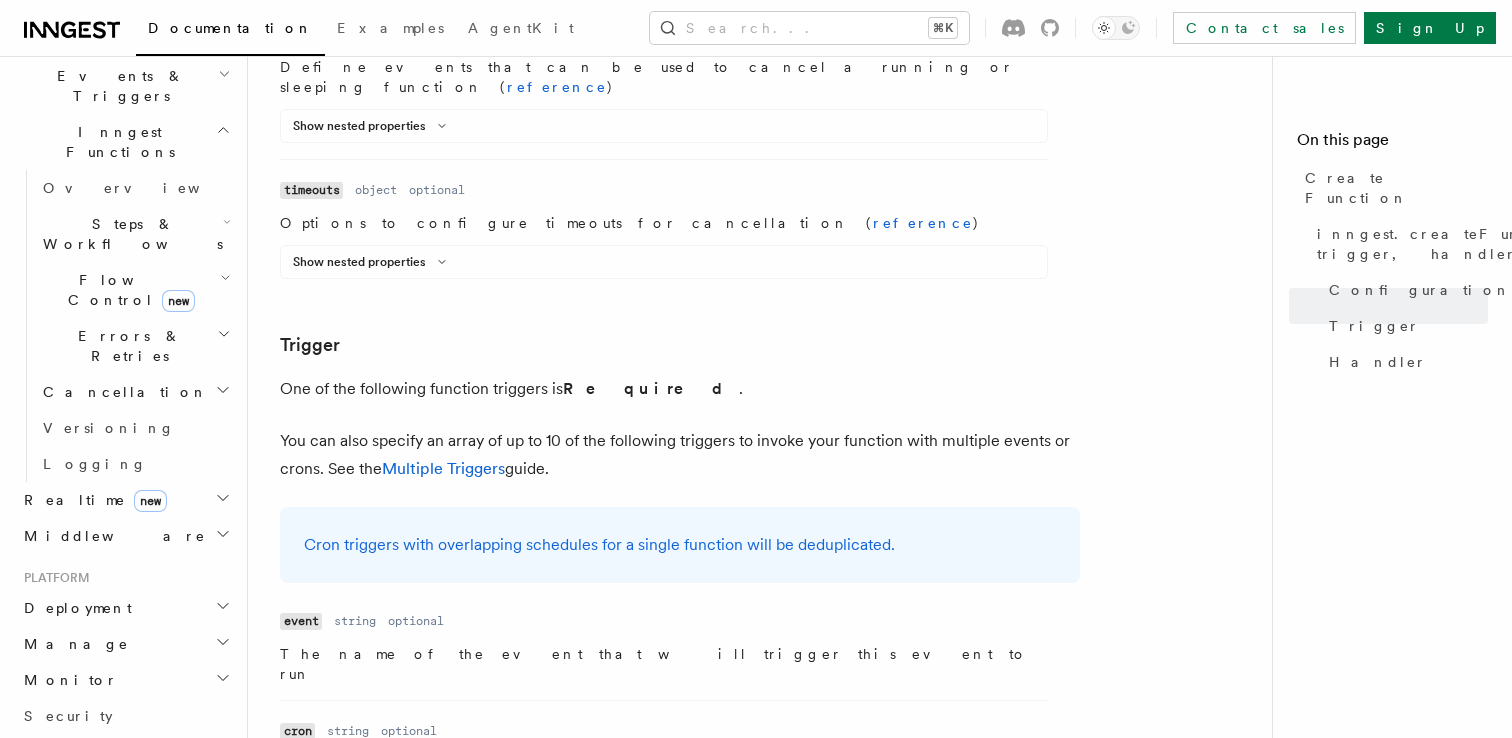 scroll, scrollTop: 2459, scrollLeft: 0, axis: vertical 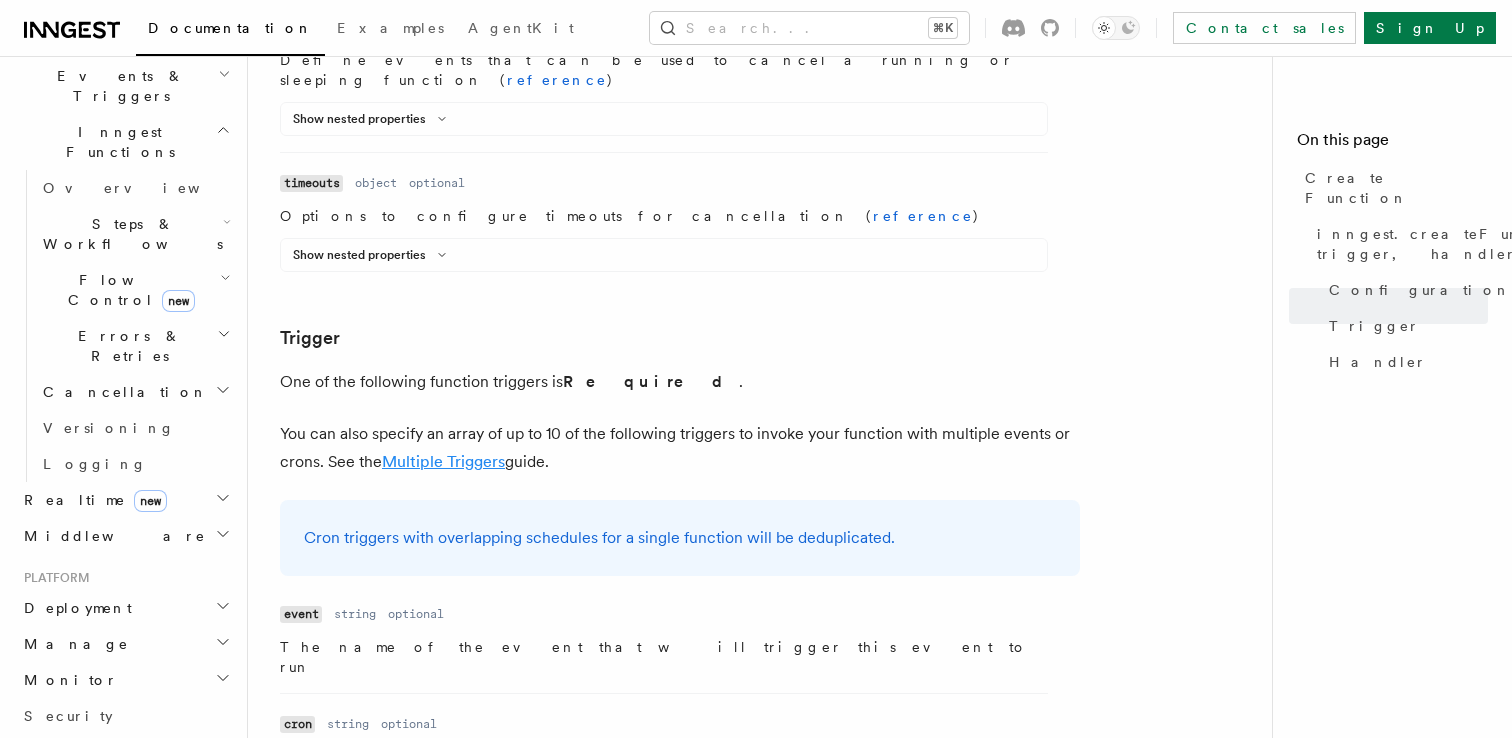 click on "Multiple Triggers" at bounding box center (443, 461) 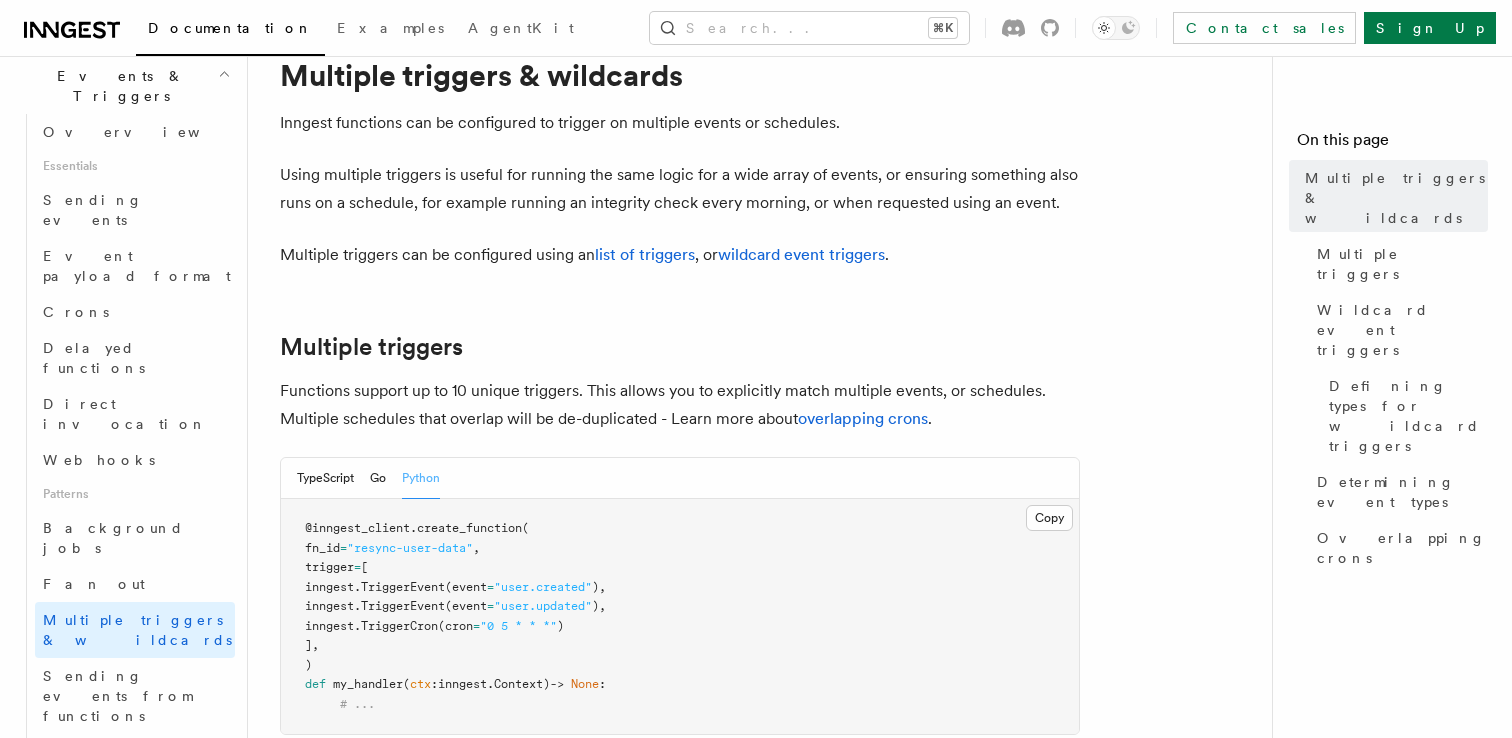 scroll, scrollTop: 70, scrollLeft: 0, axis: vertical 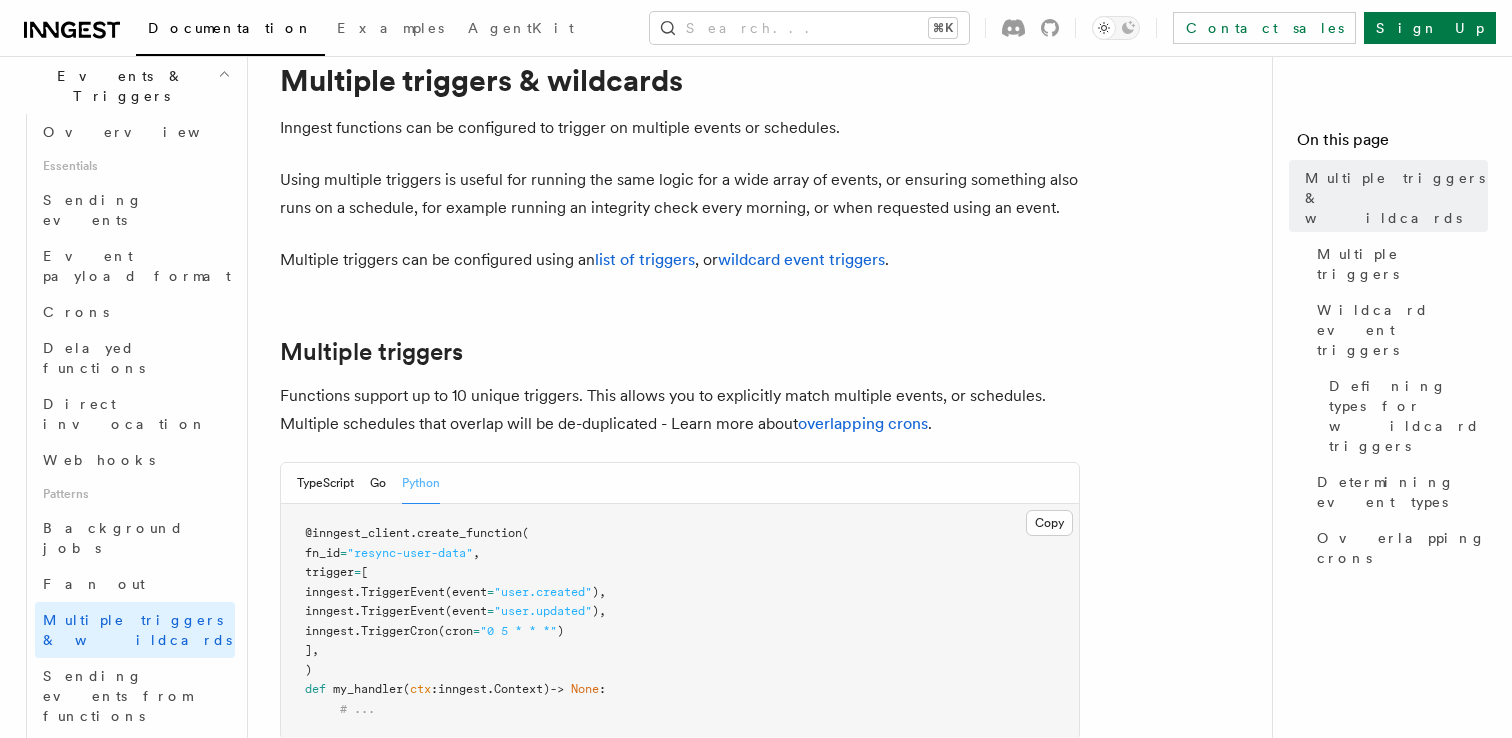 drag, startPoint x: 397, startPoint y: 174, endPoint x: 1061, endPoint y: 213, distance: 665.14435 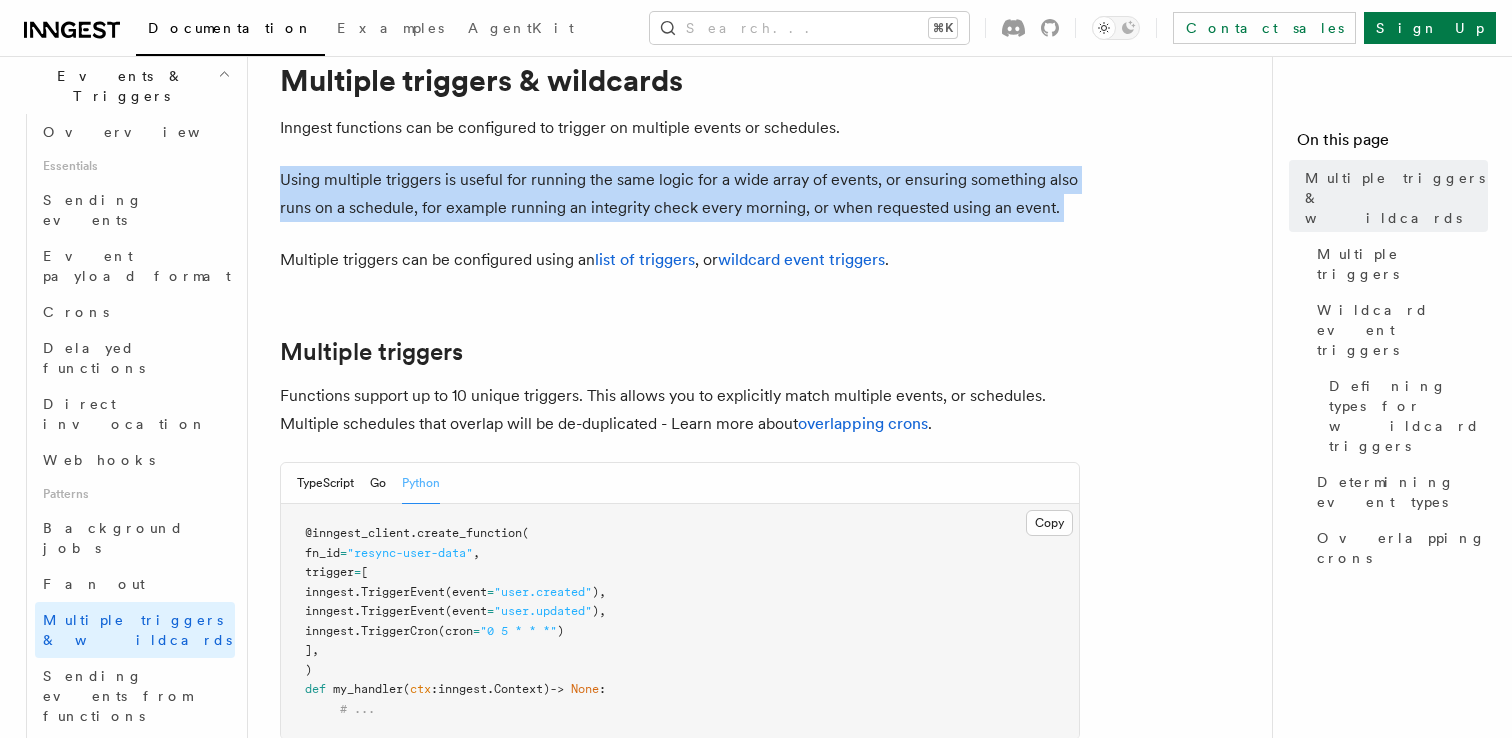 click on "Using multiple triggers is useful for running the same logic for a wide array of events, or
ensuring something also runs on a schedule, for example running an integrity
check every morning, or when requested using an event." at bounding box center (680, 194) 